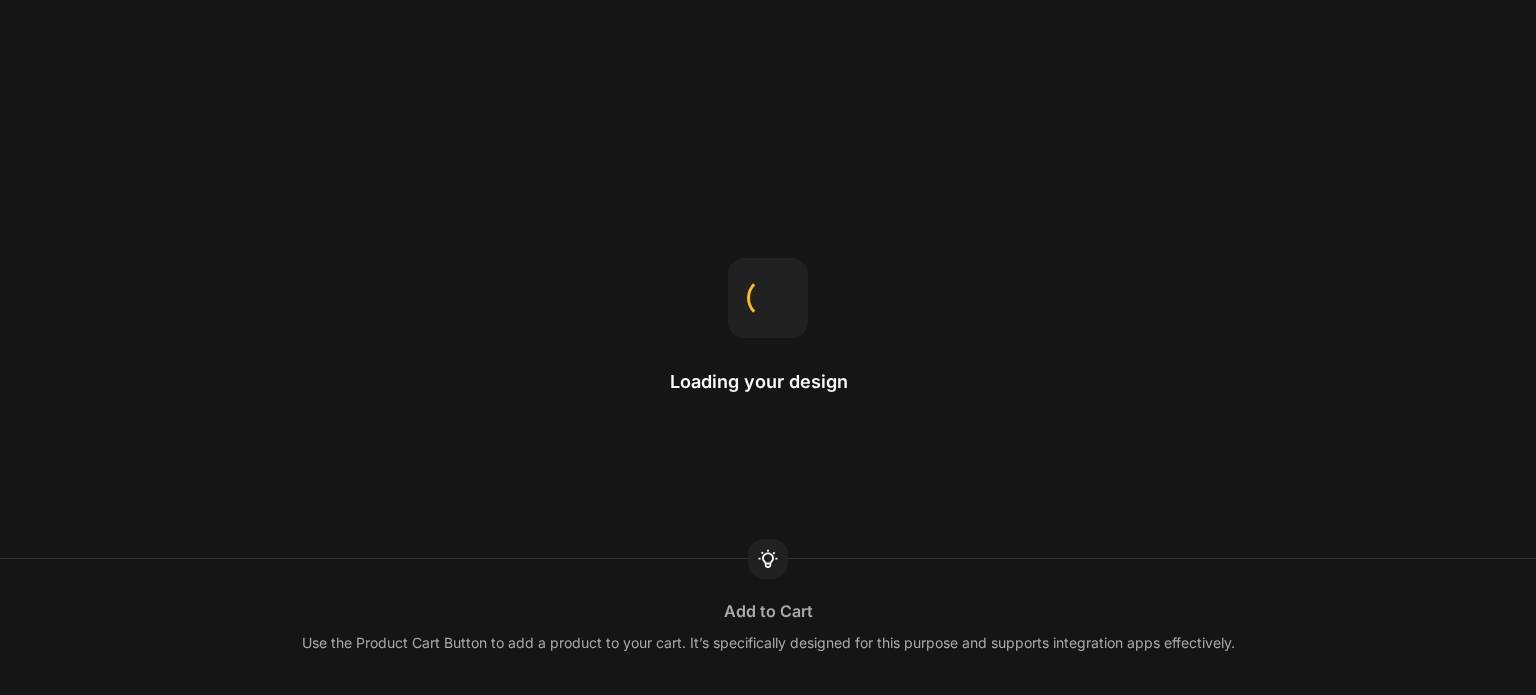 scroll, scrollTop: 0, scrollLeft: 0, axis: both 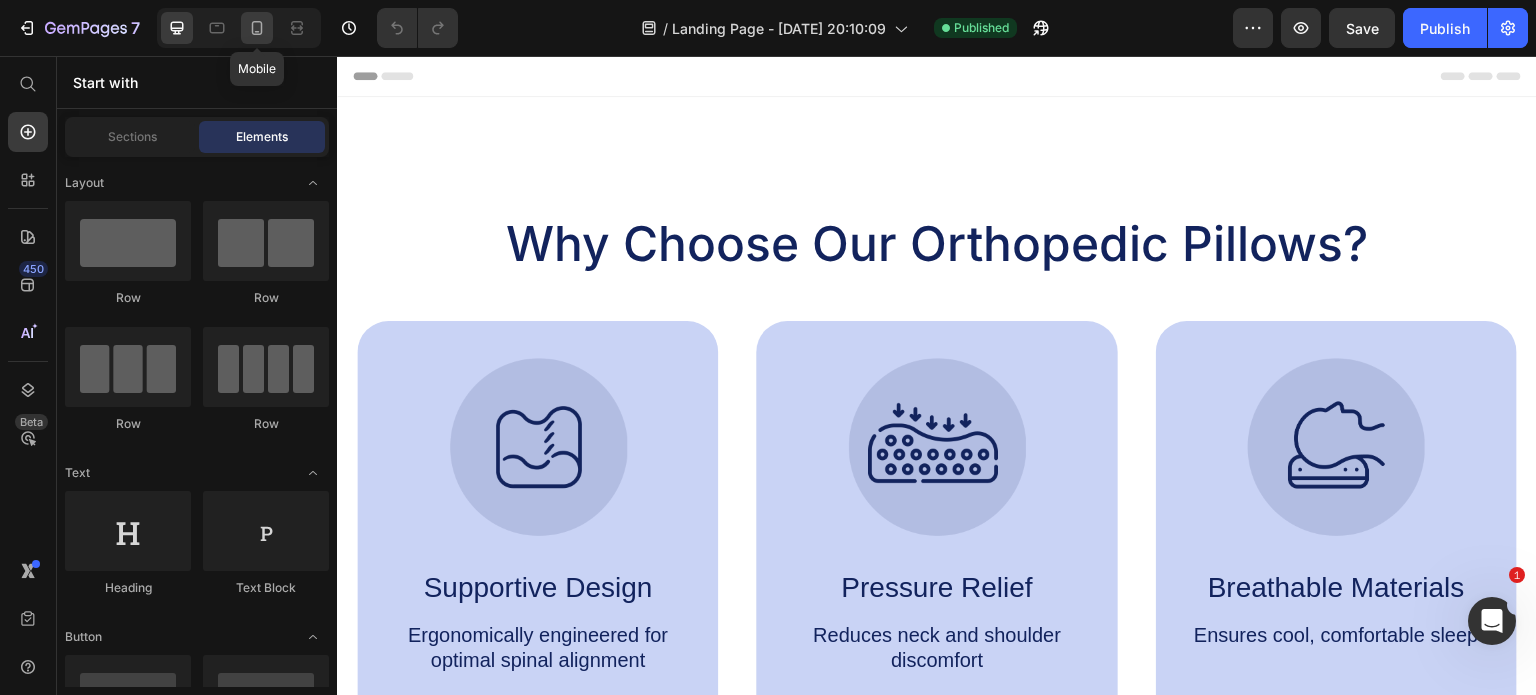 click 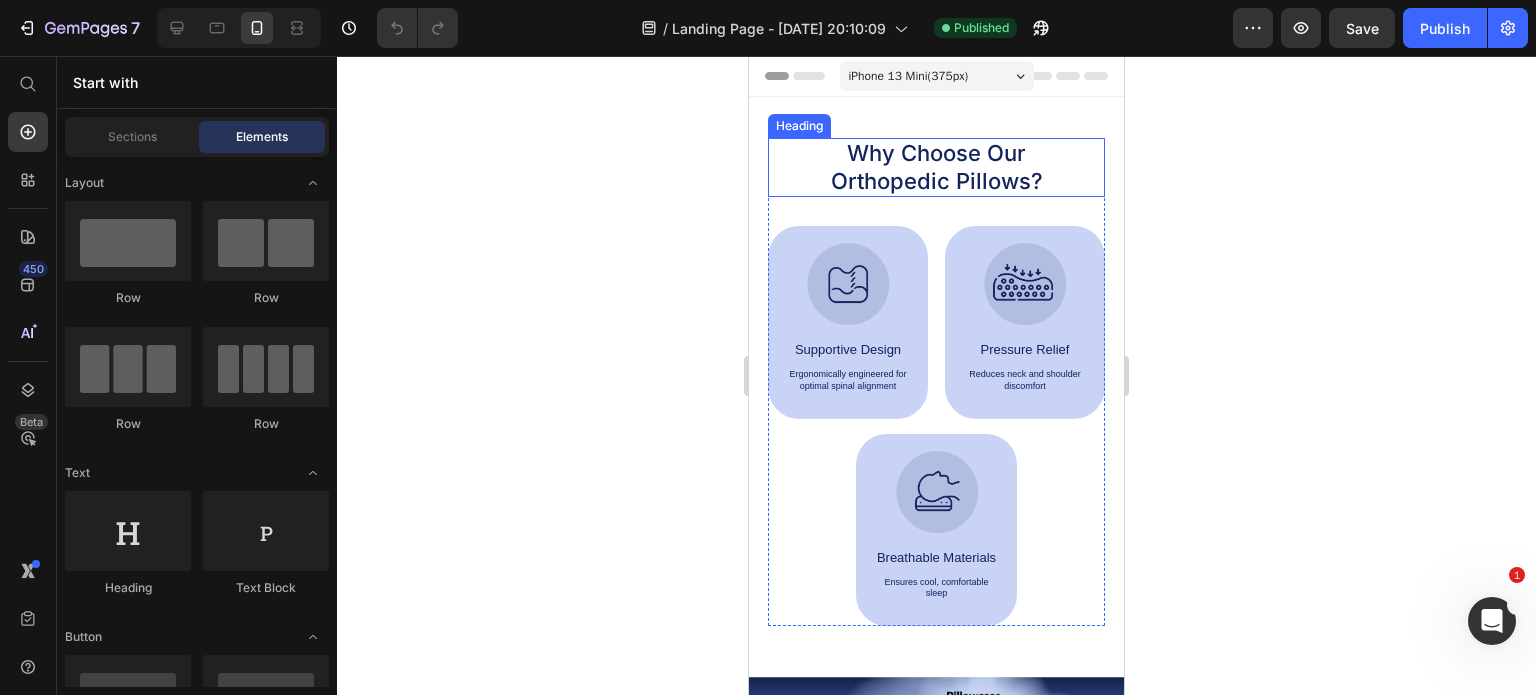 click on "Why Choose Our Orthopedic Pillows?" at bounding box center [937, 167] 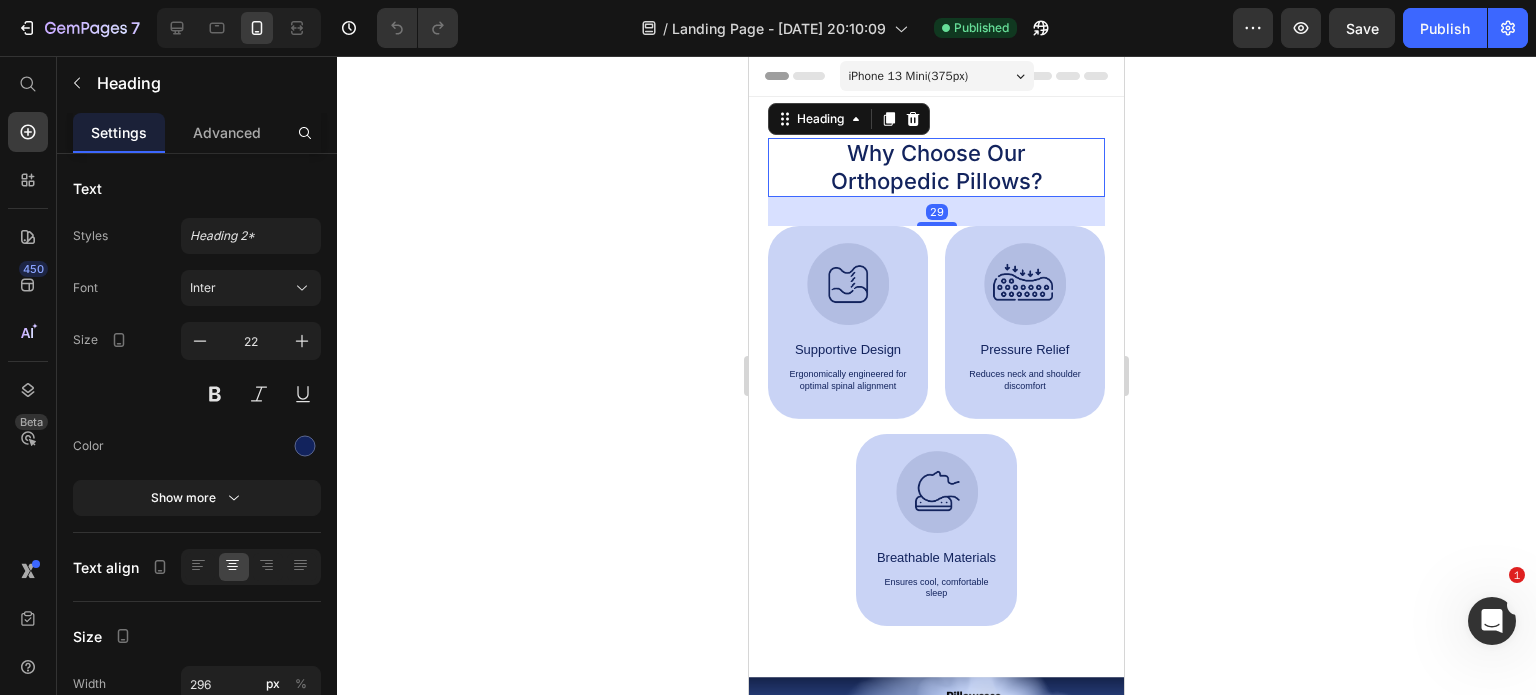 click on "Heading" at bounding box center [849, 119] 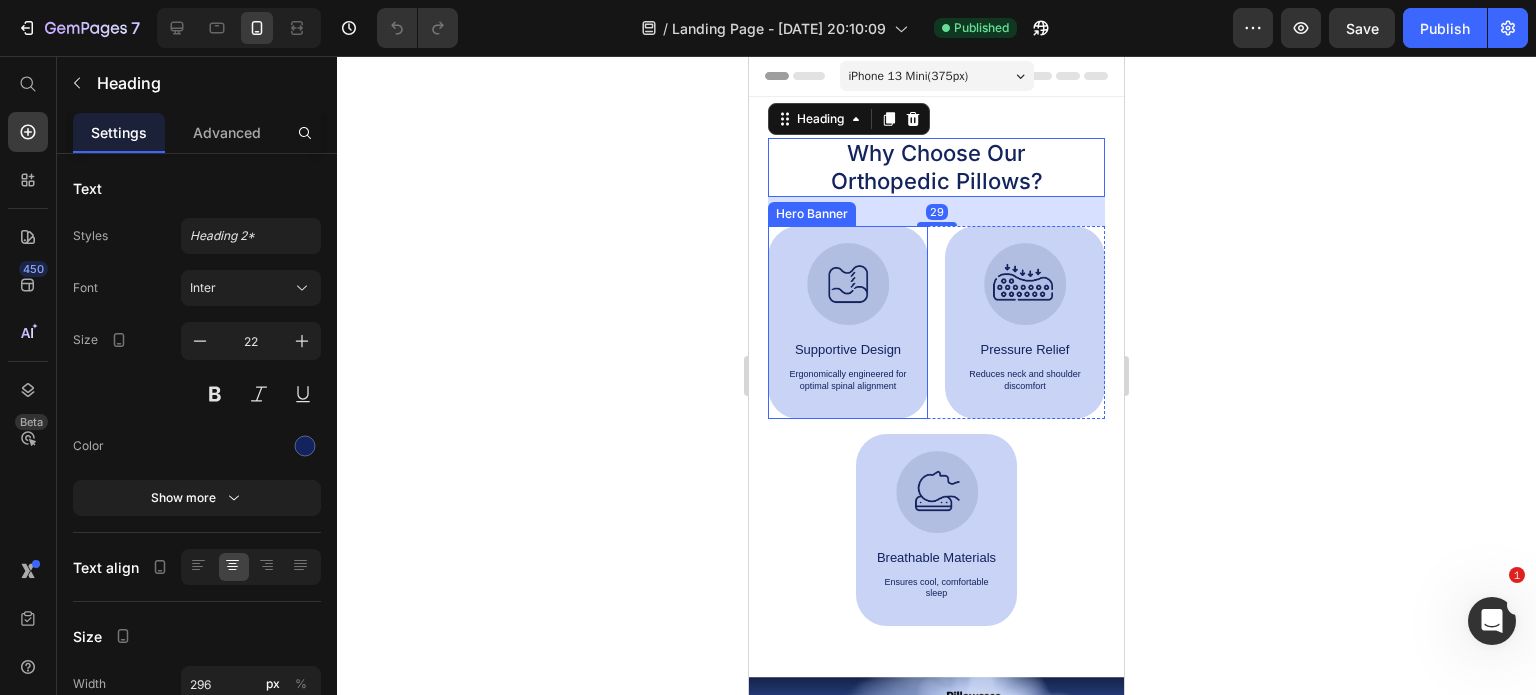 click on "Image Supportive Design Text Block Ergonomically engineered for optimal spinal alignment Text Block" at bounding box center [848, 322] 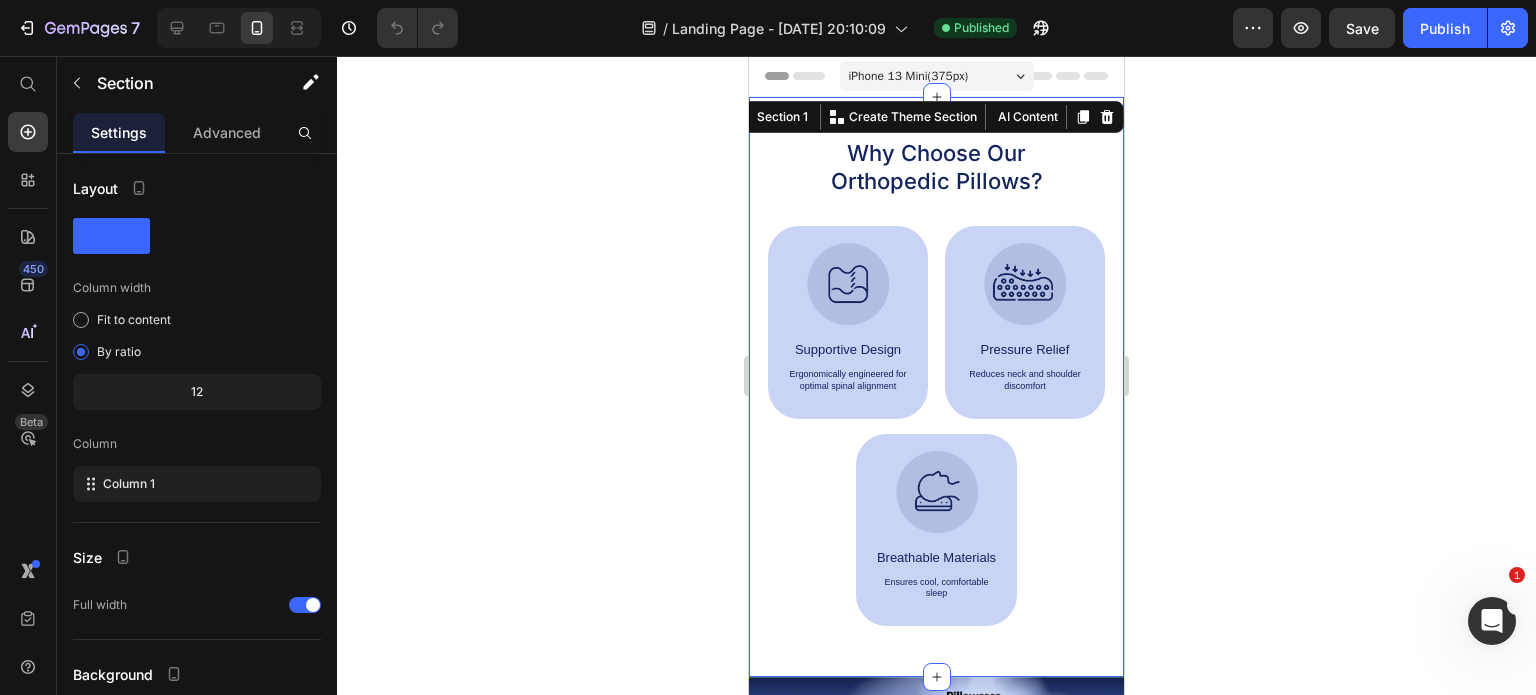 click on "Why Choose Our Orthopedic Pillows? Heading Image Supportive Design Text Block Ergonomically engineered for optimal spinal alignment Text Block Hero Banner Image Pressure Relief Text Block Reduces neck and shoulder discomfort Text Block Hero Banner Image Breathable Materials Text Block Ensures cool, comfortable sleep Text Block Hero Banner Row Image Supportive Design Text Block Ergonomically engineered for optimal spinal alignment Text Block Hero Banner Image Pressure Relief Text Block Reduces neck and shoulder discomfort Text Block Hero Banner Row Image Breathable Materials Text Block Ensures cool, comfortable sleep Text Block Hero Banner Row Section 1   You can create reusable sections Create Theme Section AI Content Write with GemAI What would you like to describe here? Tone and Voice Persuasive Product Getting products... Show more Generate" at bounding box center [936, 387] 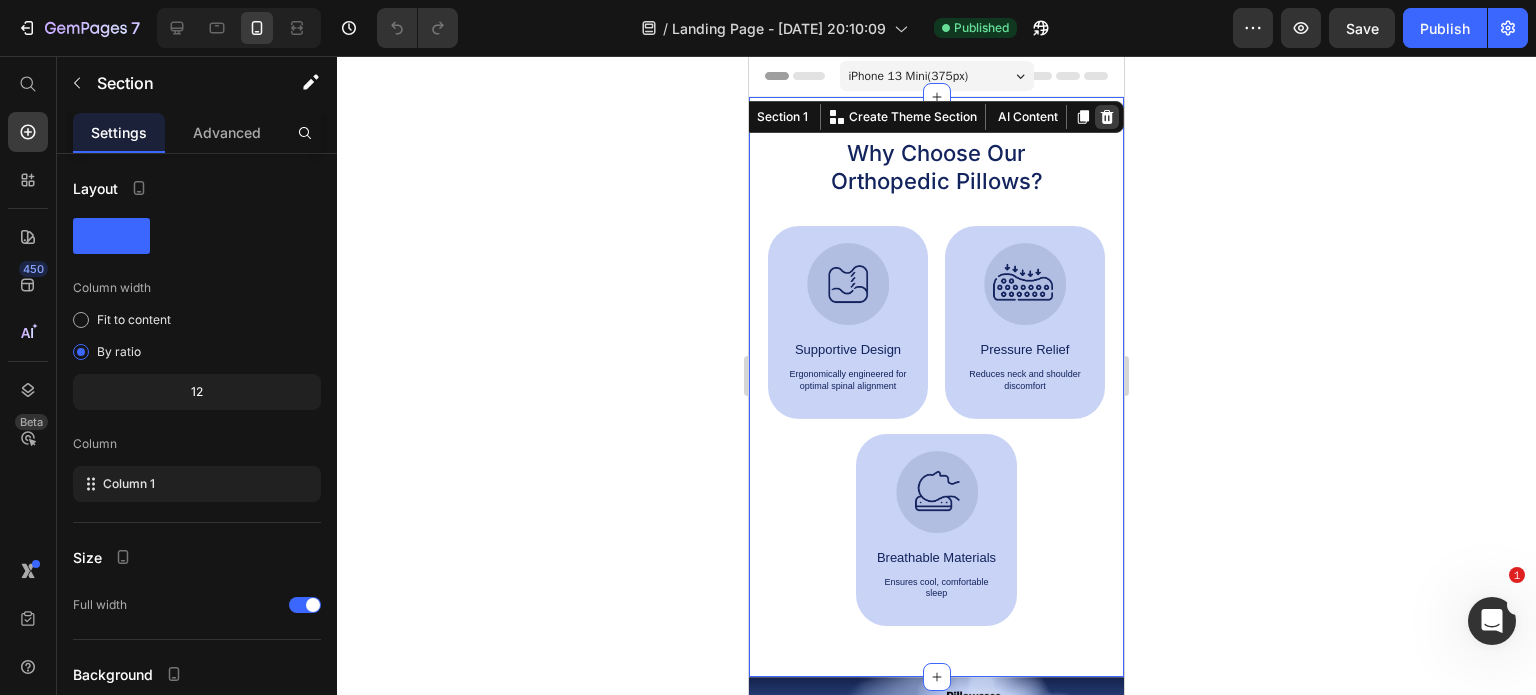 click 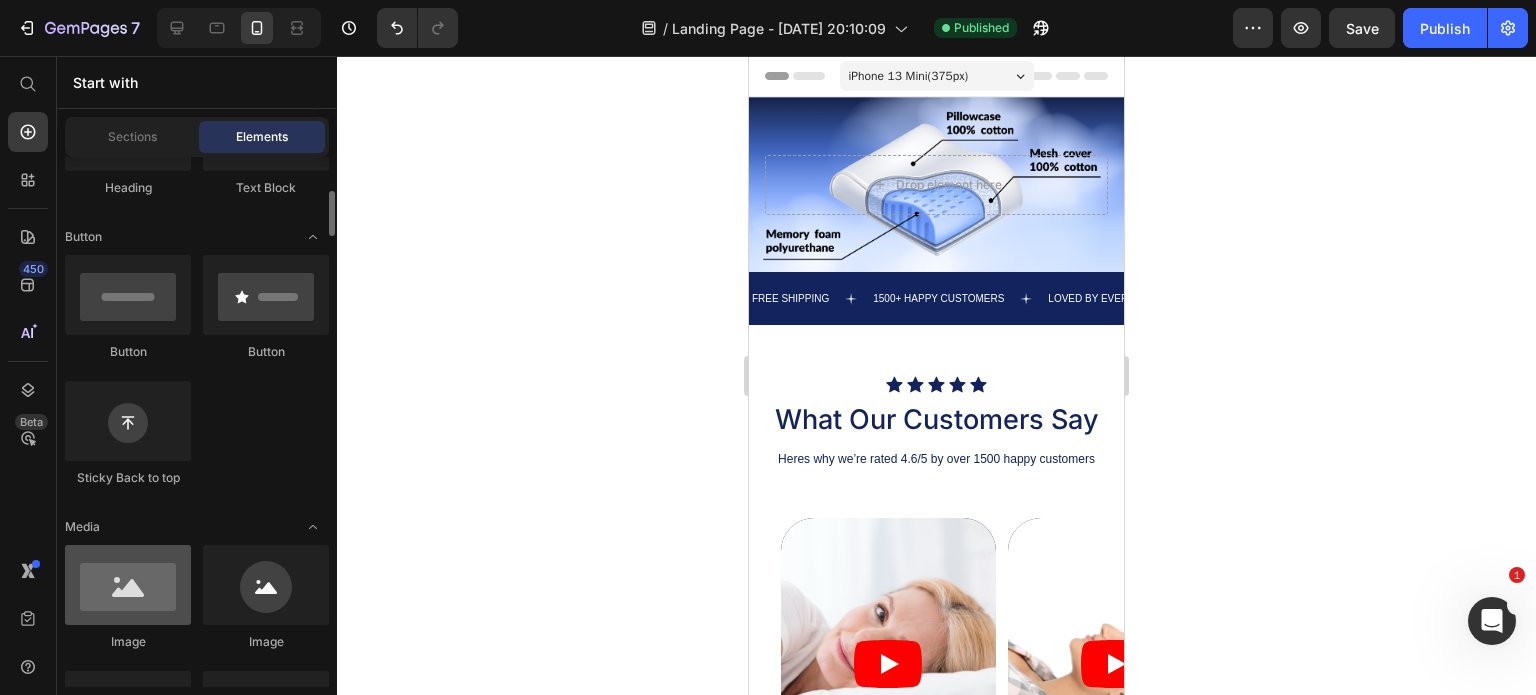 scroll, scrollTop: 534, scrollLeft: 0, axis: vertical 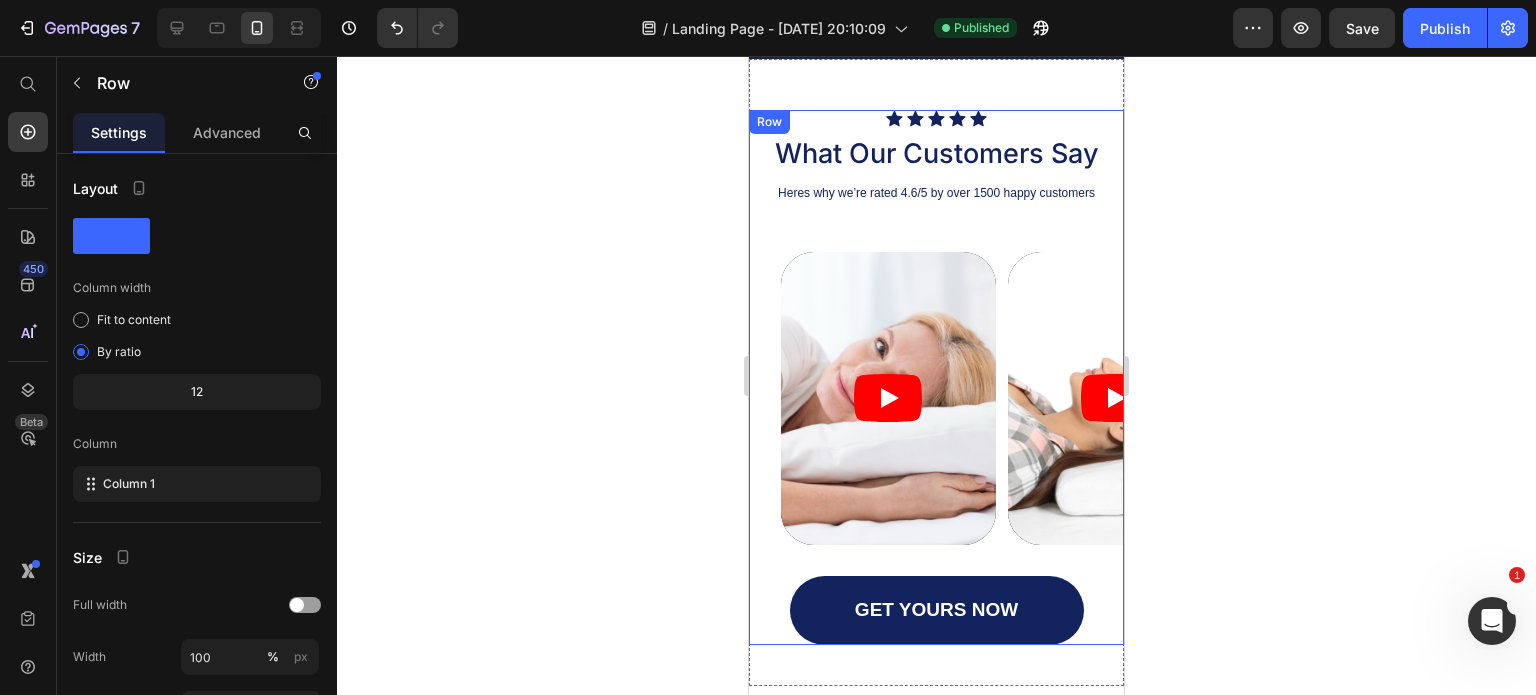 click on "Icon
Icon
Icon
Icon
Icon Icon List What Our Customers Say Heading Heres why we’re rated 4.6/5 by over 1500 happy customers Text Block Video Video Video Carousel GET YOURS NOW Button" at bounding box center (936, 377) 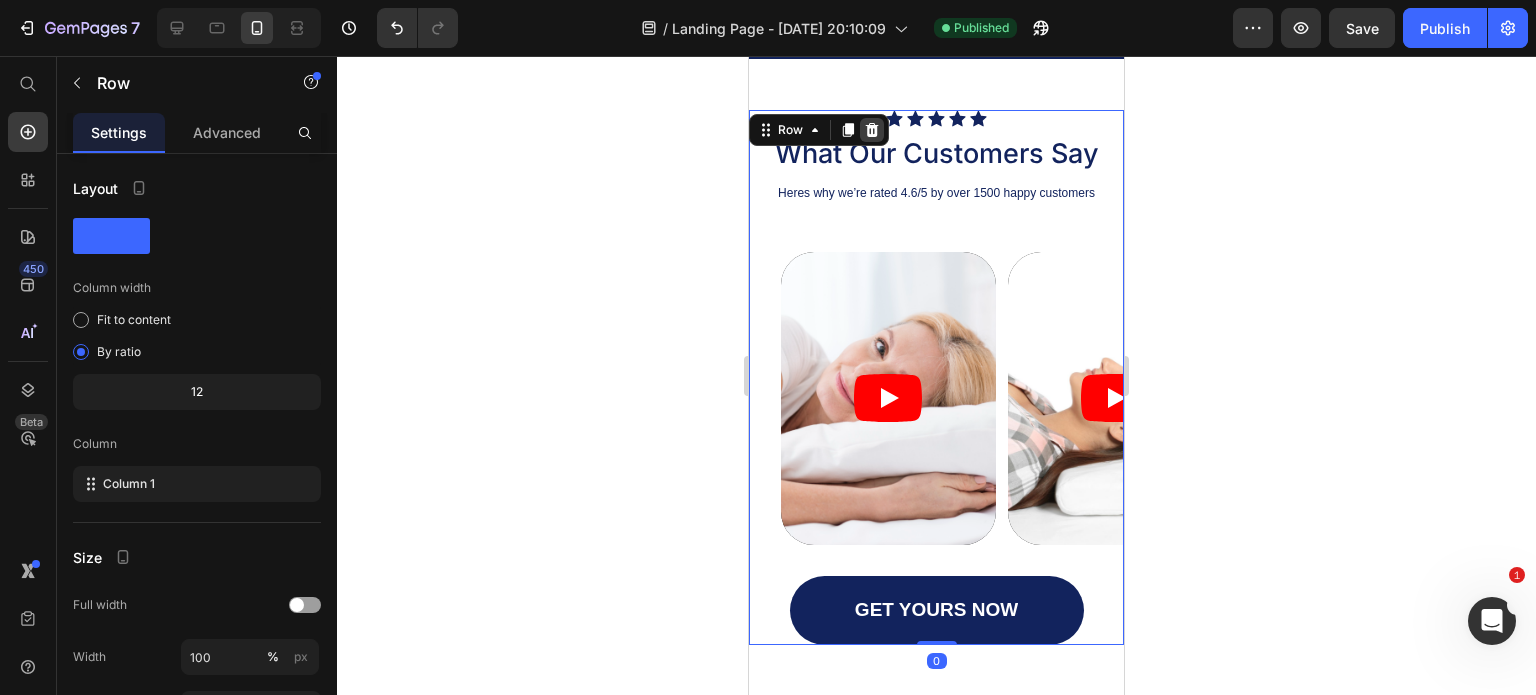 click 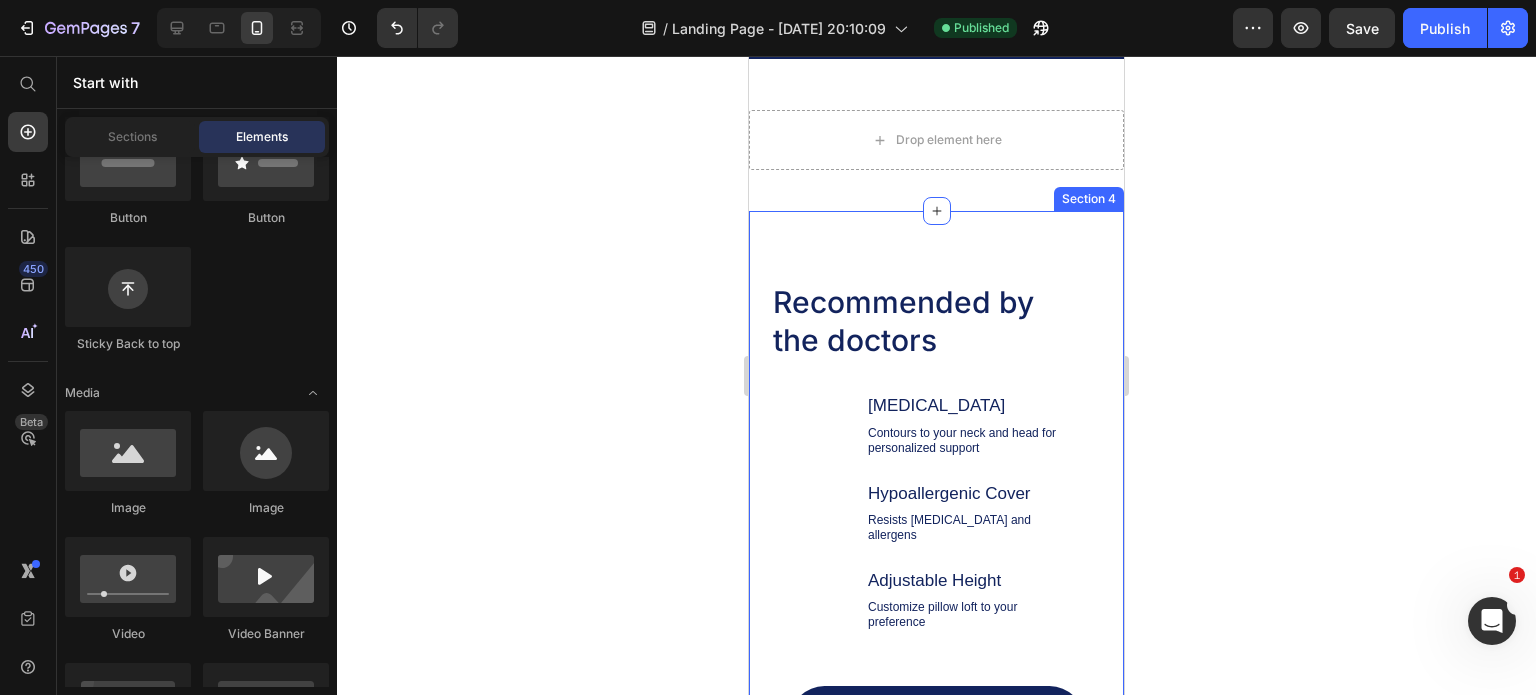 scroll, scrollTop: 0, scrollLeft: 0, axis: both 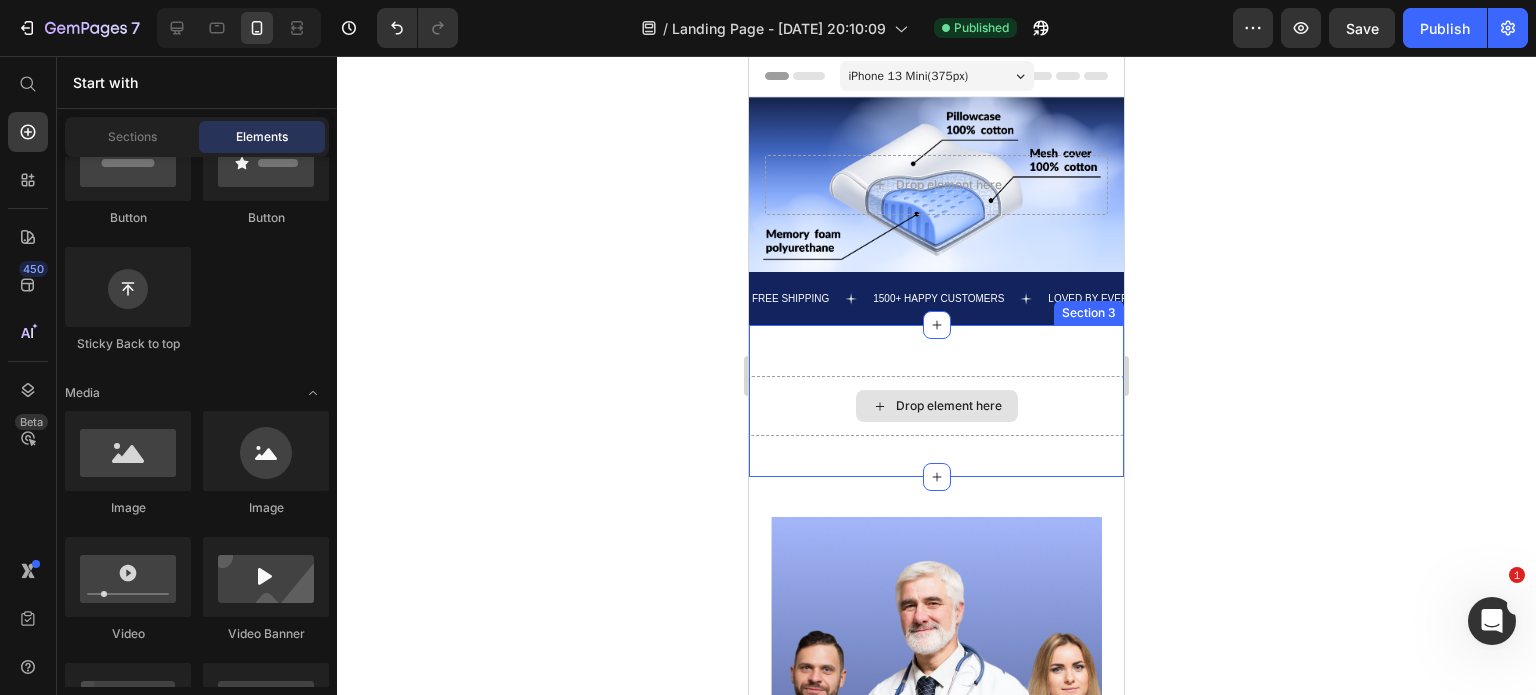 click on "Drop element here" at bounding box center [936, 406] 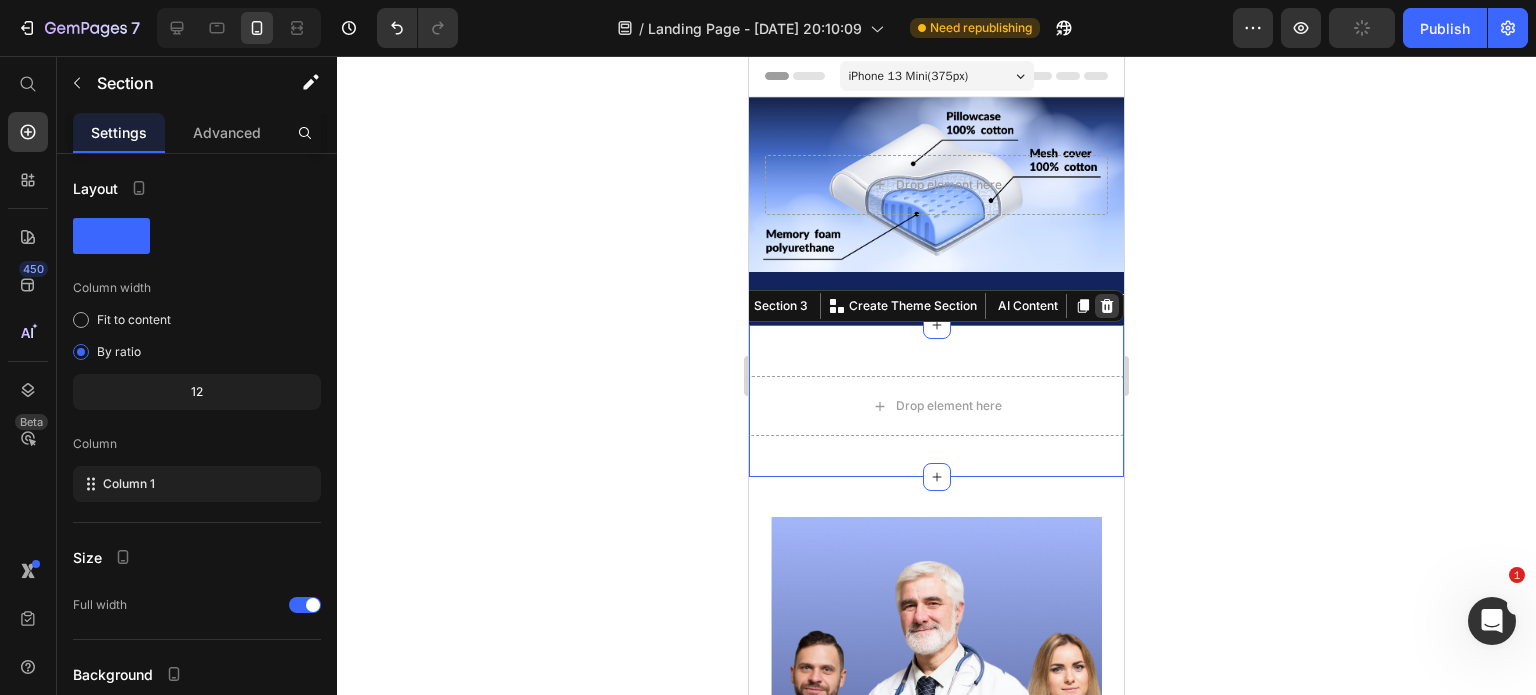 click at bounding box center (1107, 306) 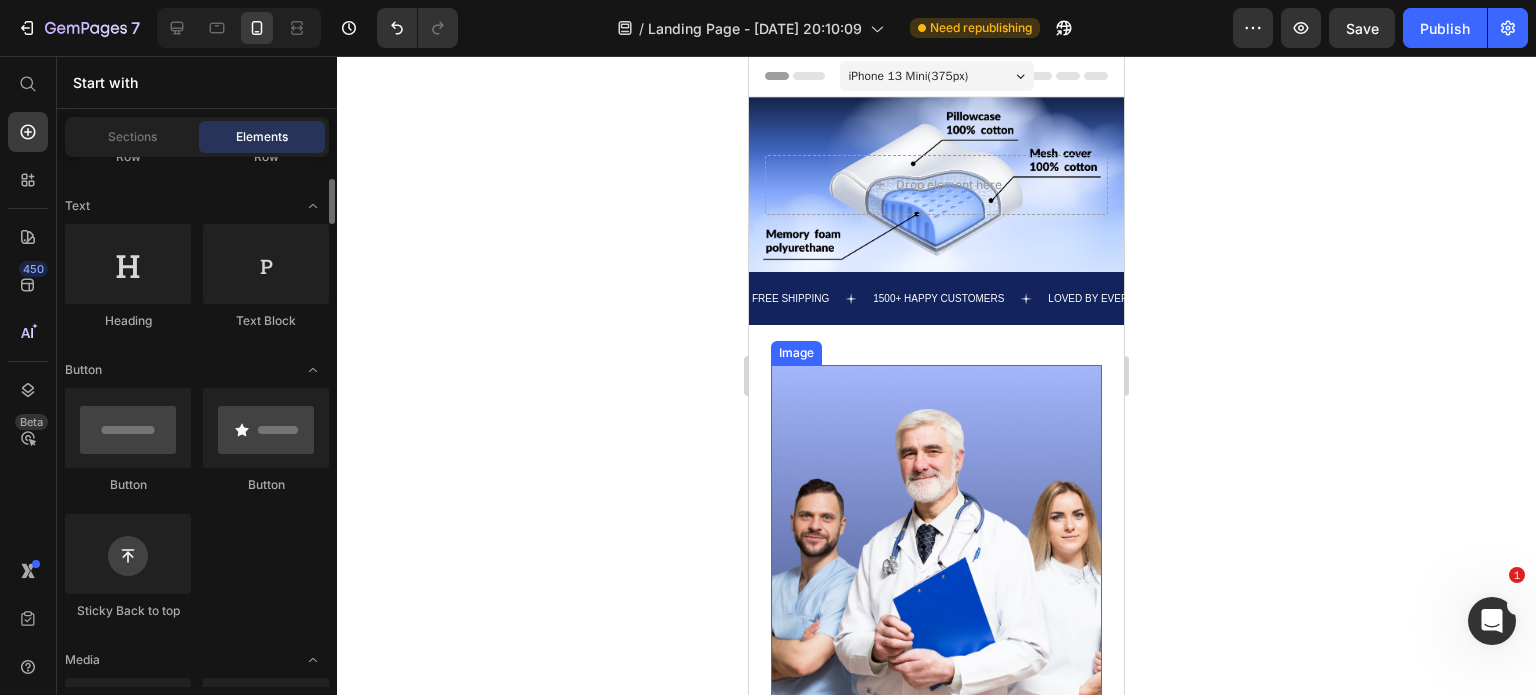 scroll, scrollTop: 0, scrollLeft: 0, axis: both 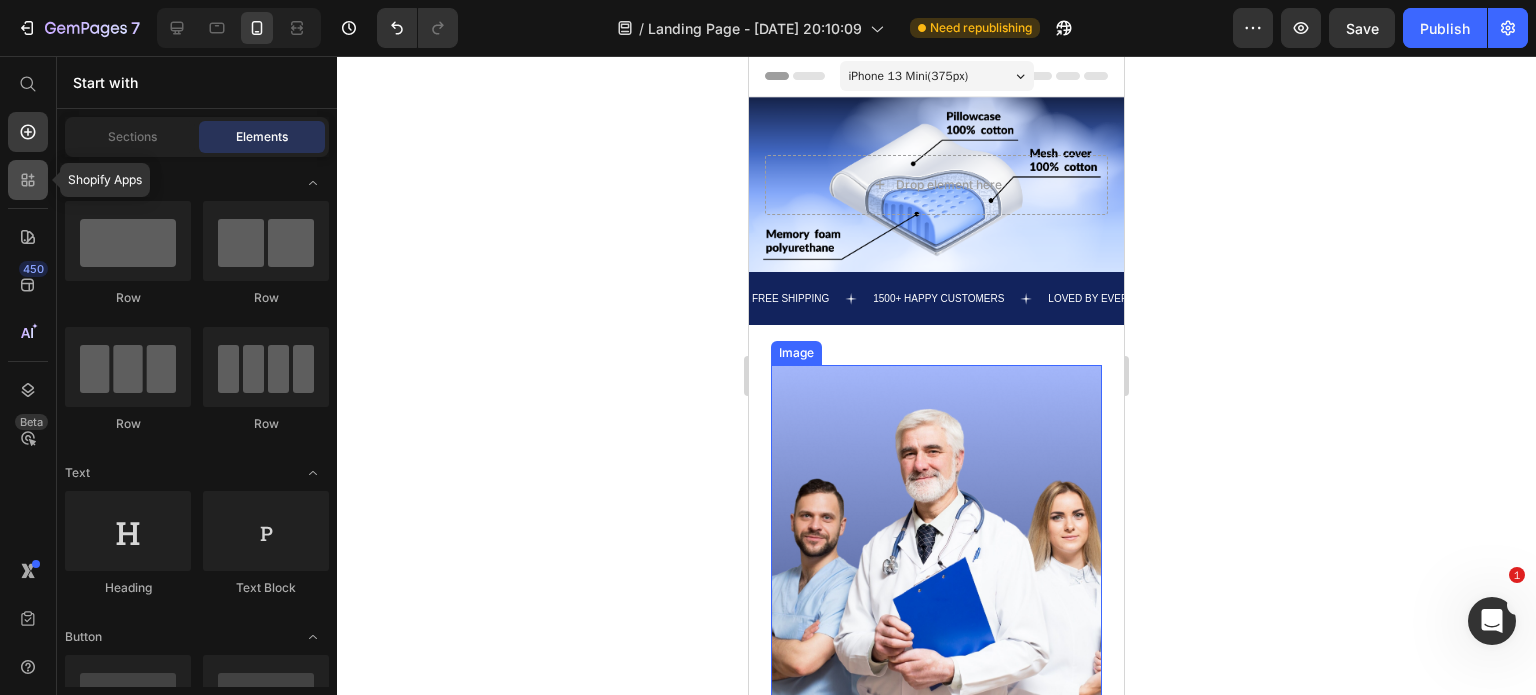click 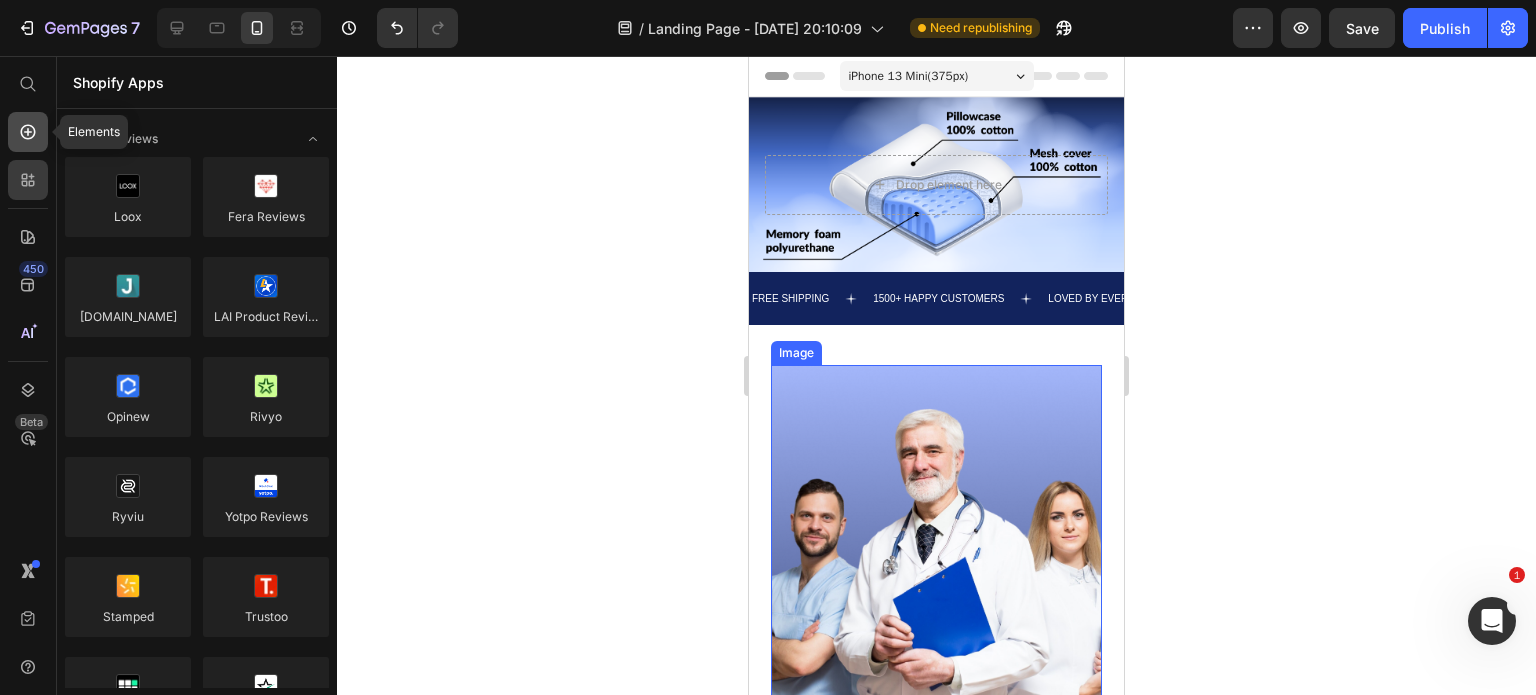 click 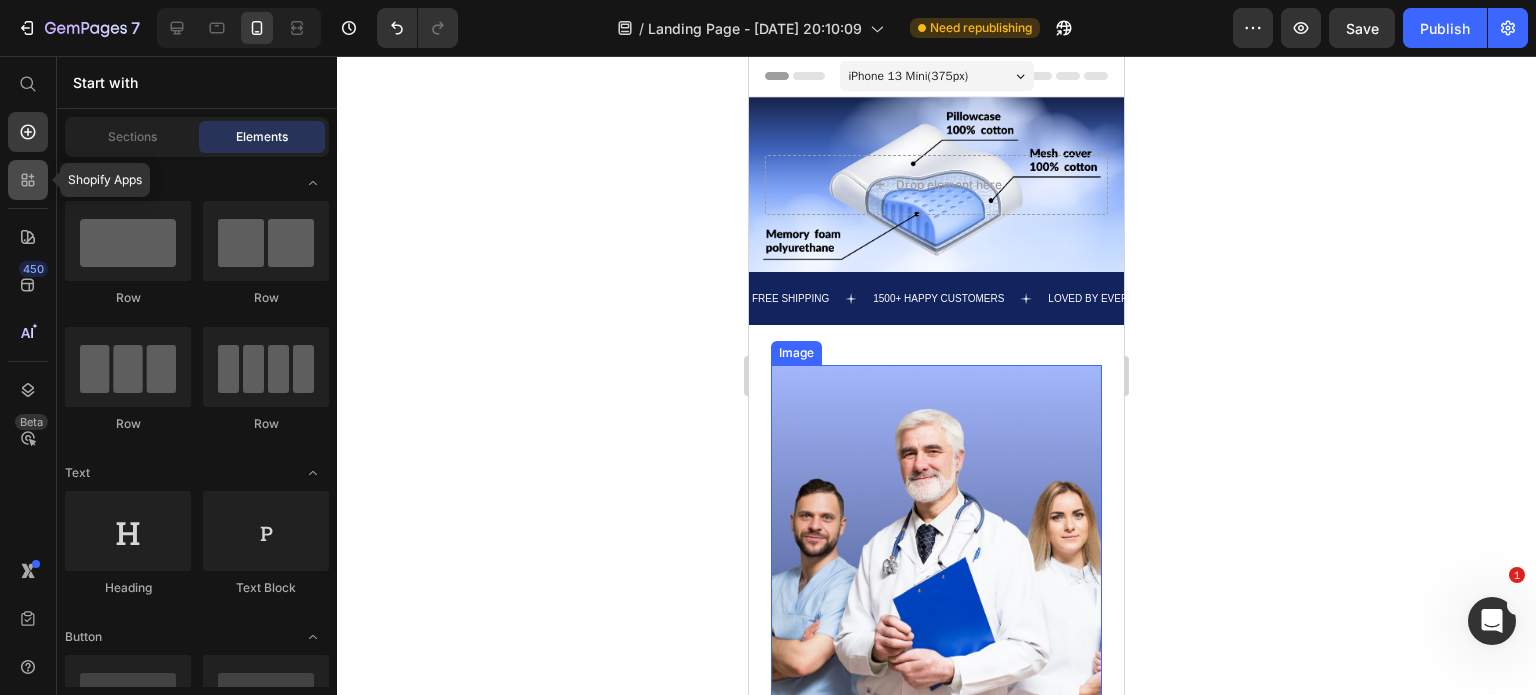 click 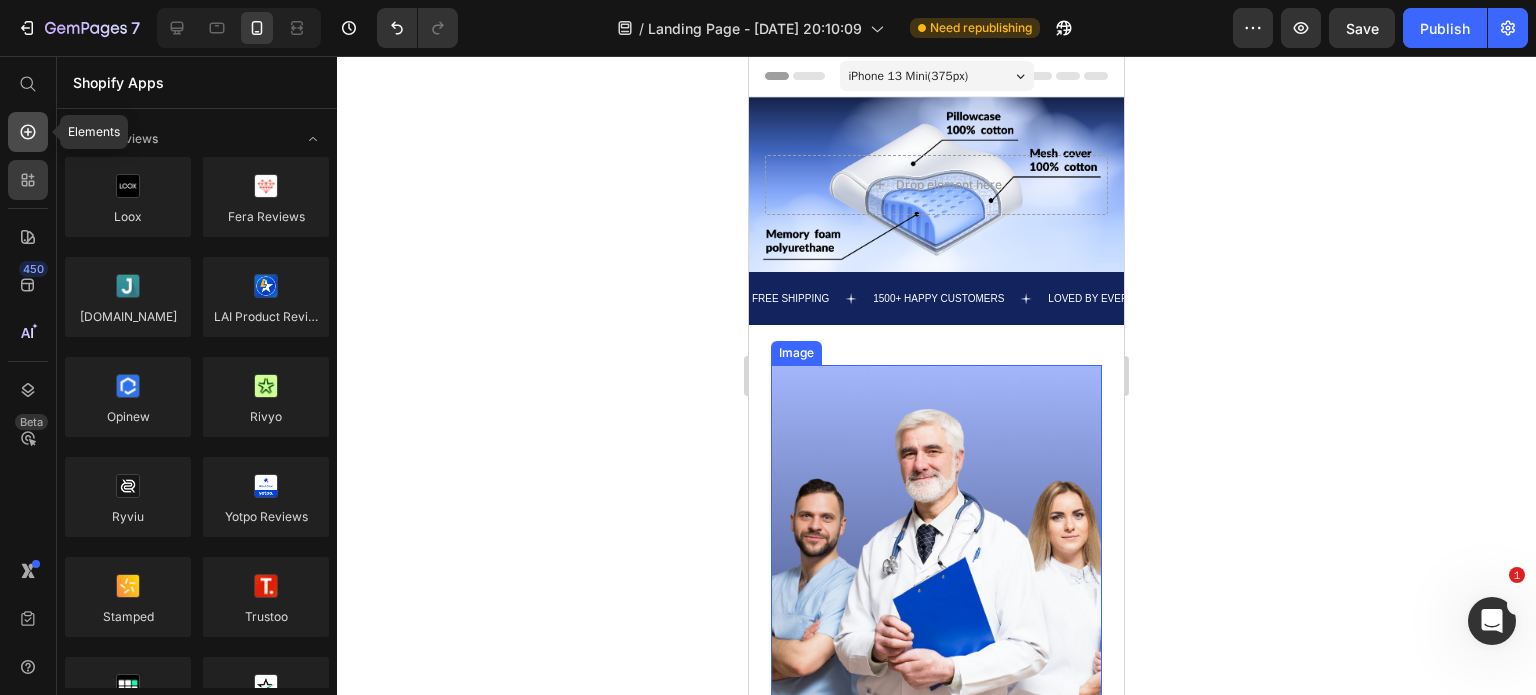 click 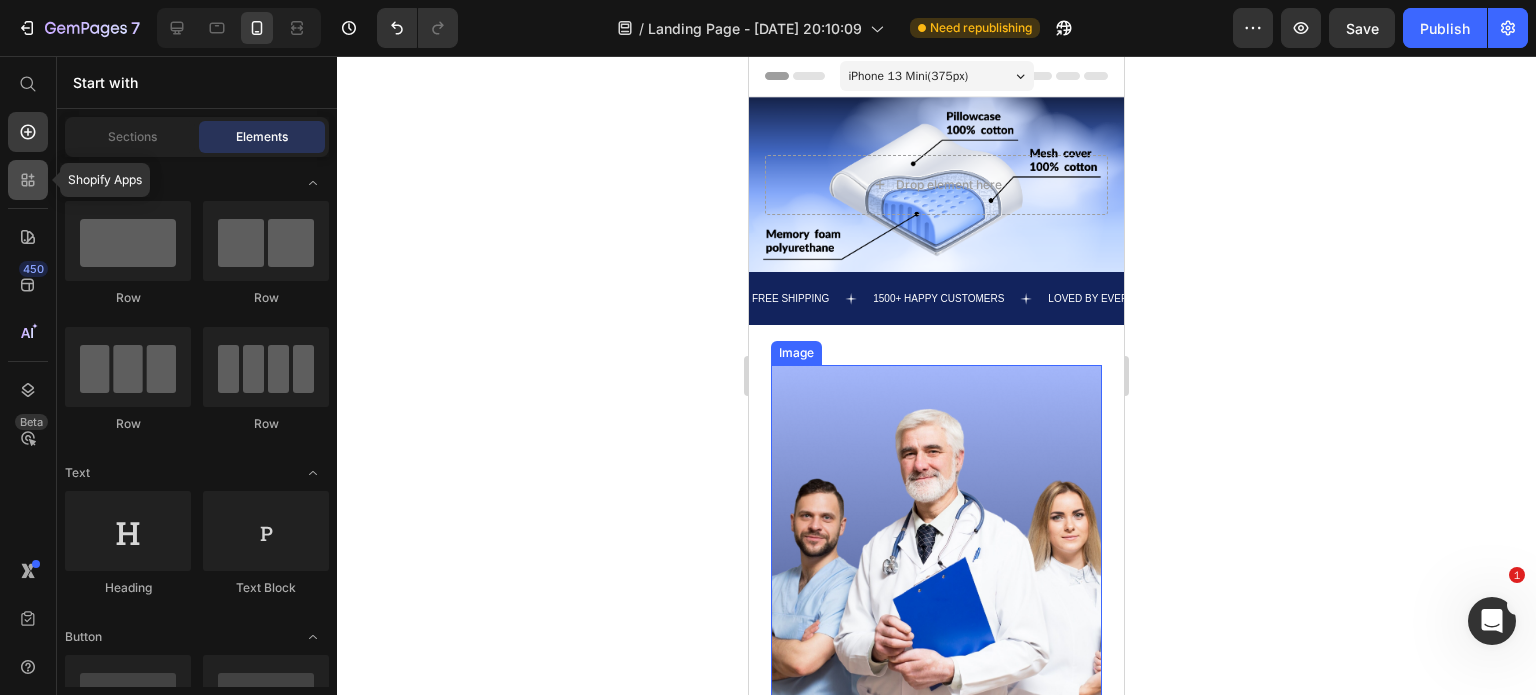click 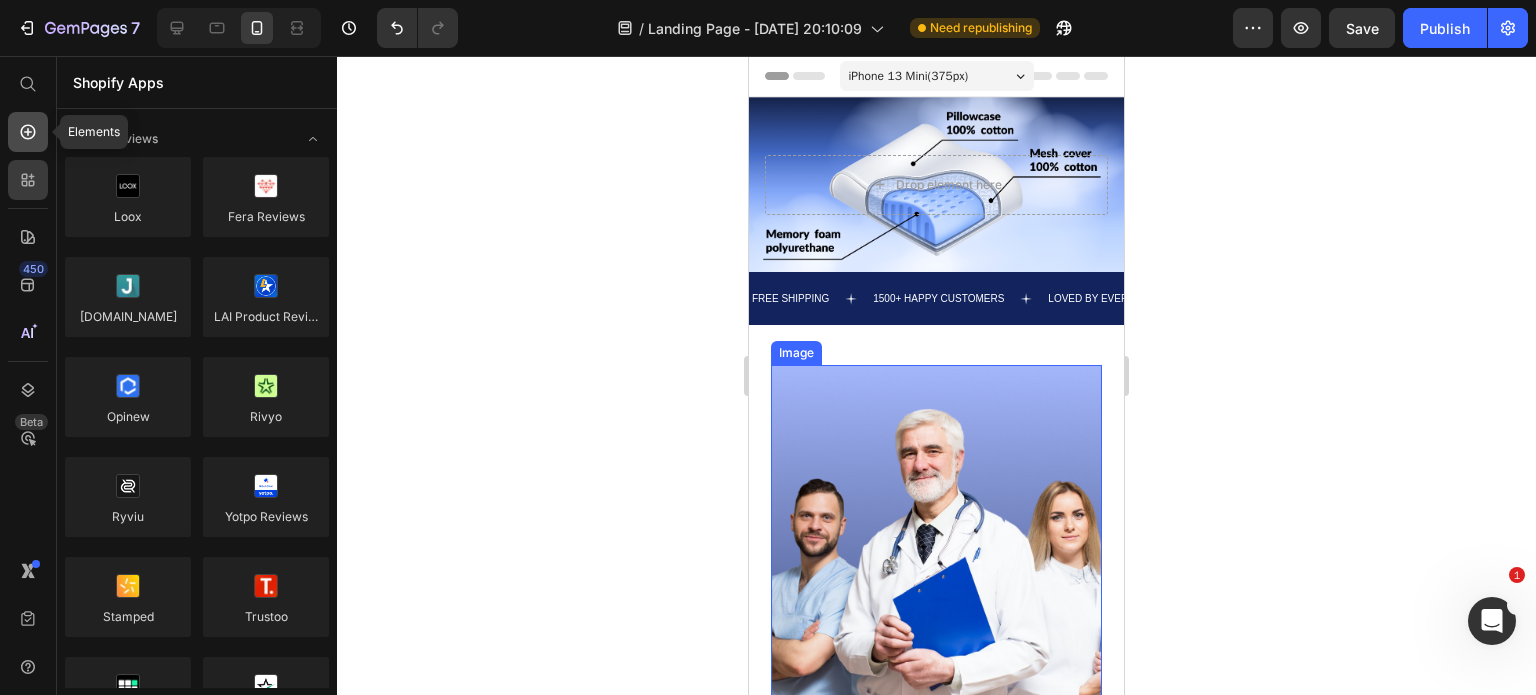 click 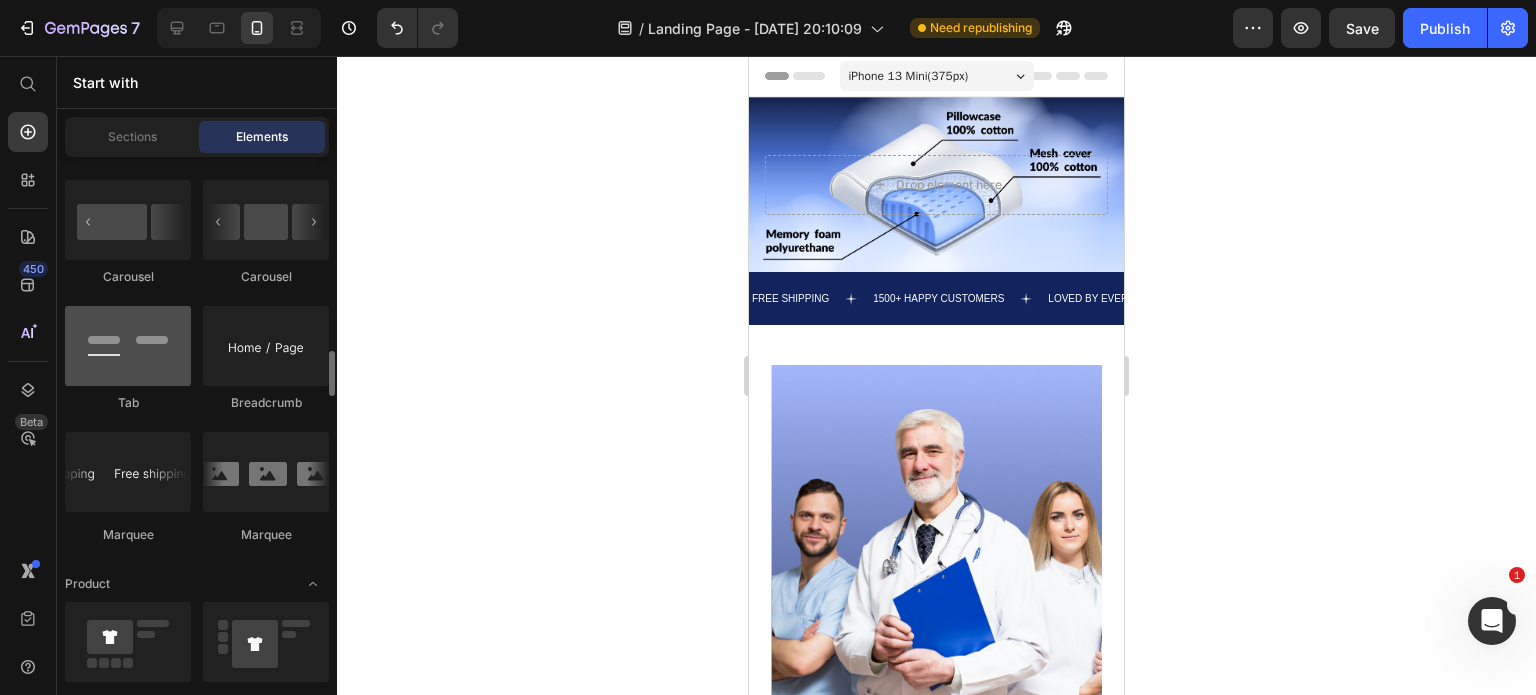 scroll, scrollTop: 2404, scrollLeft: 0, axis: vertical 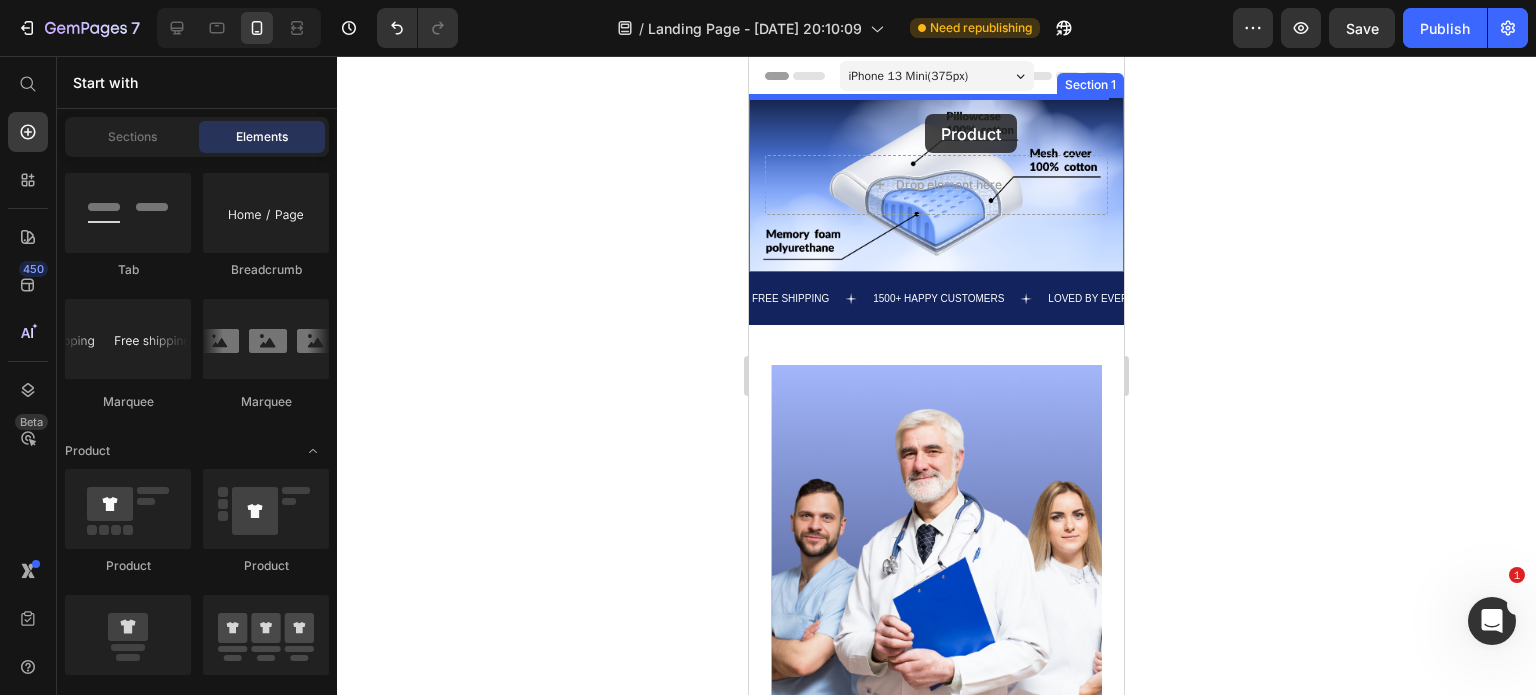 drag, startPoint x: 931, startPoint y: 670, endPoint x: 918, endPoint y: 115, distance: 555.1522 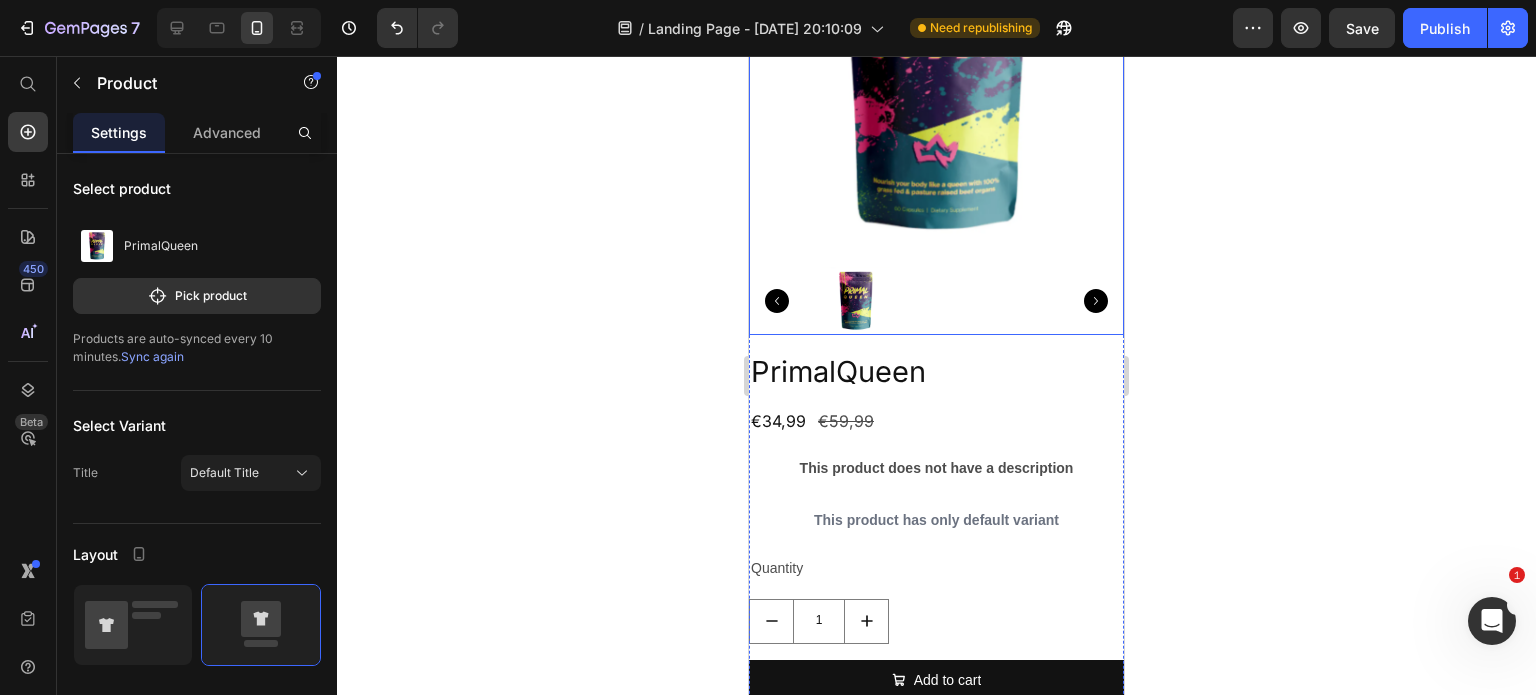 scroll, scrollTop: 400, scrollLeft: 0, axis: vertical 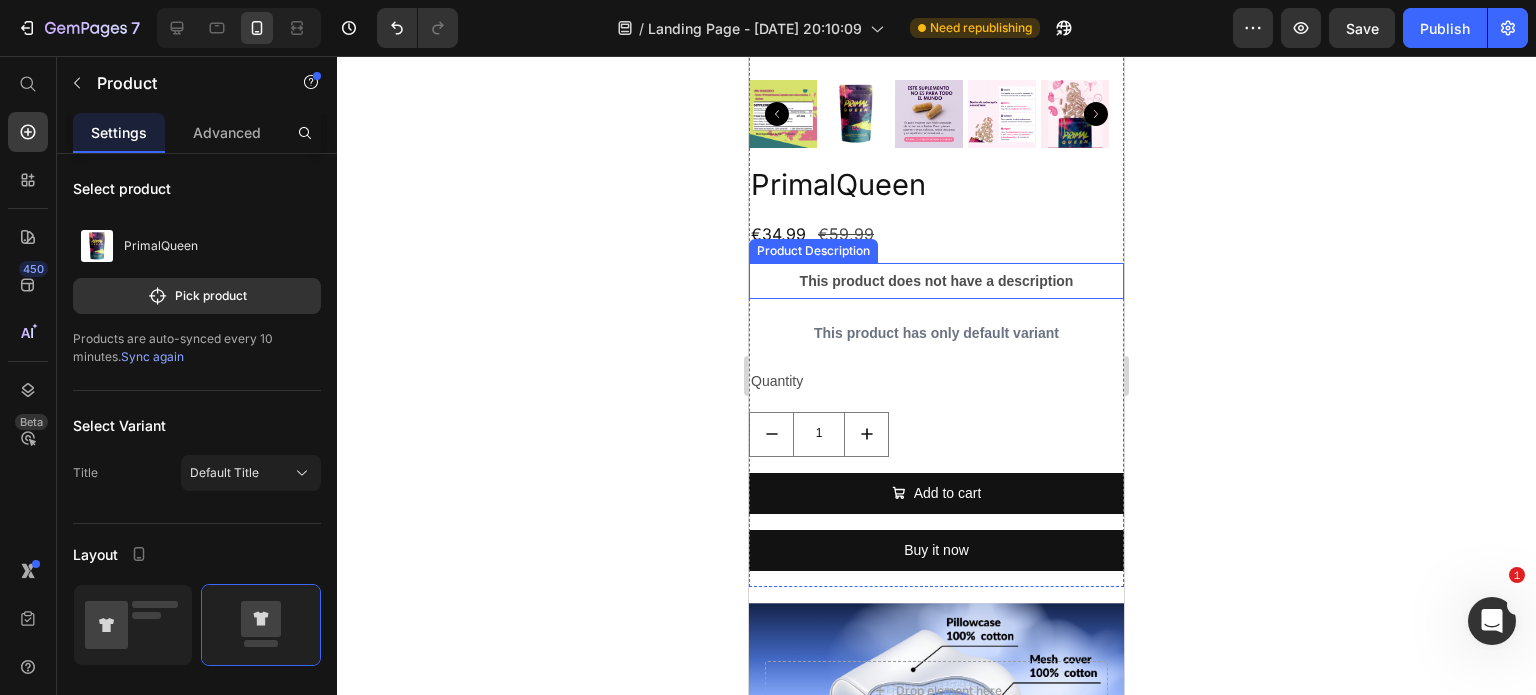 click on "This product does not have a description" at bounding box center (936, 281) 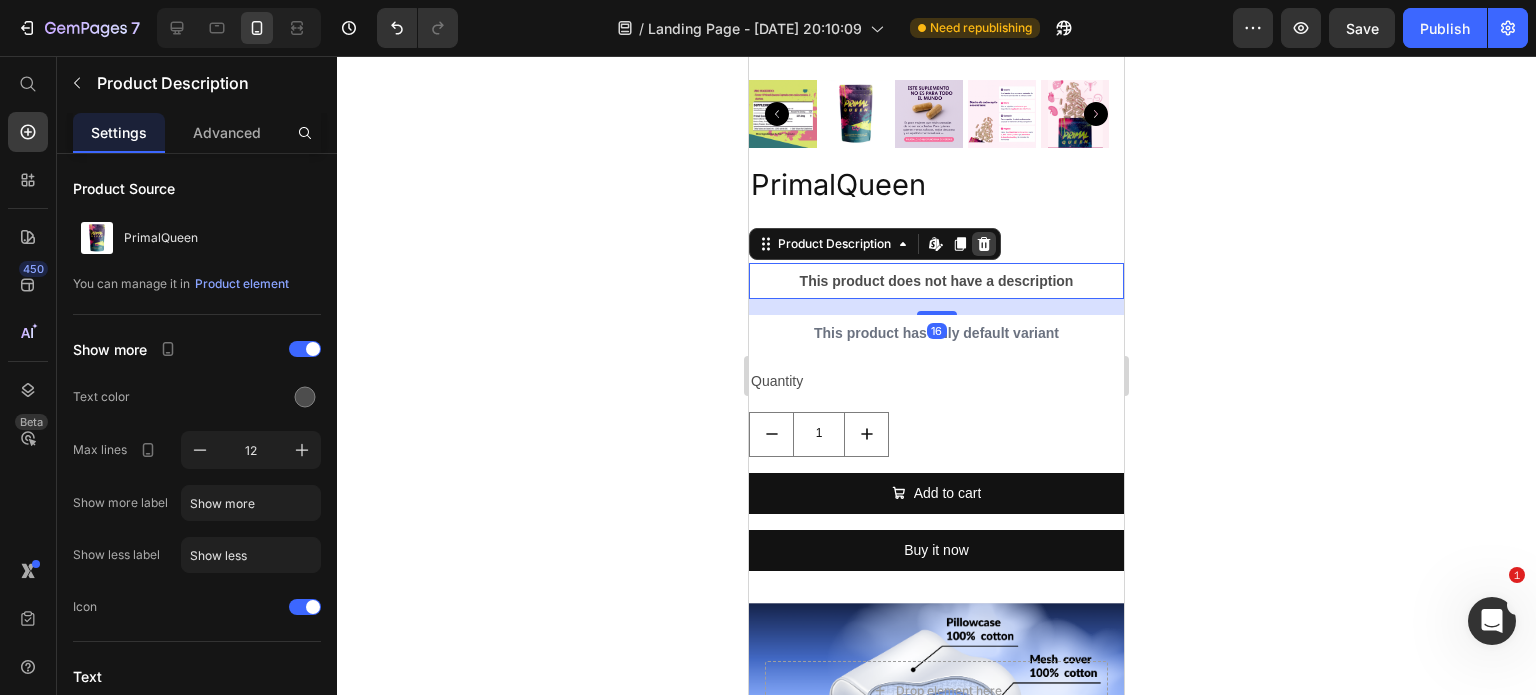 click 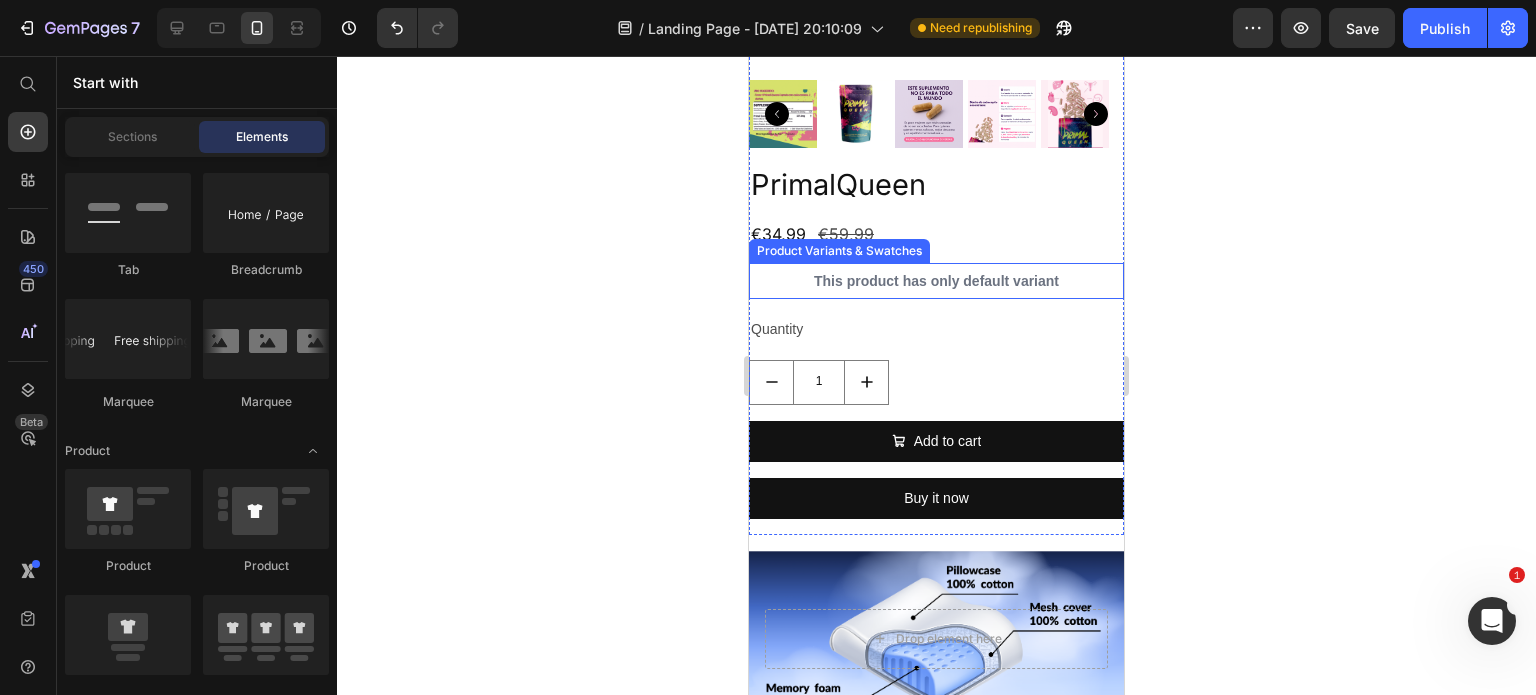 click on "This product has only default variant" at bounding box center [936, 281] 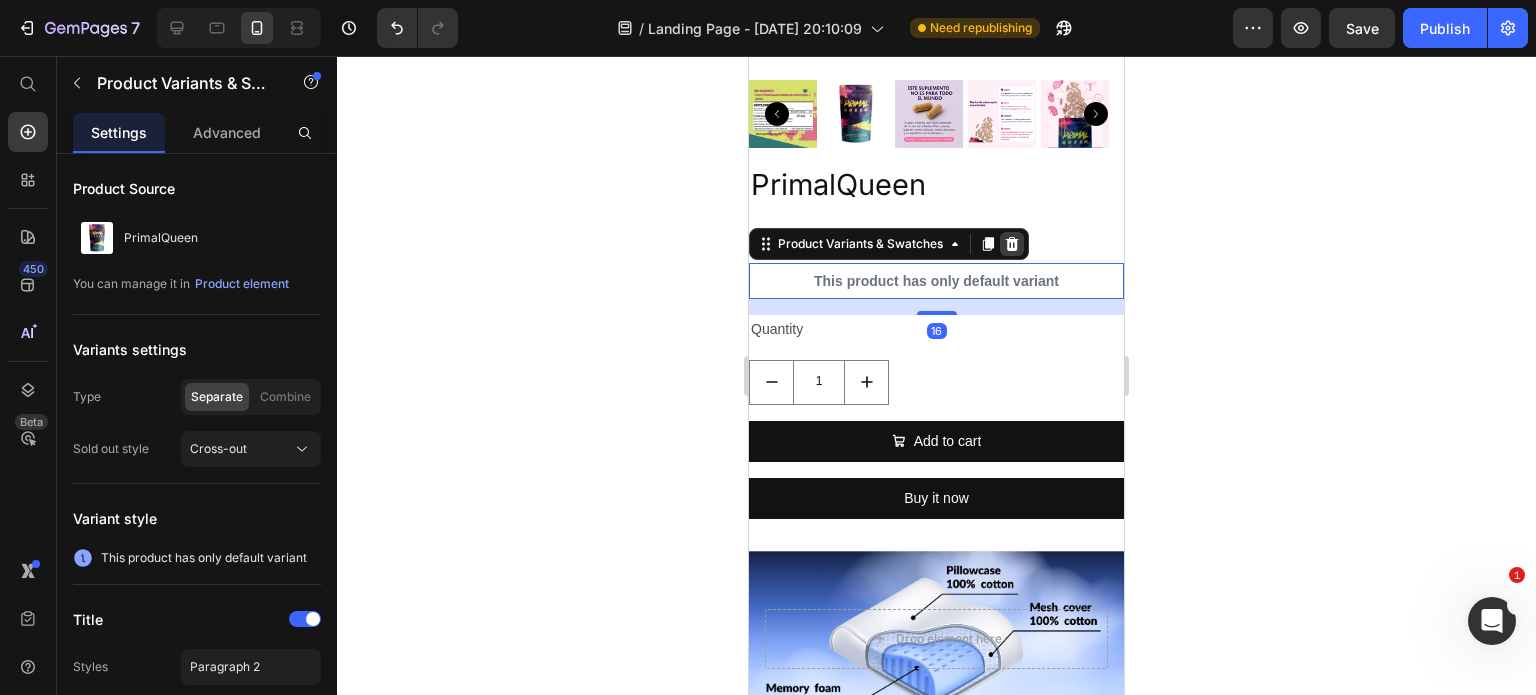click 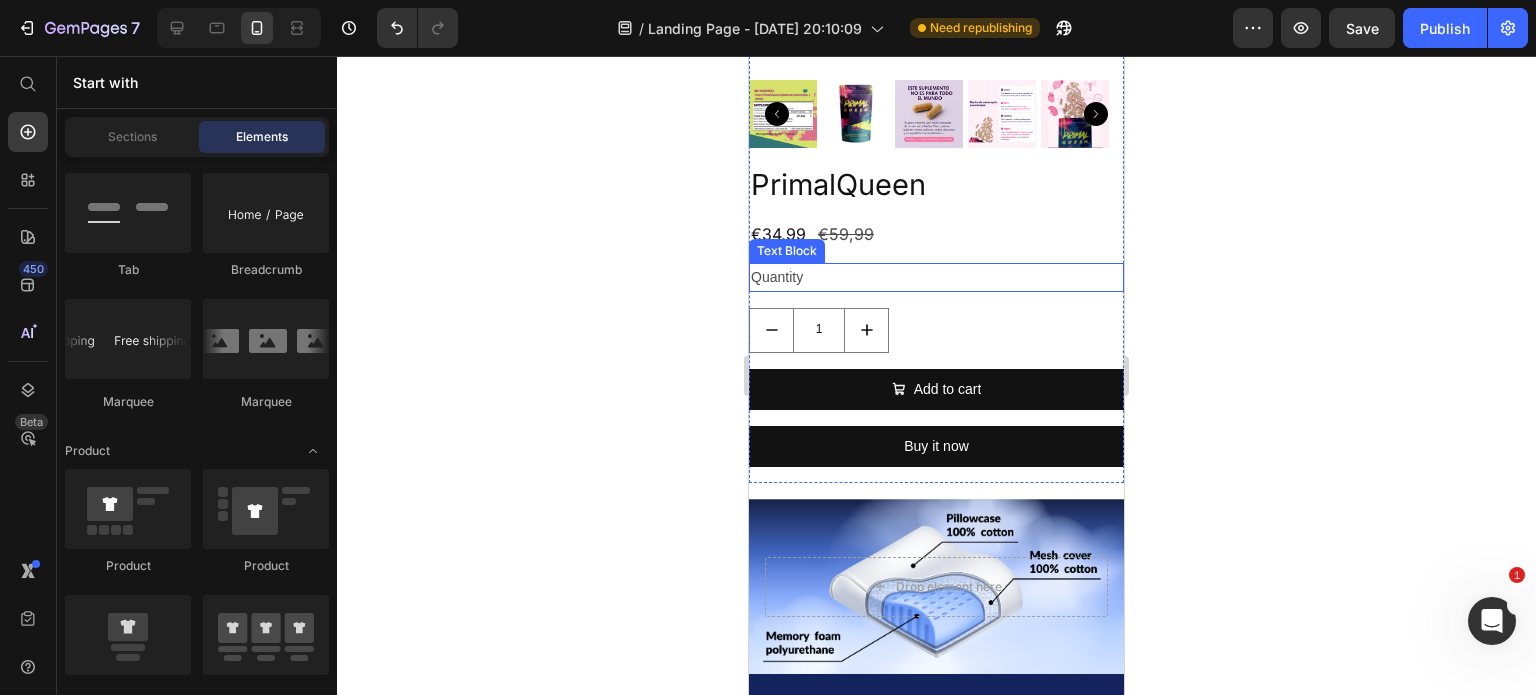 click on "1" at bounding box center (936, 330) 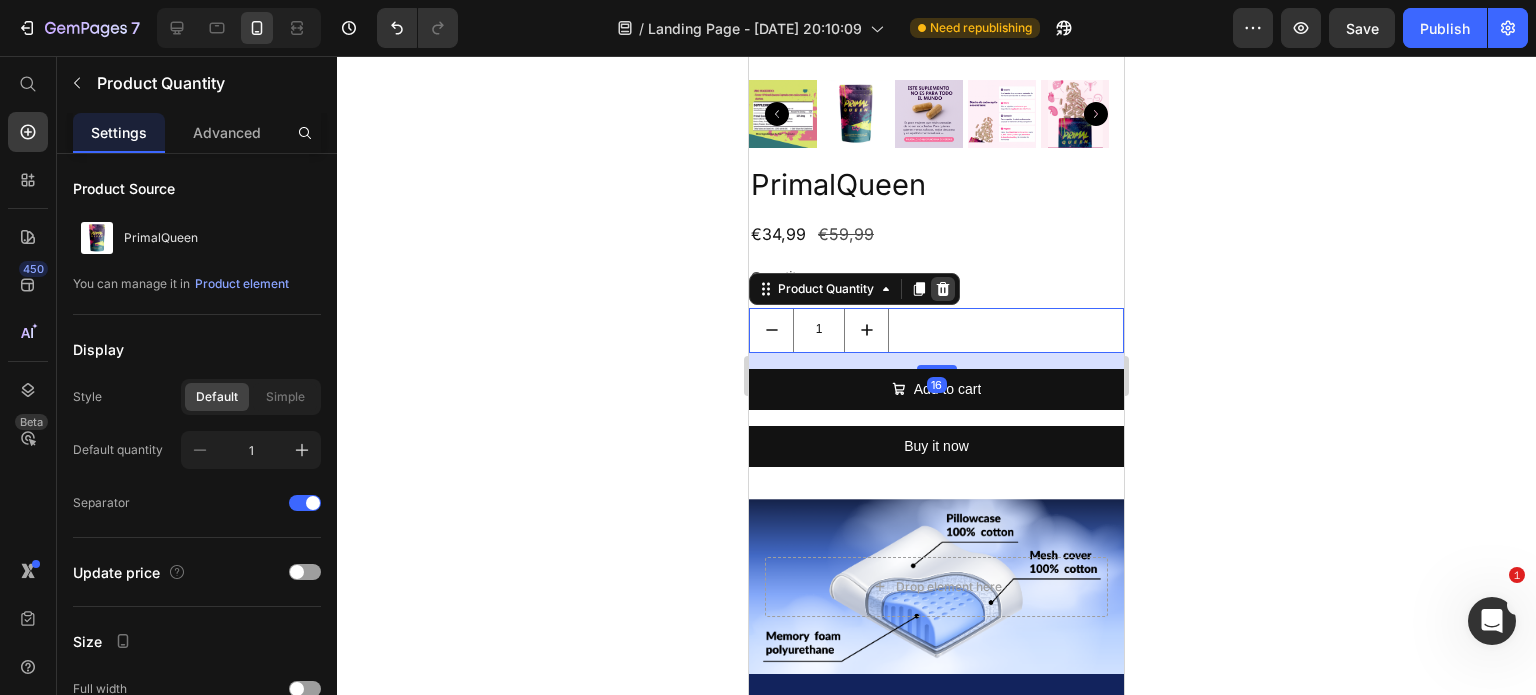 click 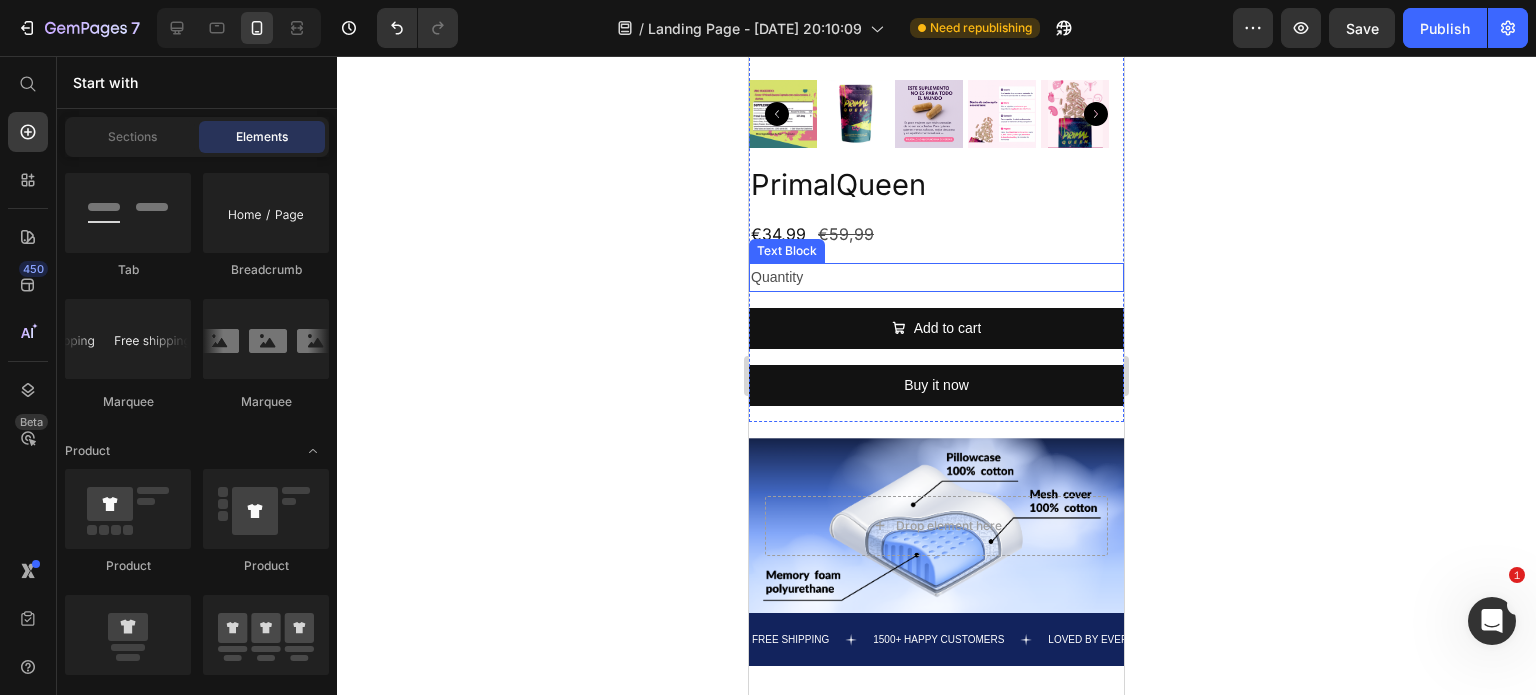 click on "Quantity" at bounding box center [936, 277] 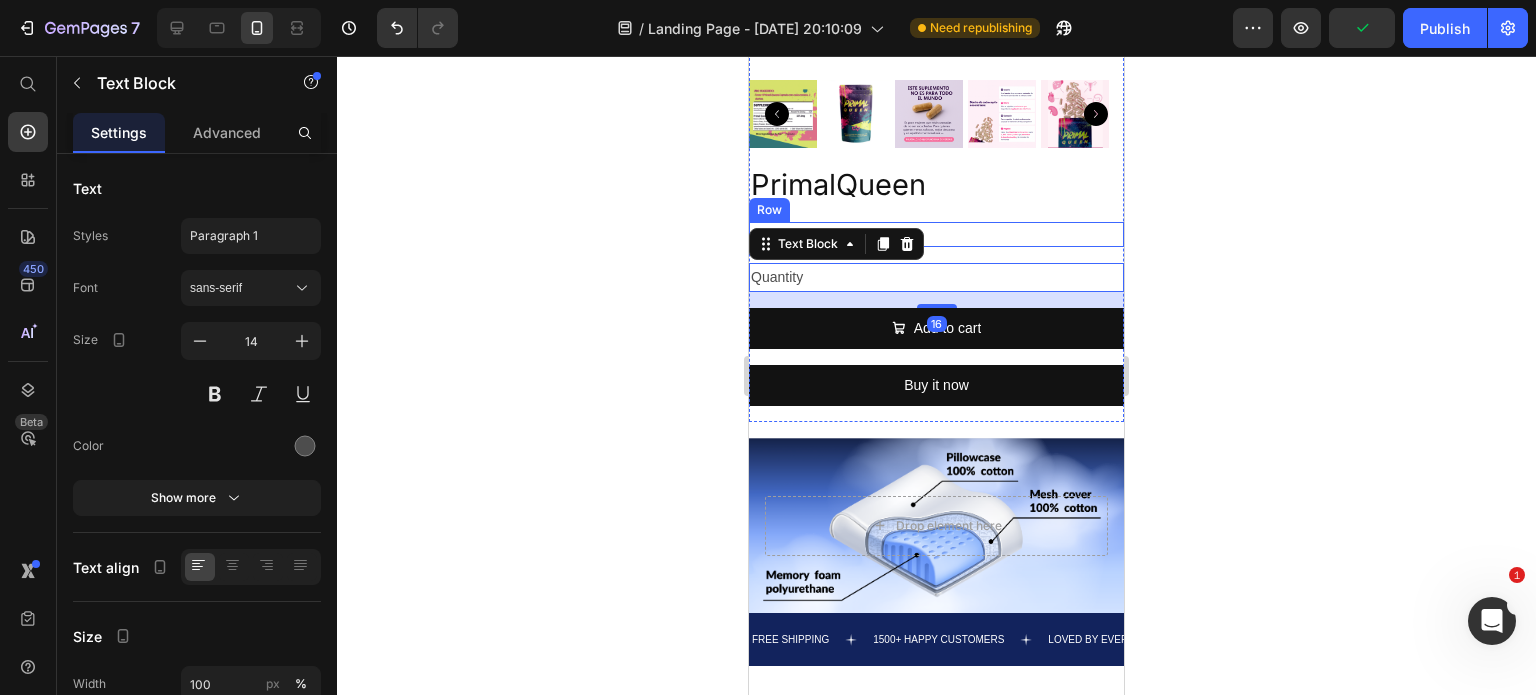 click on "€34,99 Product Price €59,99 Product Price Row" at bounding box center (936, 234) 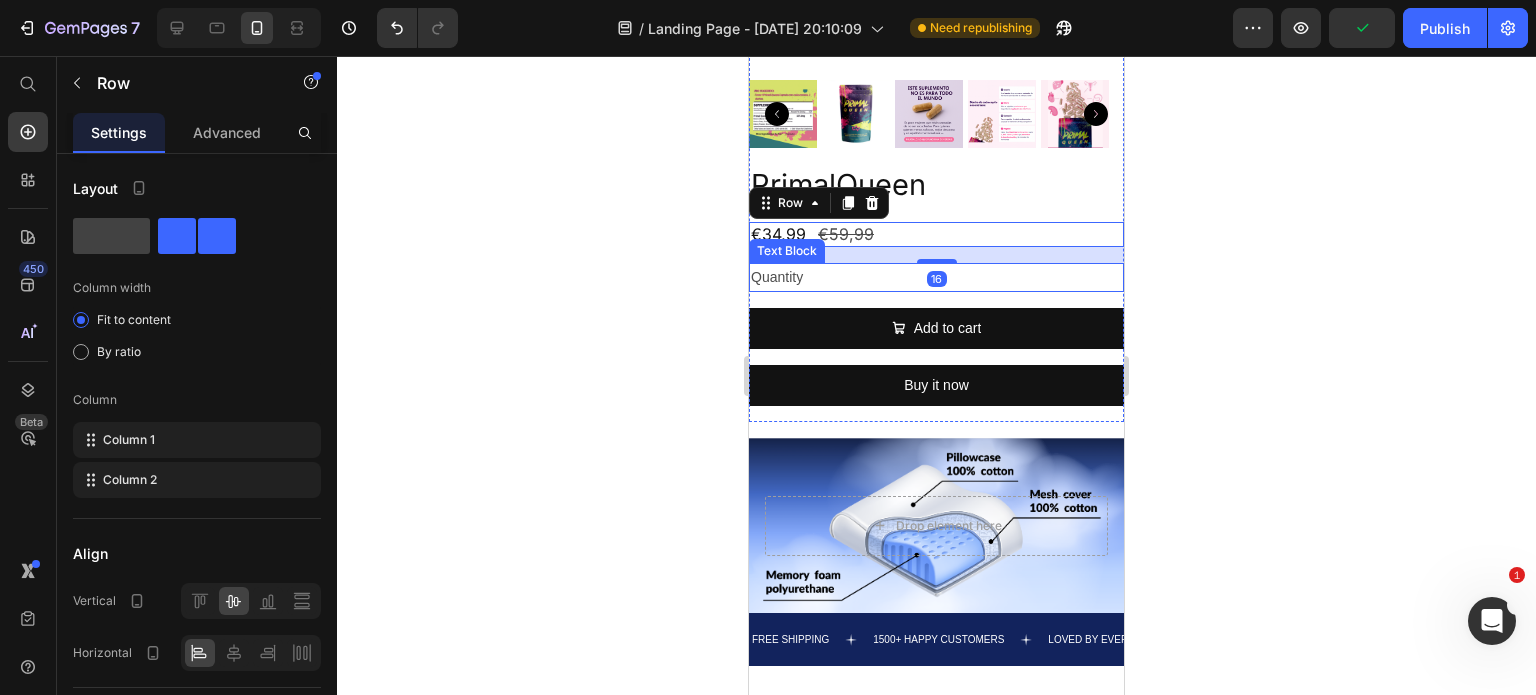 click on "Quantity" at bounding box center [936, 277] 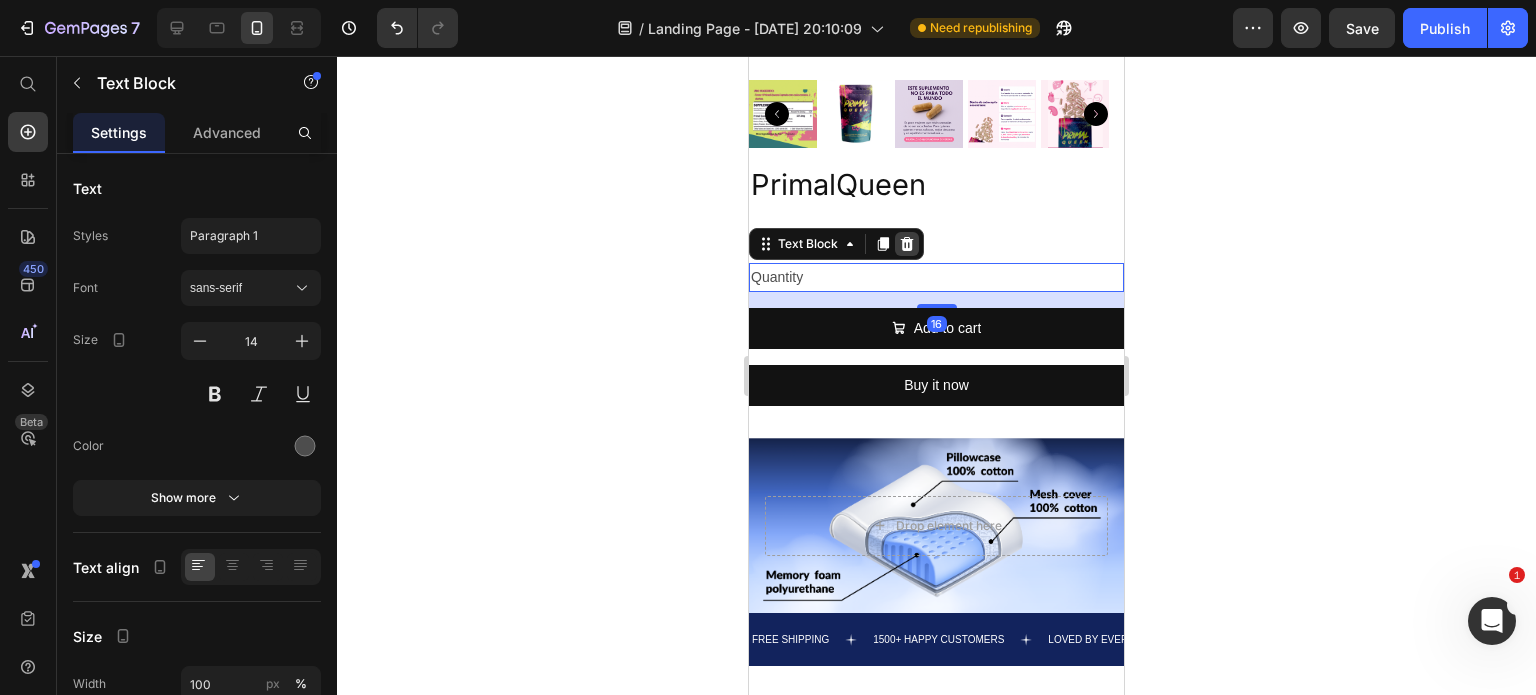 click 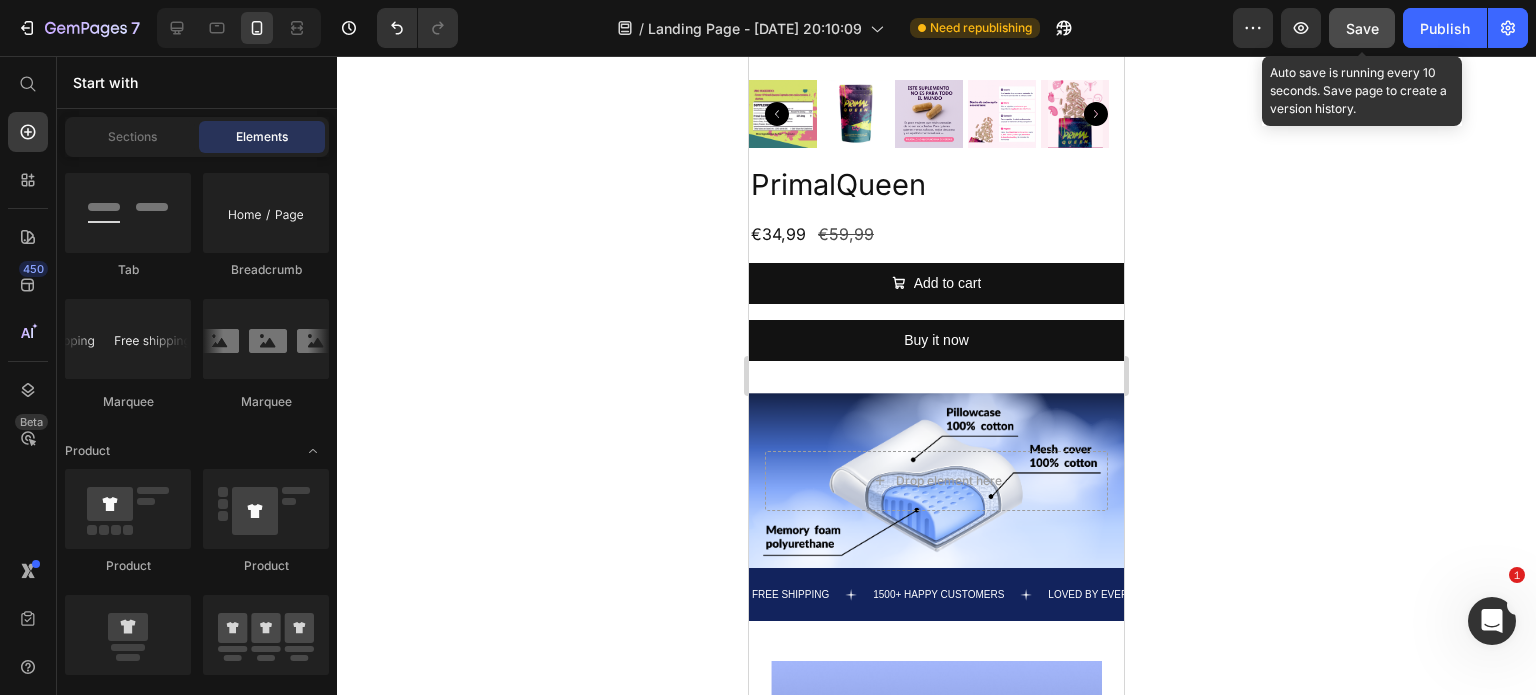 click on "Save" at bounding box center (1362, 28) 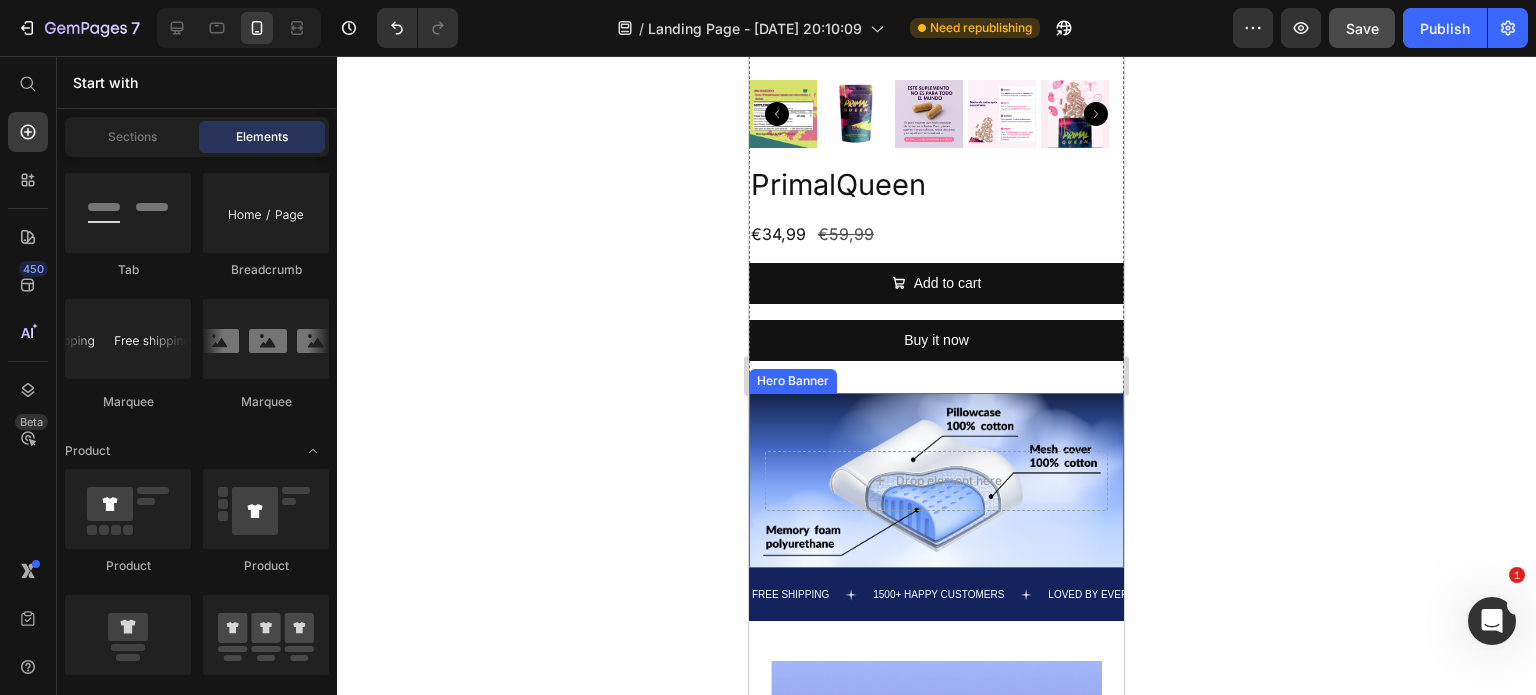 scroll, scrollTop: 133, scrollLeft: 0, axis: vertical 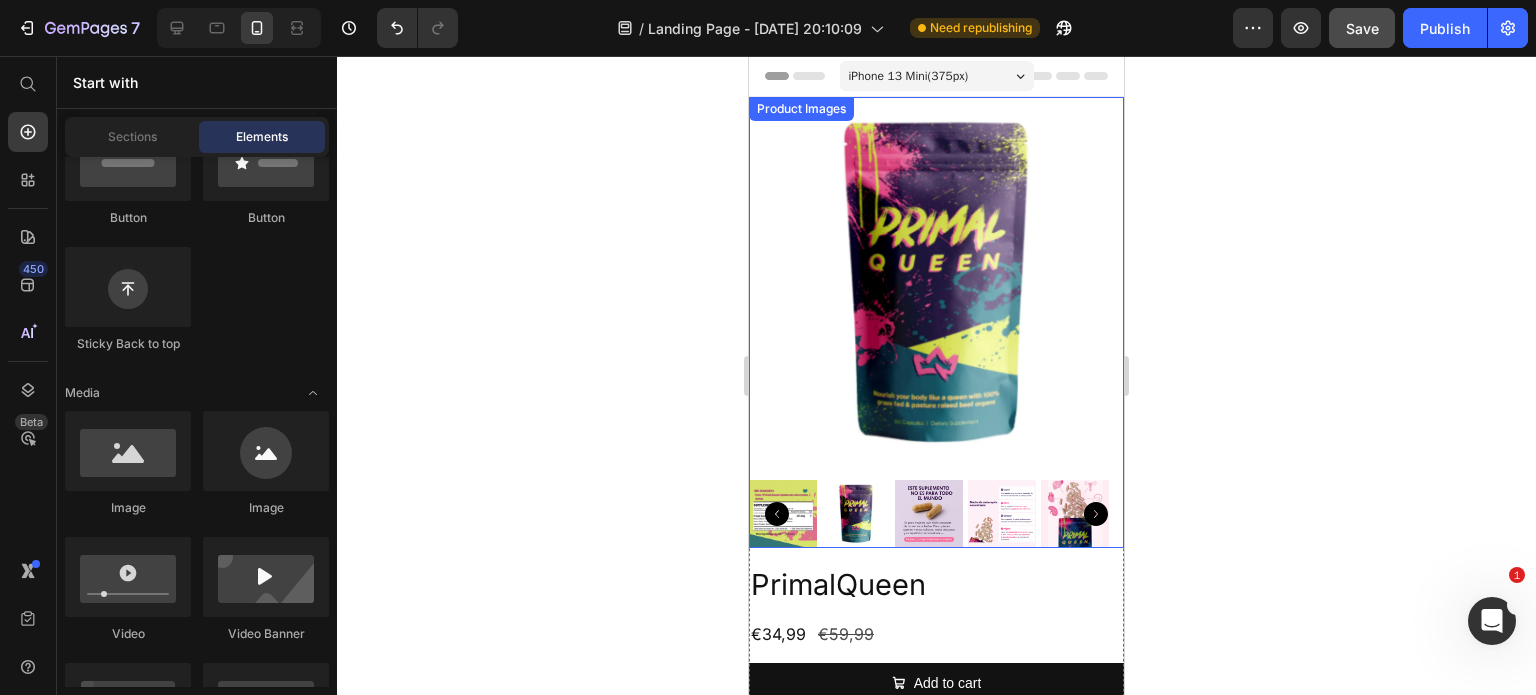 click at bounding box center [936, 284] 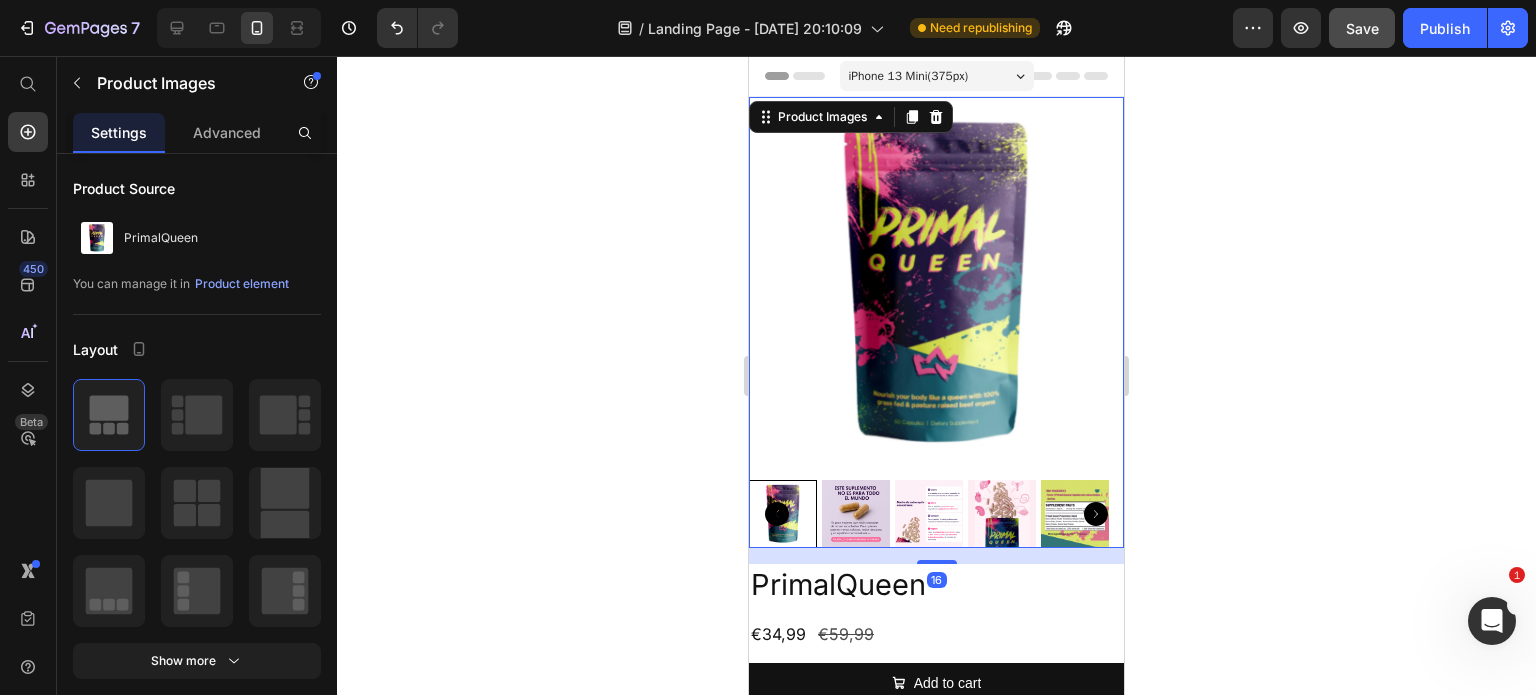 click on "7  Version history  /  Landing Page - [DATE] 20:10:09 Need republishing Preview  Save   Publish" 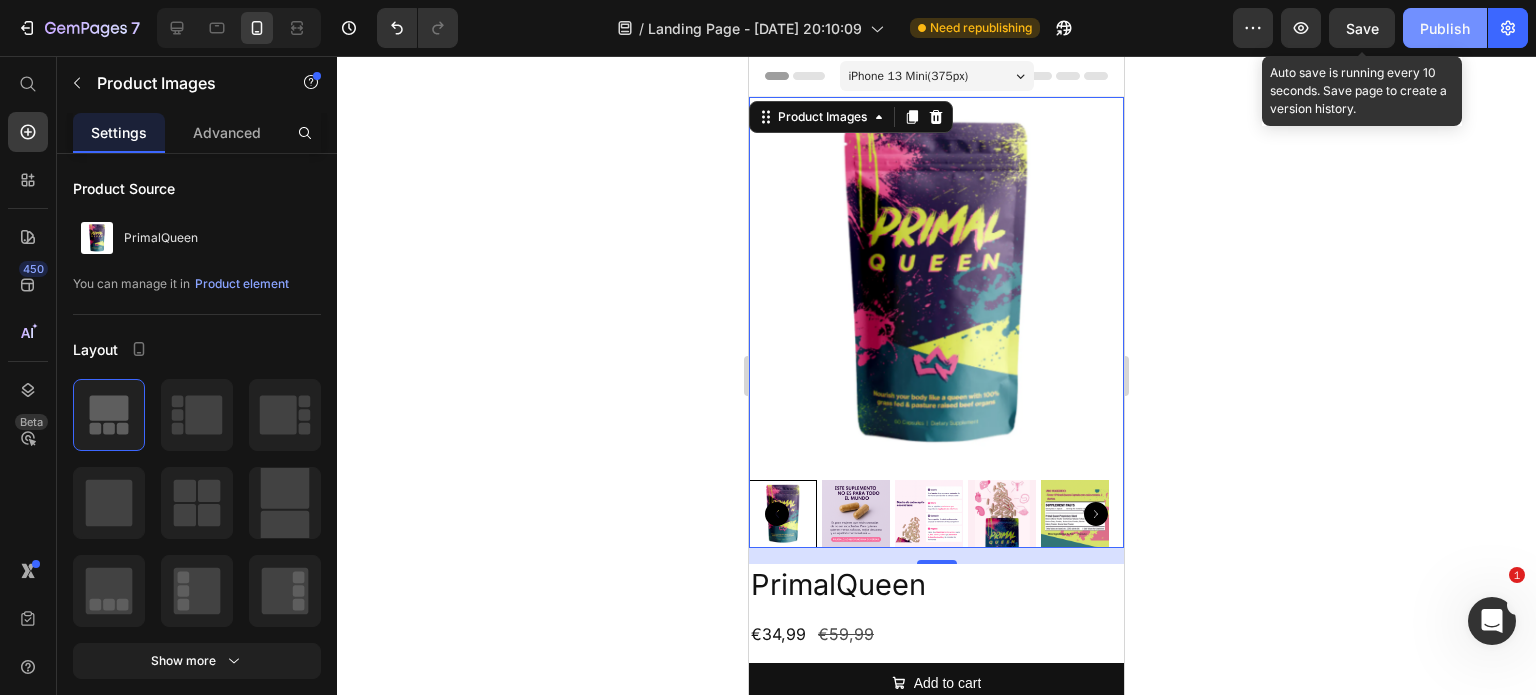 drag, startPoint x: 1380, startPoint y: 35, endPoint x: 1411, endPoint y: 23, distance: 33.24154 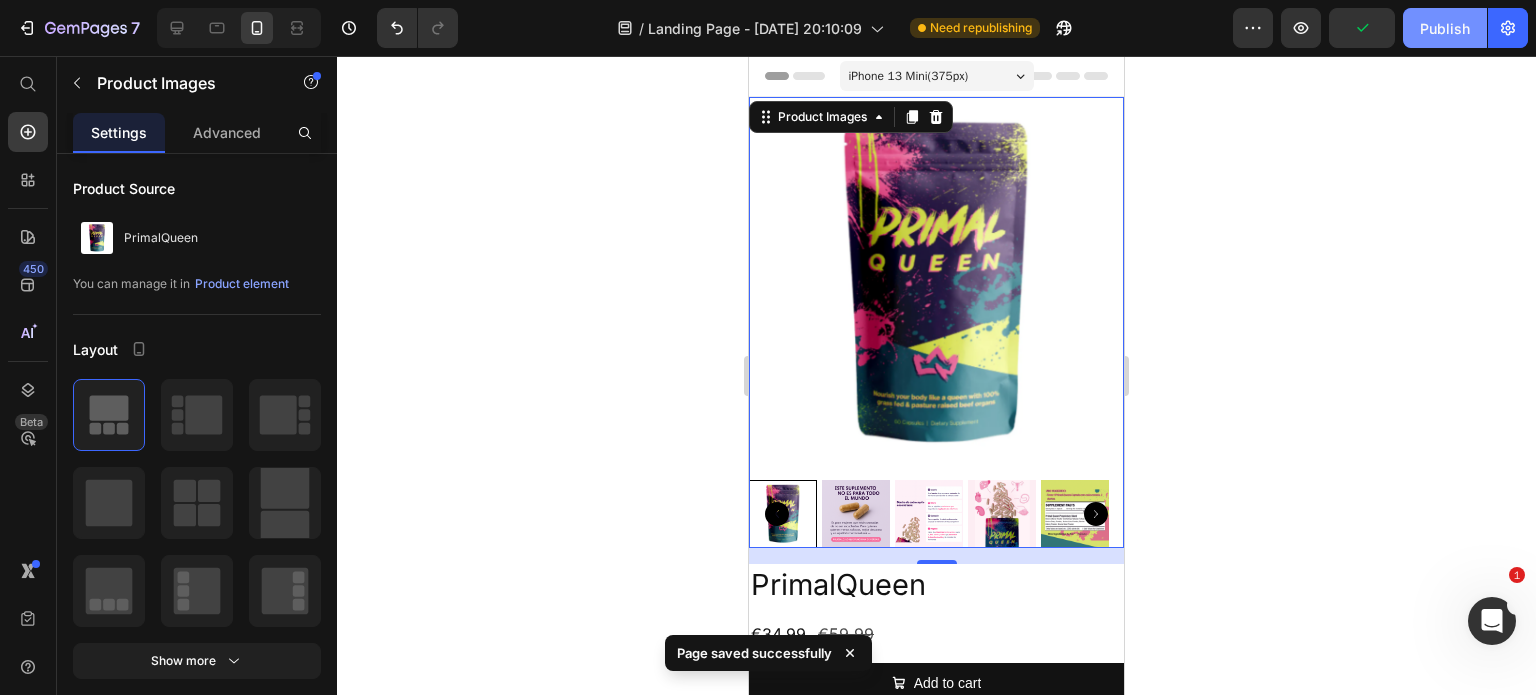 click on "Publish" 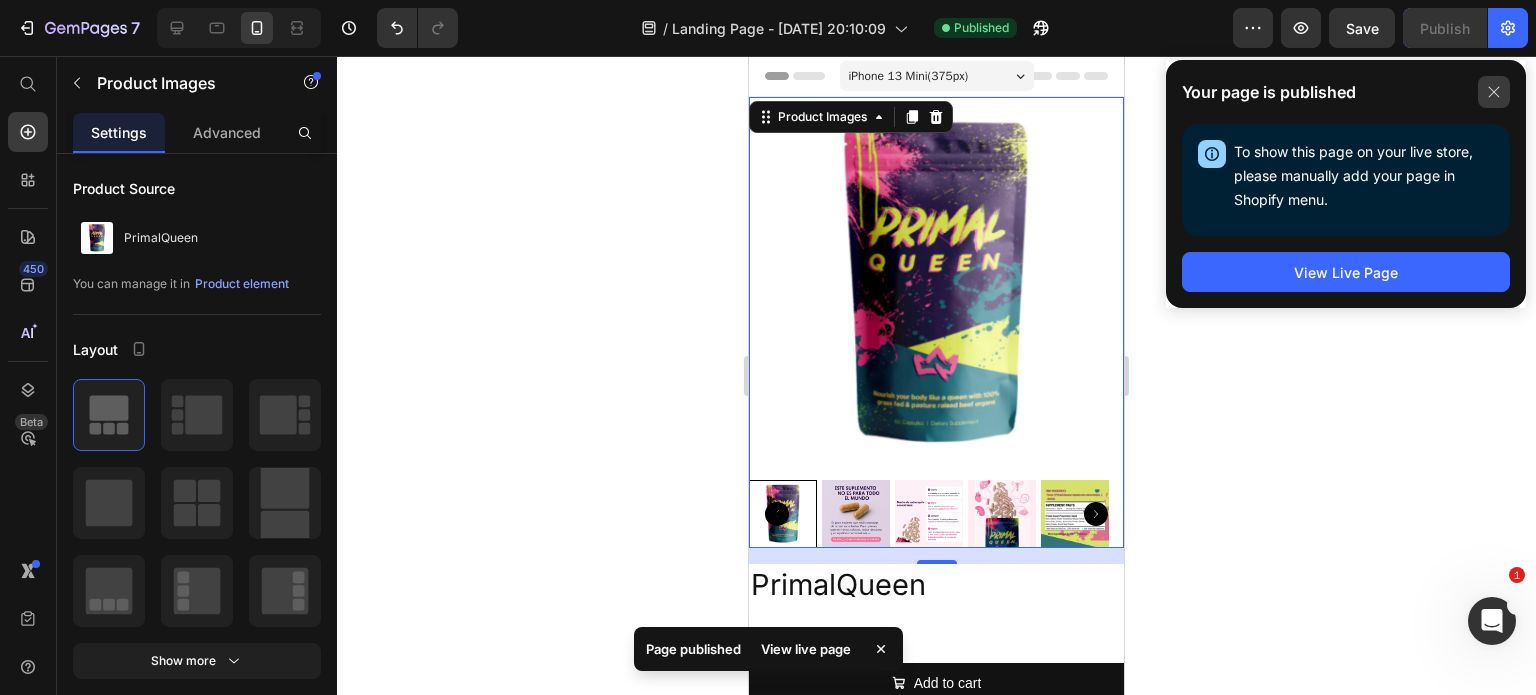 click 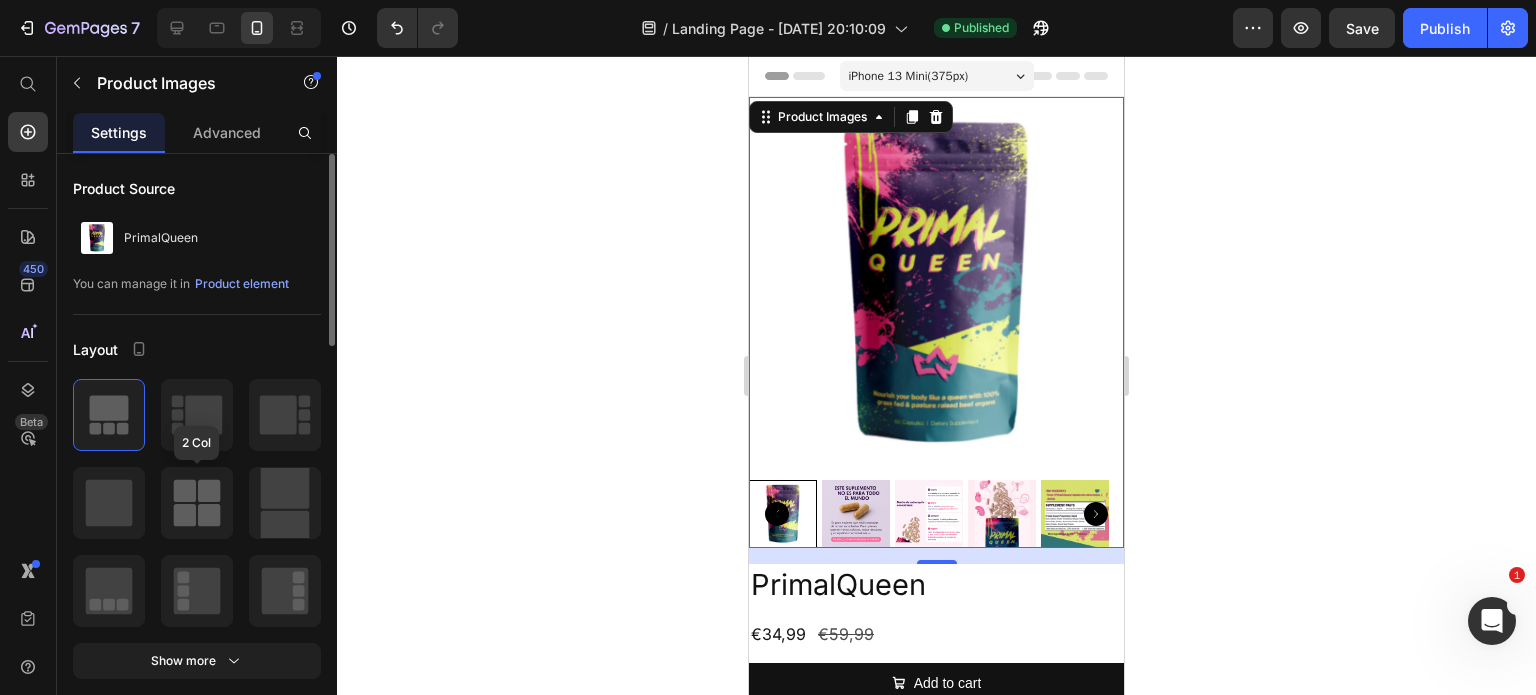 scroll, scrollTop: 267, scrollLeft: 0, axis: vertical 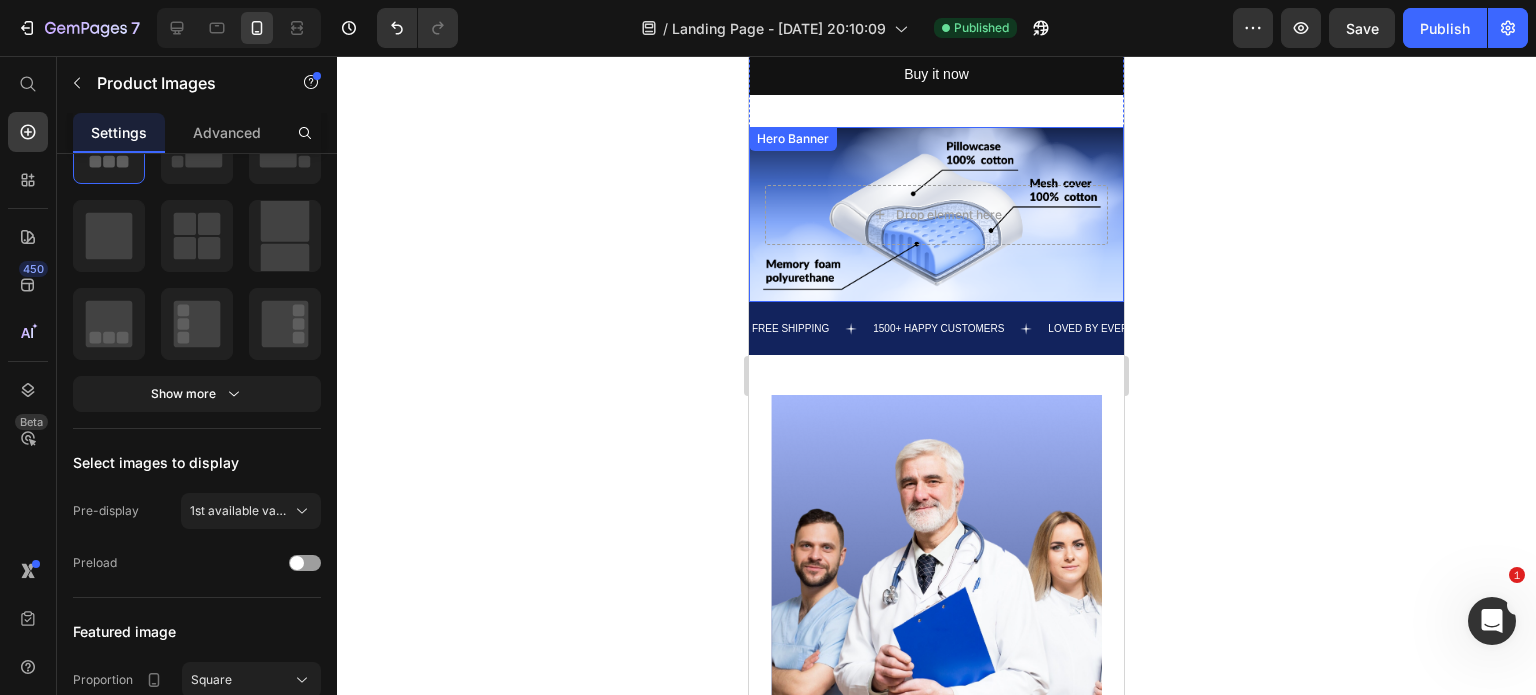 click at bounding box center (936, 214) 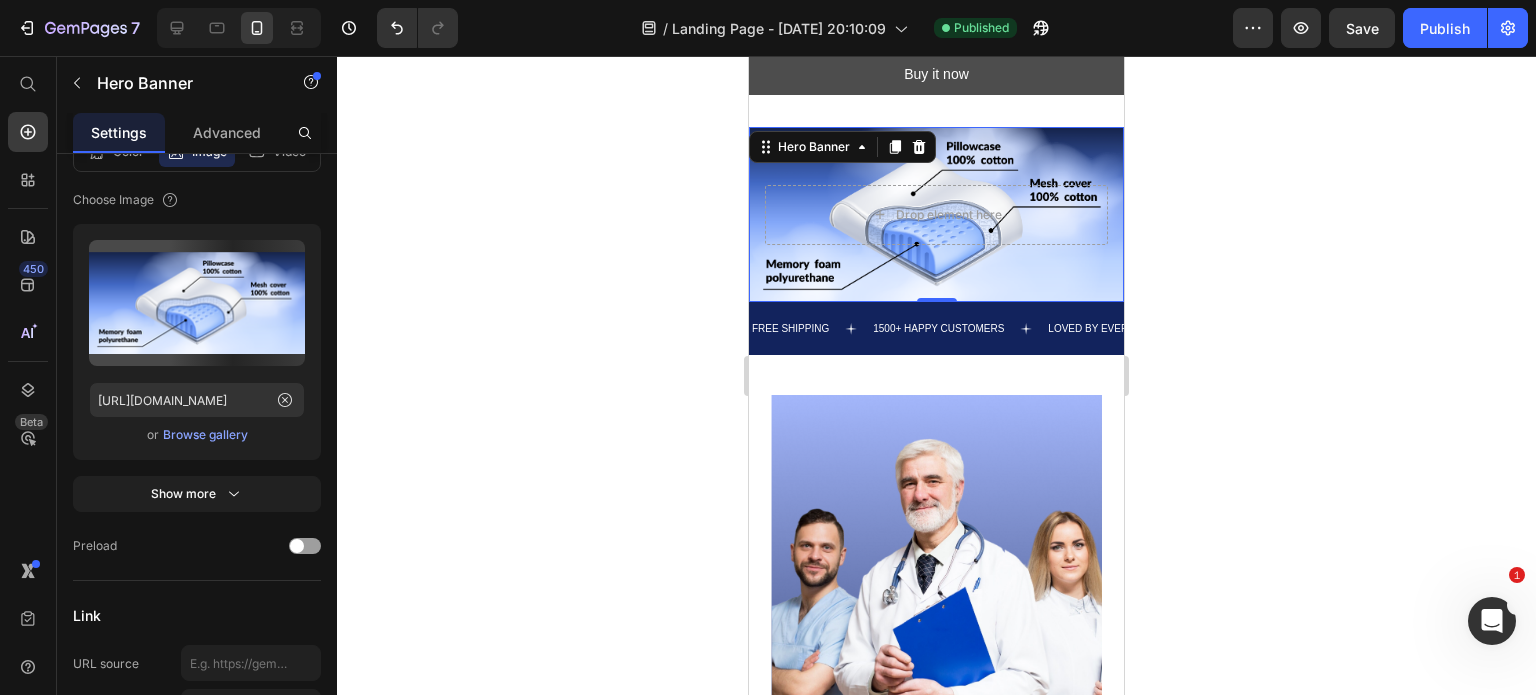scroll, scrollTop: 0, scrollLeft: 0, axis: both 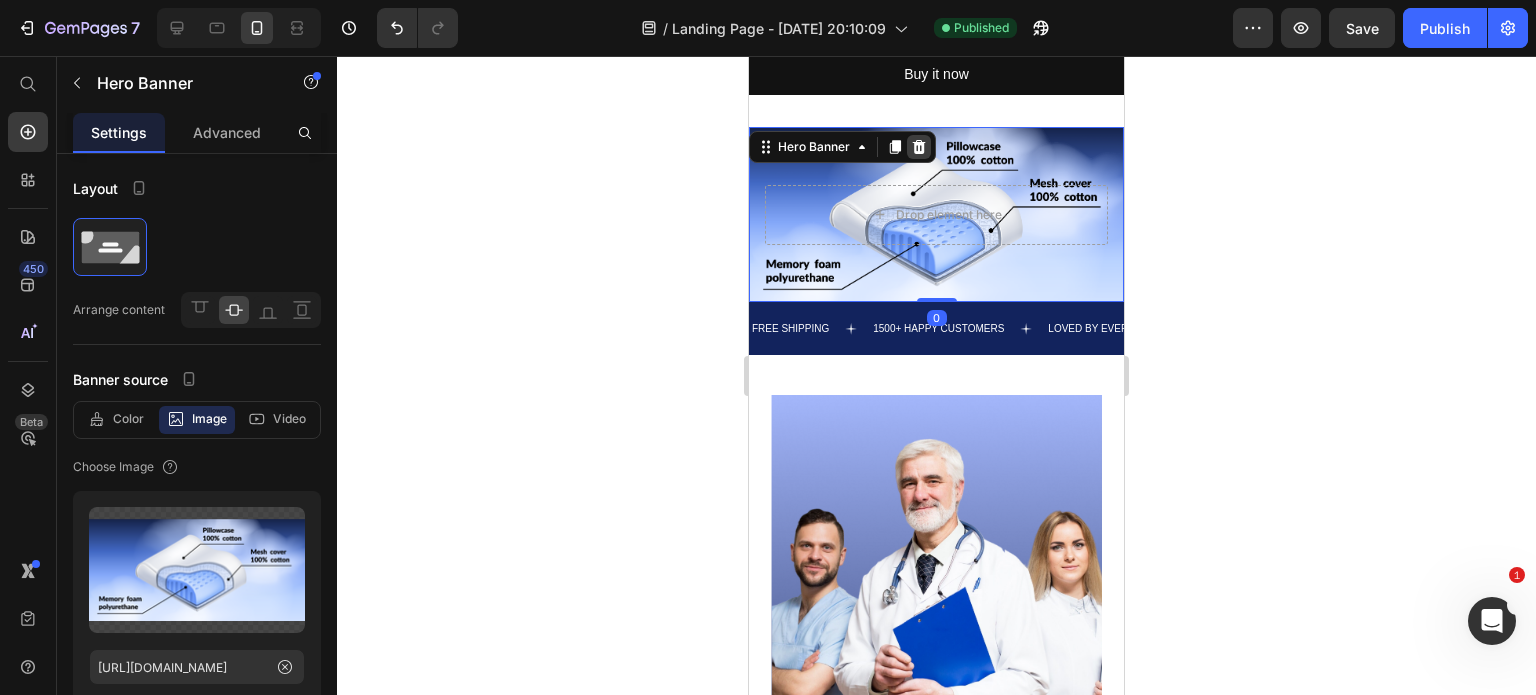 click 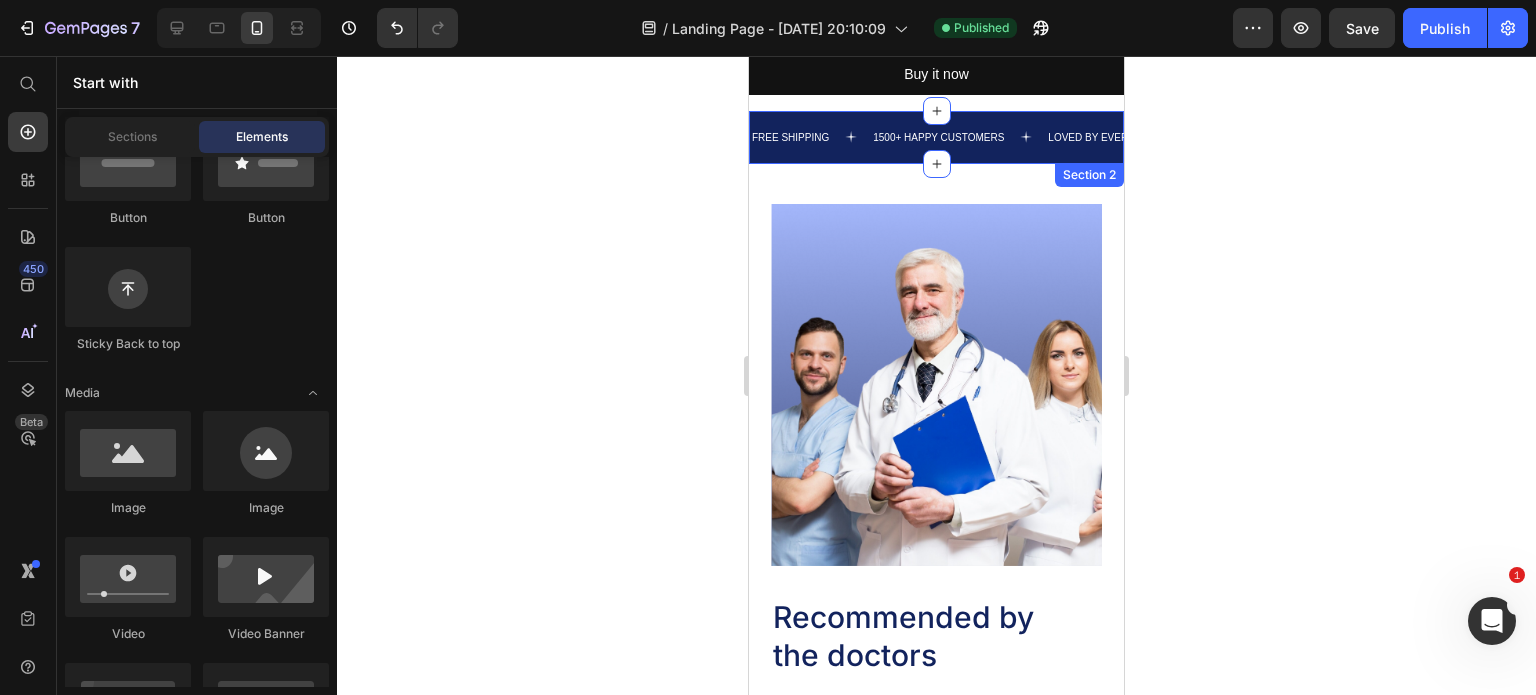 click on "FREE SHIPPING Text
1500+ HAPPY CUSTOMERS Text
LOVED BY EVERYONE Text
FREE SHIPPING Text
1500+ HAPPY CUSTOMERS Text
LOVED BY EVERYONE Text
Marquee Section 2" at bounding box center [936, 137] 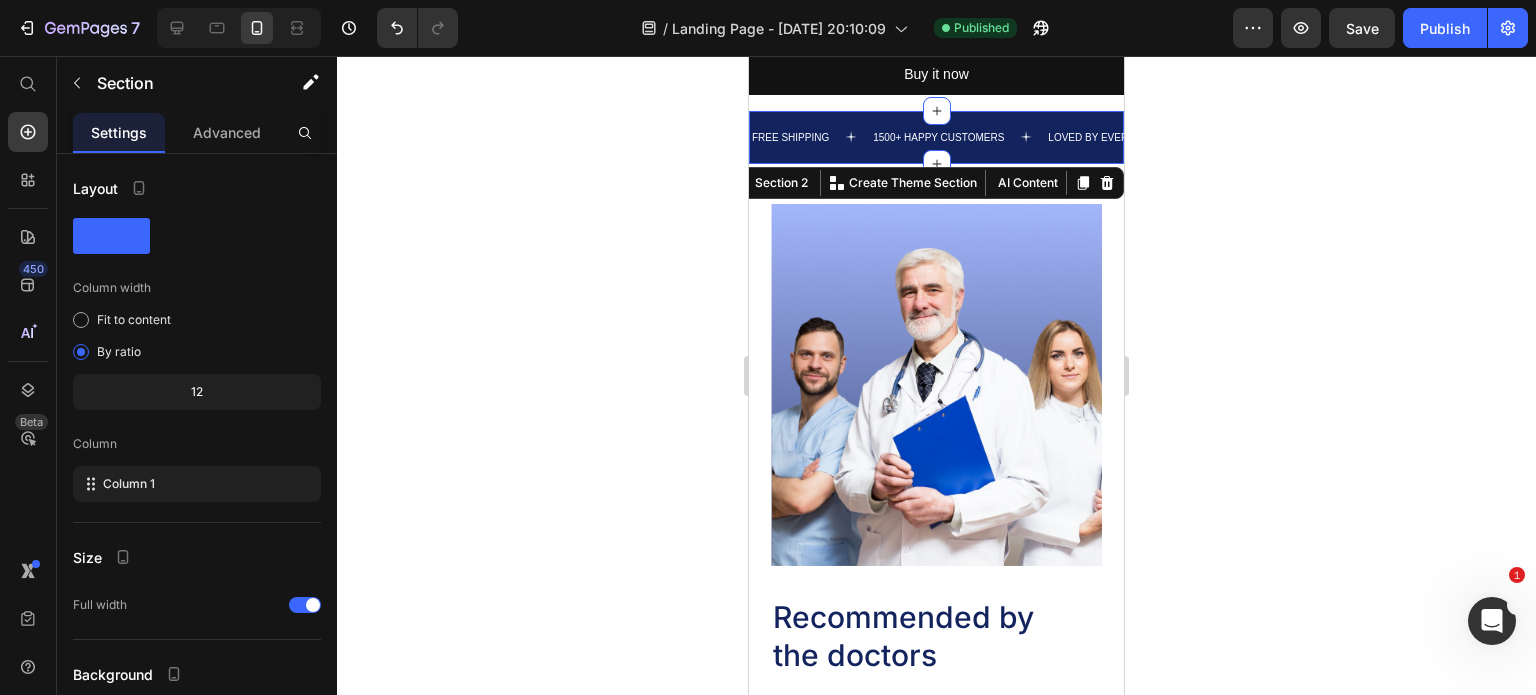 click at bounding box center (1107, 183) 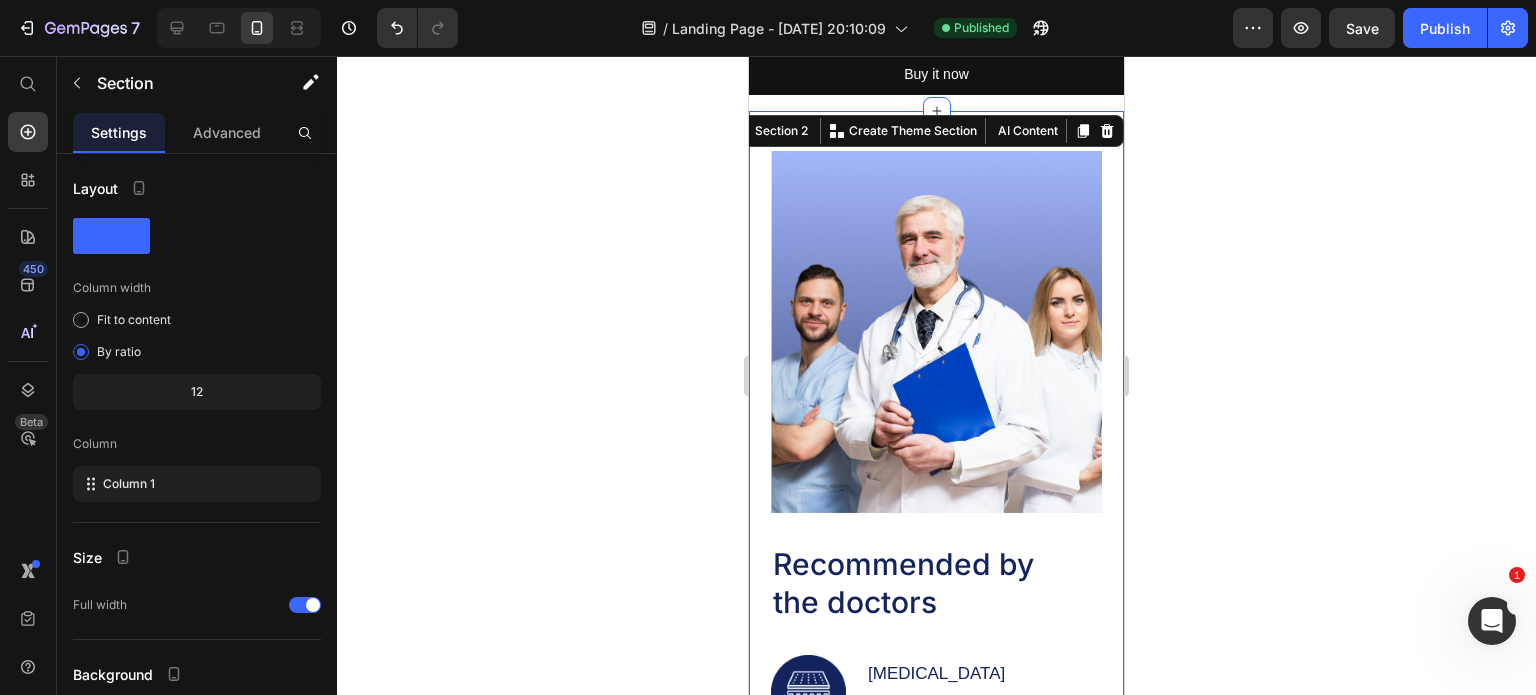 click on "Image Recommended by the doctors Heading Image [MEDICAL_DATA] Text Block Contours to your neck and head for personalized support Text Block Row Image Hypoallergenic Cover Text Block Resists [MEDICAL_DATA] and allergens Text Block Row Image Adjustable Height Text Block Customize pillow loft to your preference Text Block Row Row Row GET YOURS NOW Button Row Section 2   You can create reusable sections Create Theme Section AI Content Write with GemAI What would you like to describe here? Tone and Voice Persuasive Product PrimalQueen Show more Generate" at bounding box center (936, 596) 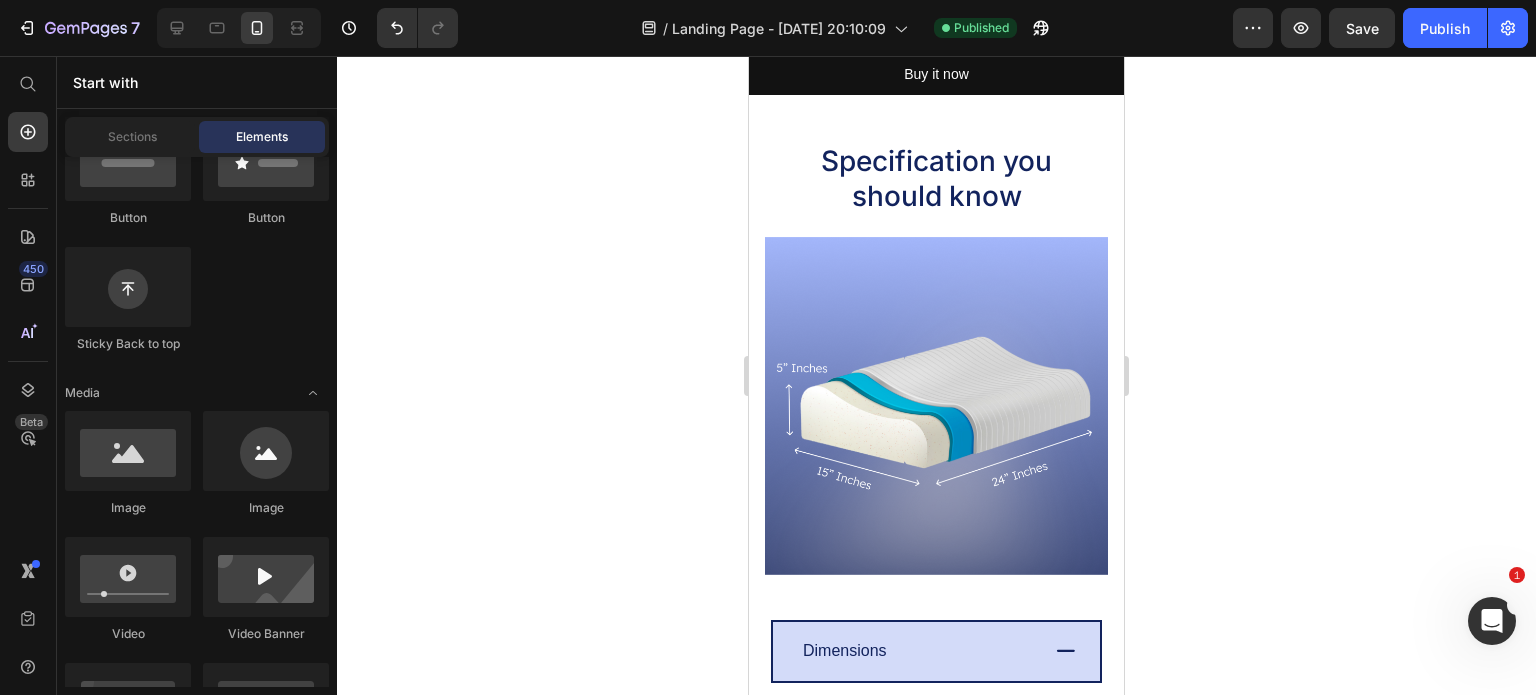 scroll, scrollTop: 800, scrollLeft: 0, axis: vertical 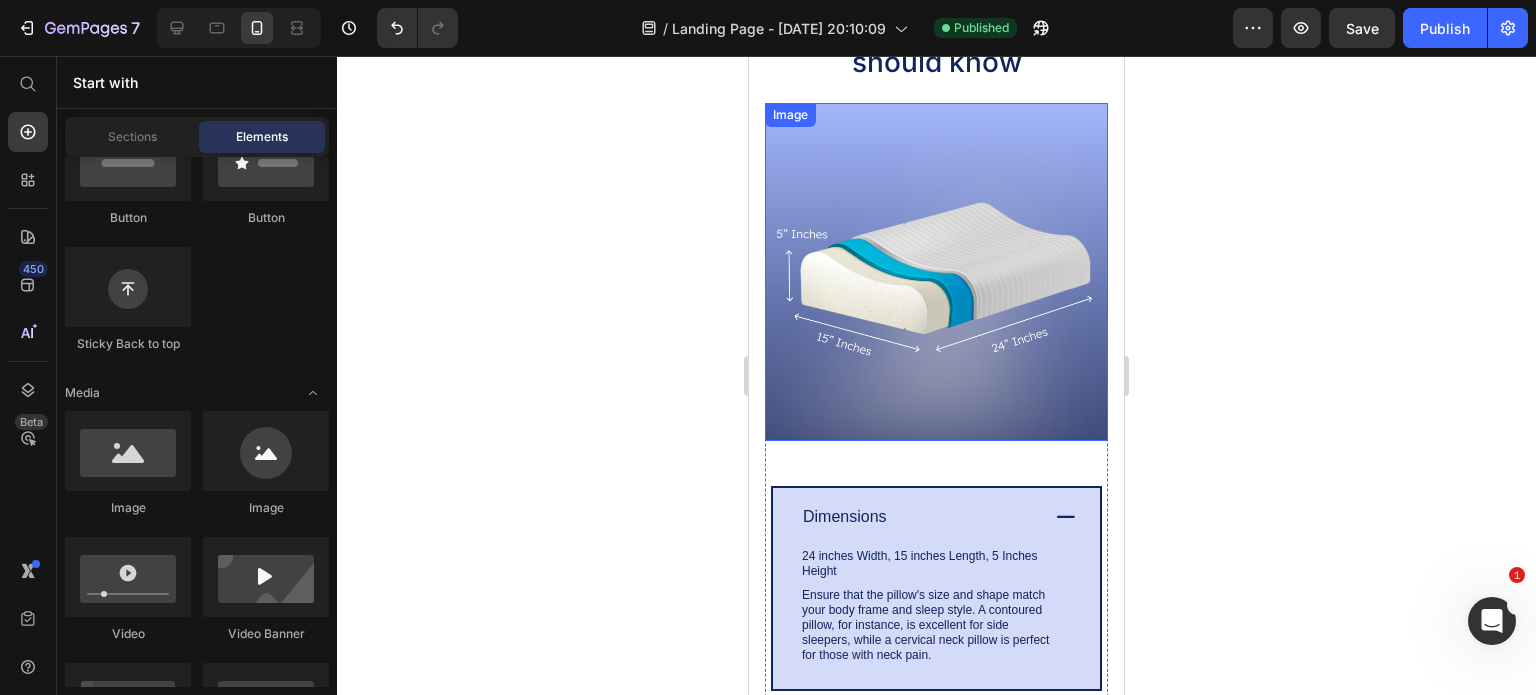 click at bounding box center [936, 272] 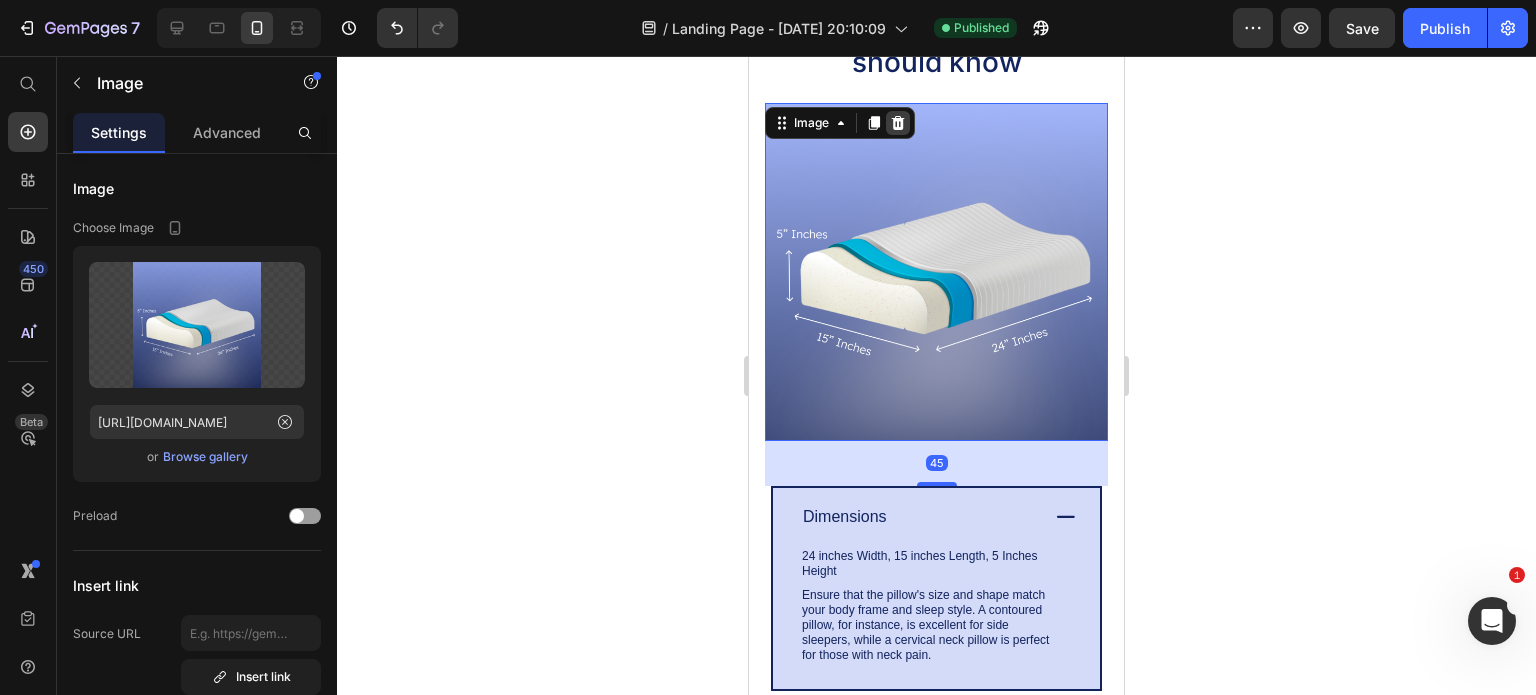 click at bounding box center [898, 123] 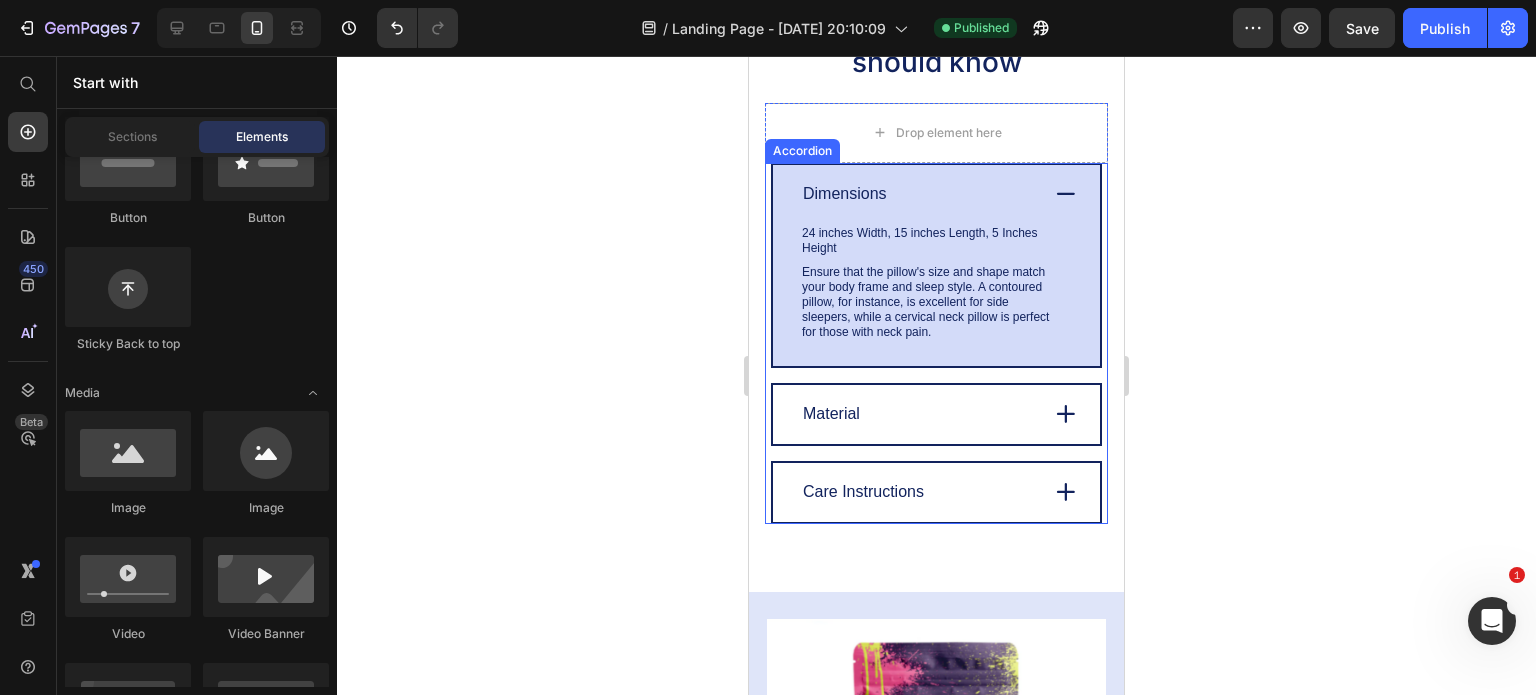 scroll, scrollTop: 400, scrollLeft: 0, axis: vertical 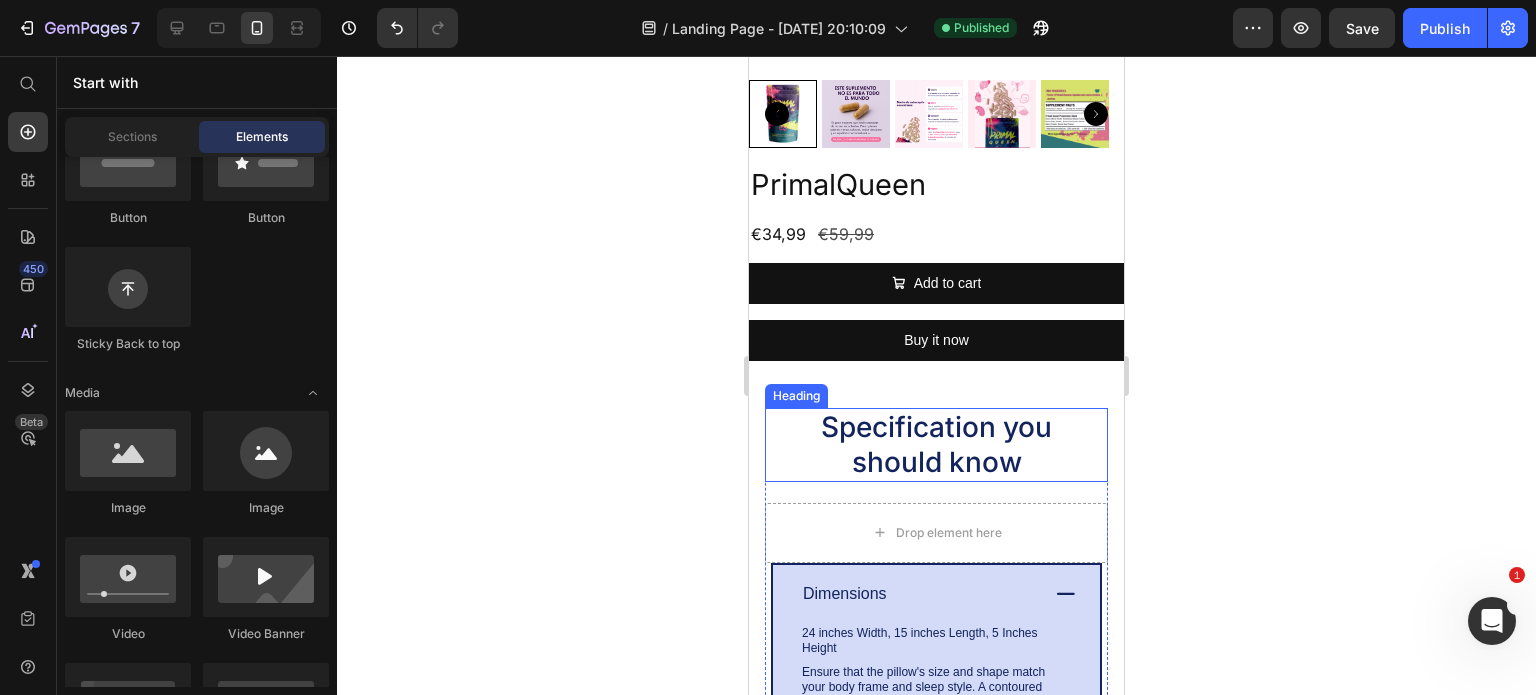click on "Specification you should know" at bounding box center (936, 445) 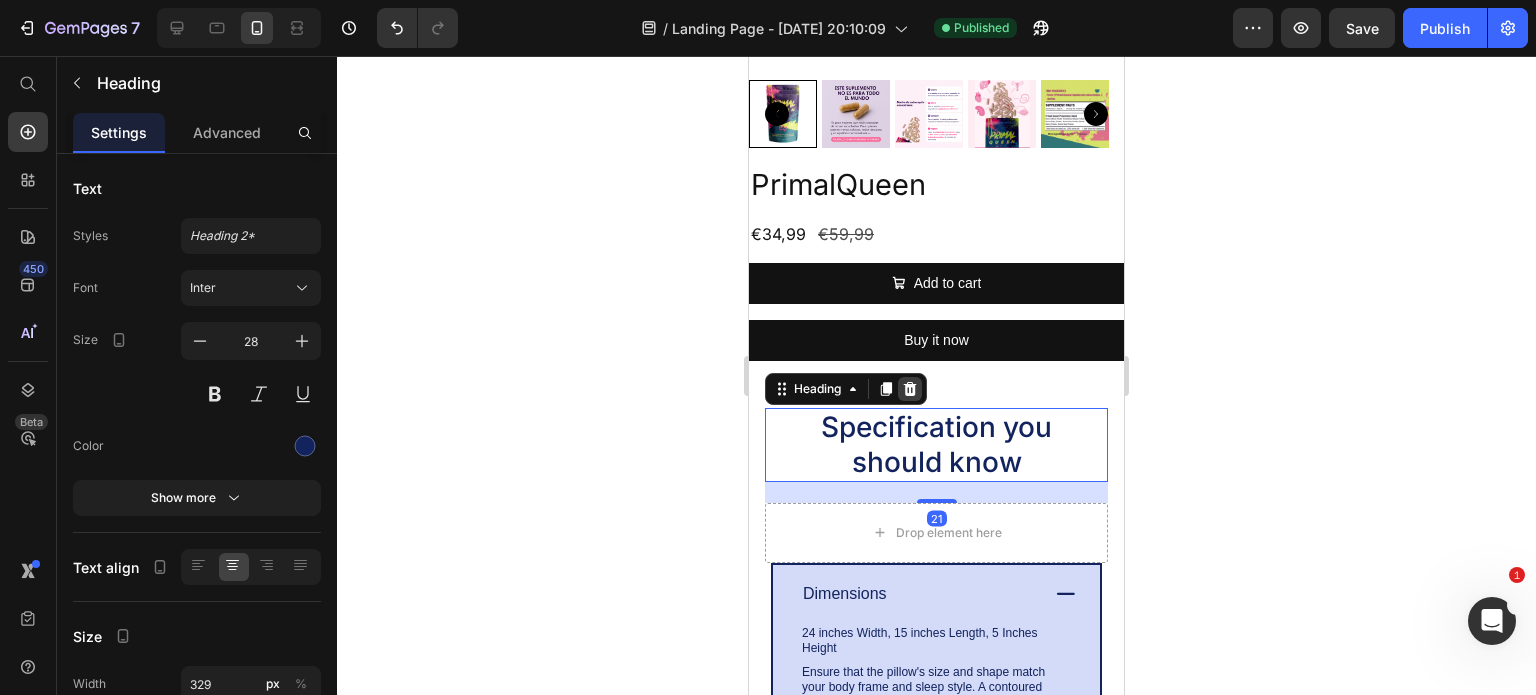 click 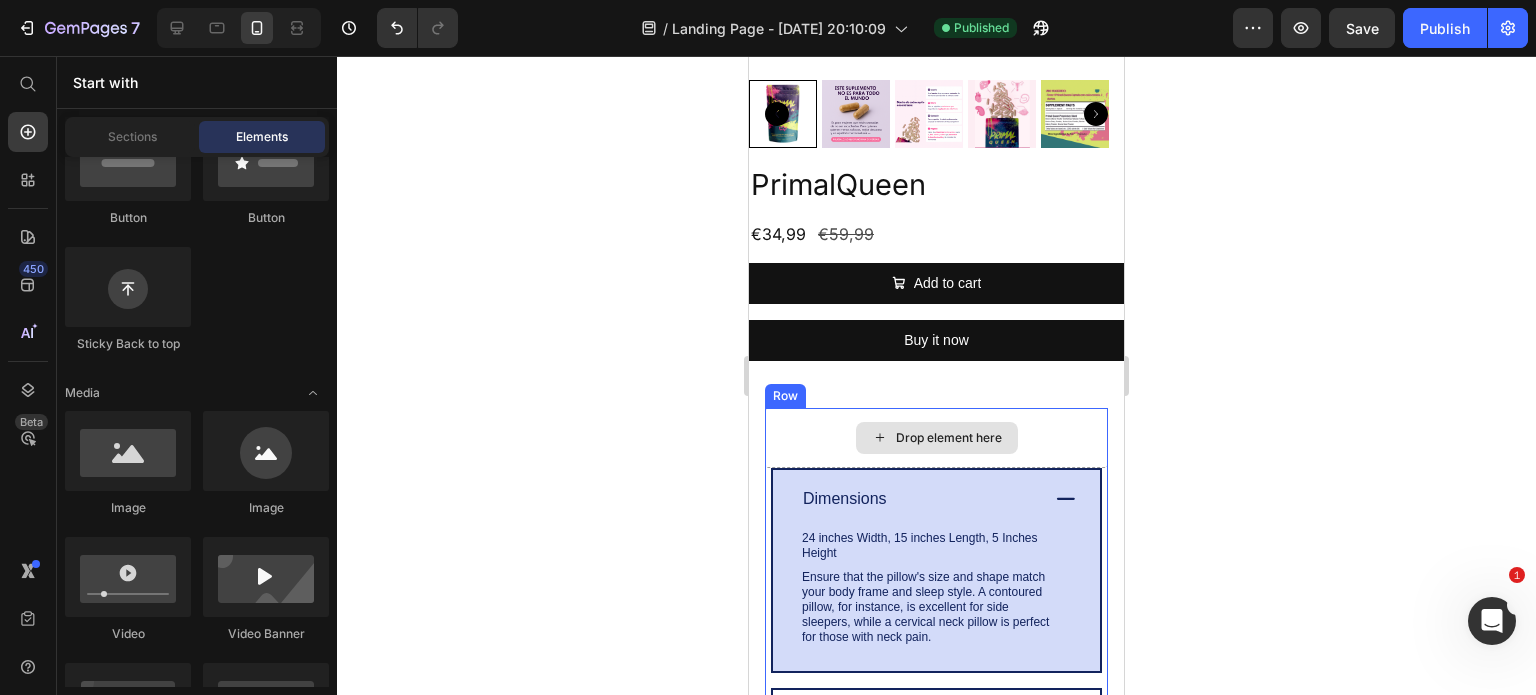 click on "Drop element here" at bounding box center [936, 438] 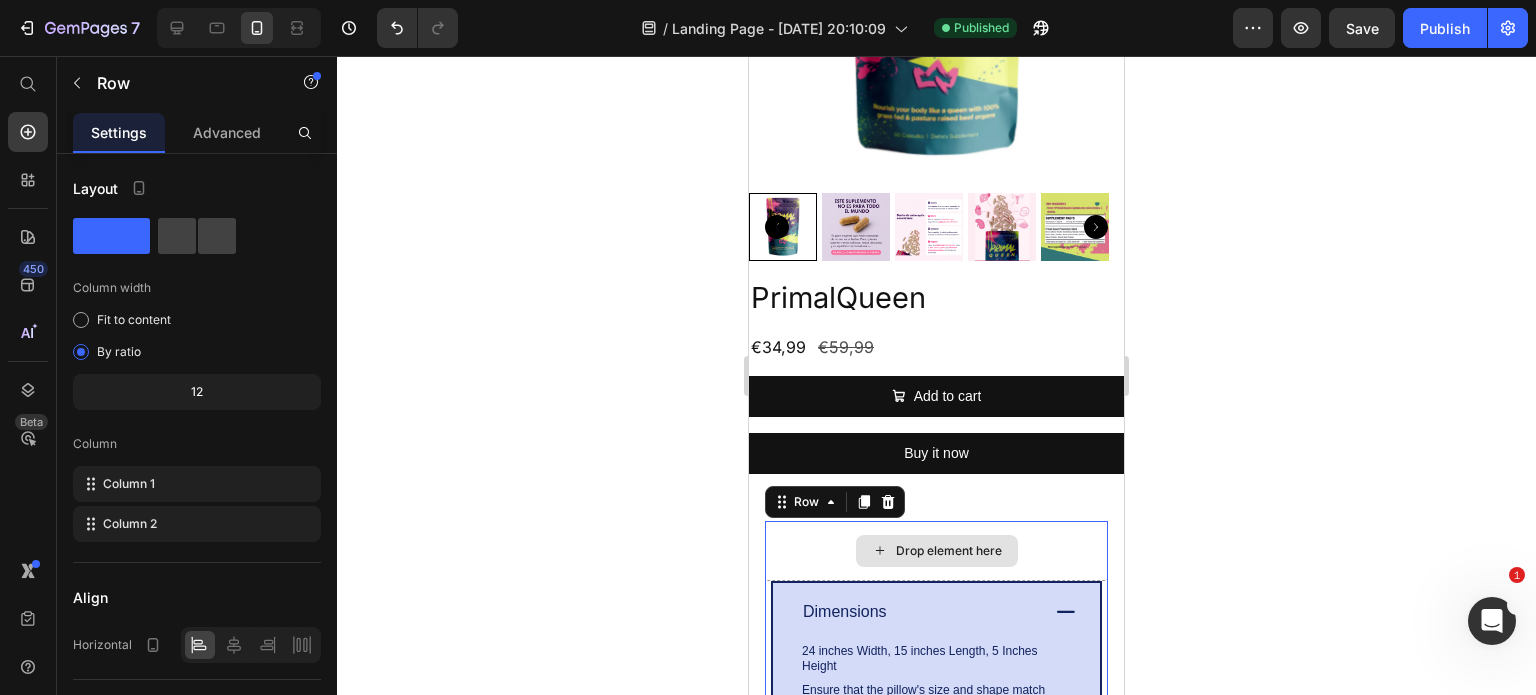 scroll, scrollTop: 266, scrollLeft: 0, axis: vertical 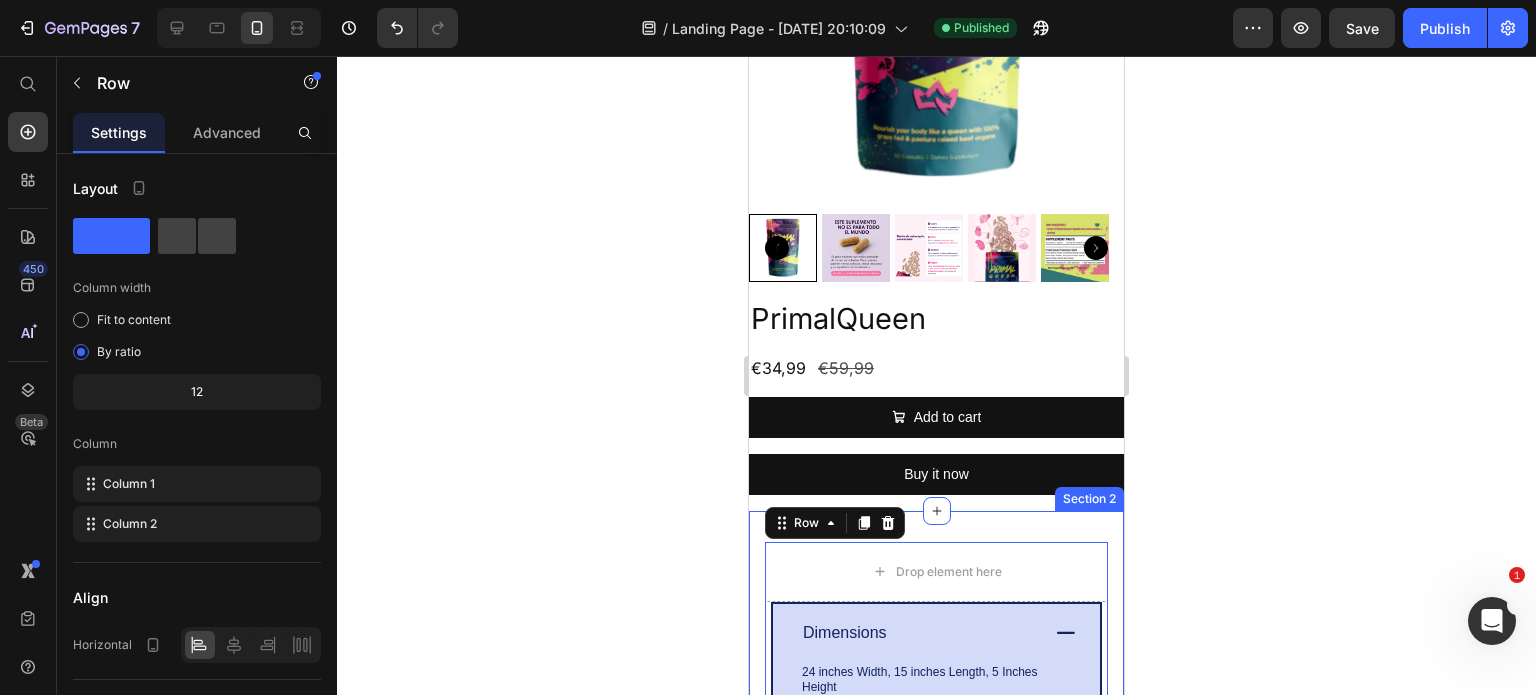 click on "Drop element here" at bounding box center [936, 572] 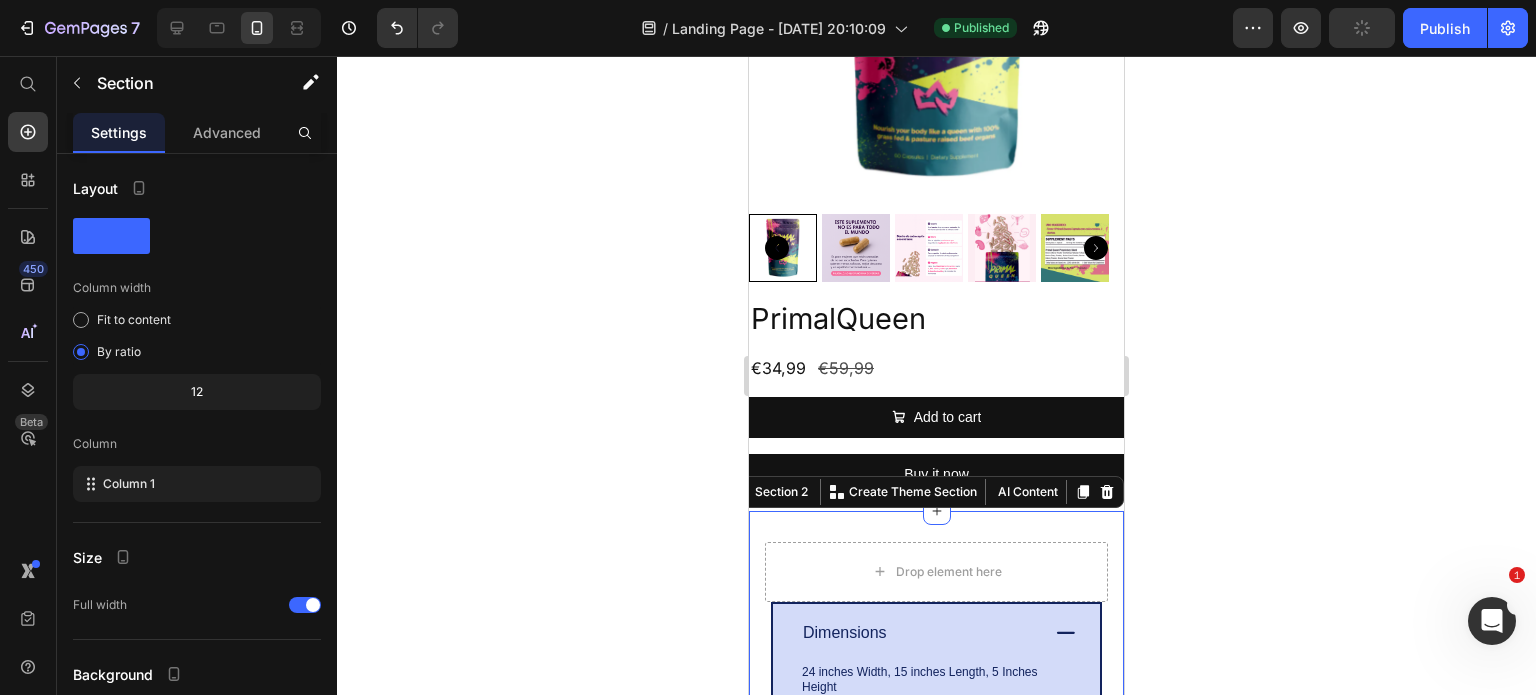 click on "Drop element here
Dimensions 24 inches Width, 15 inches Length, 5 Inches Height Text Block Ensure that the pillow's size and shape match your body frame and sleep style. A contoured pillow, for instance, is excellent for side sleepers, while a cervical neck pillow is perfect for those with [MEDICAL_DATA]. Text Block Row
Material
Care Instructions Accordion Row Row Section 2   You can create reusable sections Create Theme Section AI Content Write with GemAI What would you like to describe here? Tone and Voice Persuasive Product PrimalQueen Show more Generate" at bounding box center (936, 771) 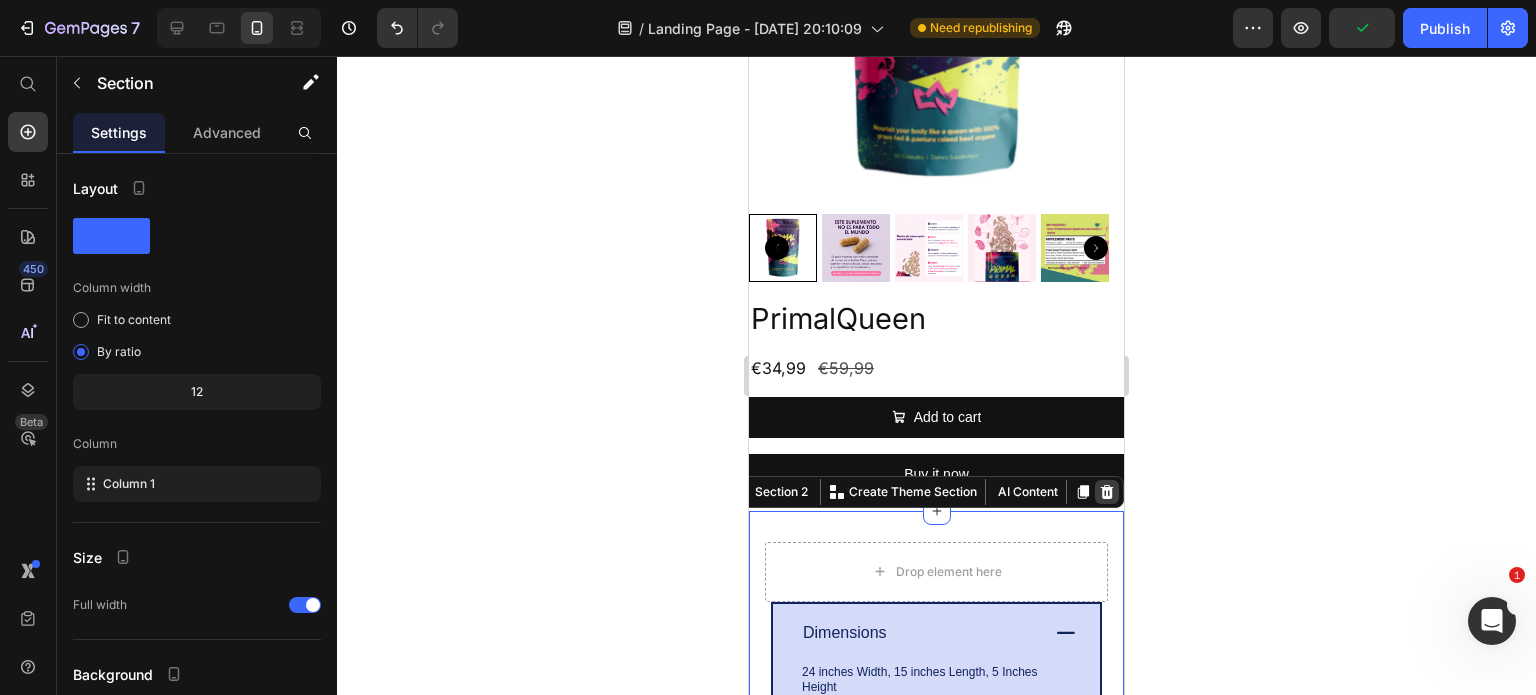 click 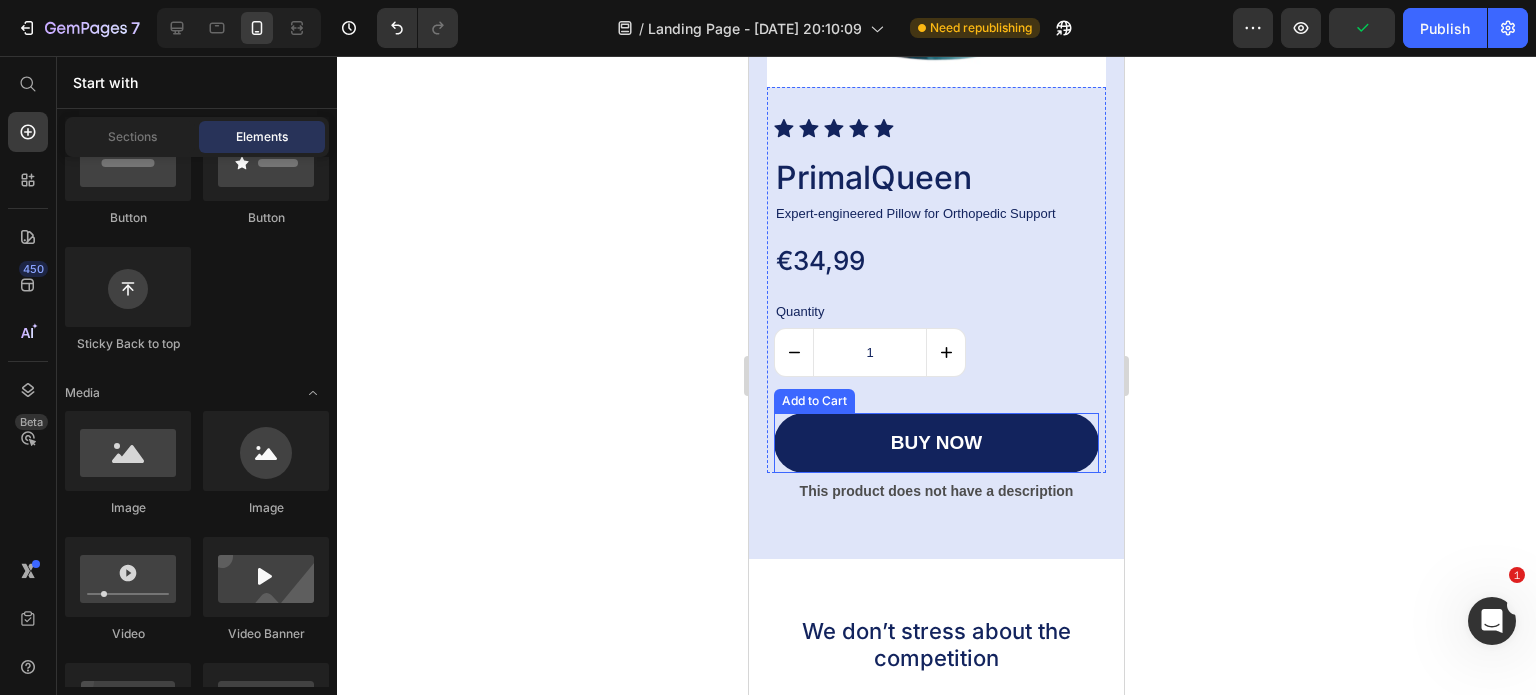 scroll, scrollTop: 400, scrollLeft: 0, axis: vertical 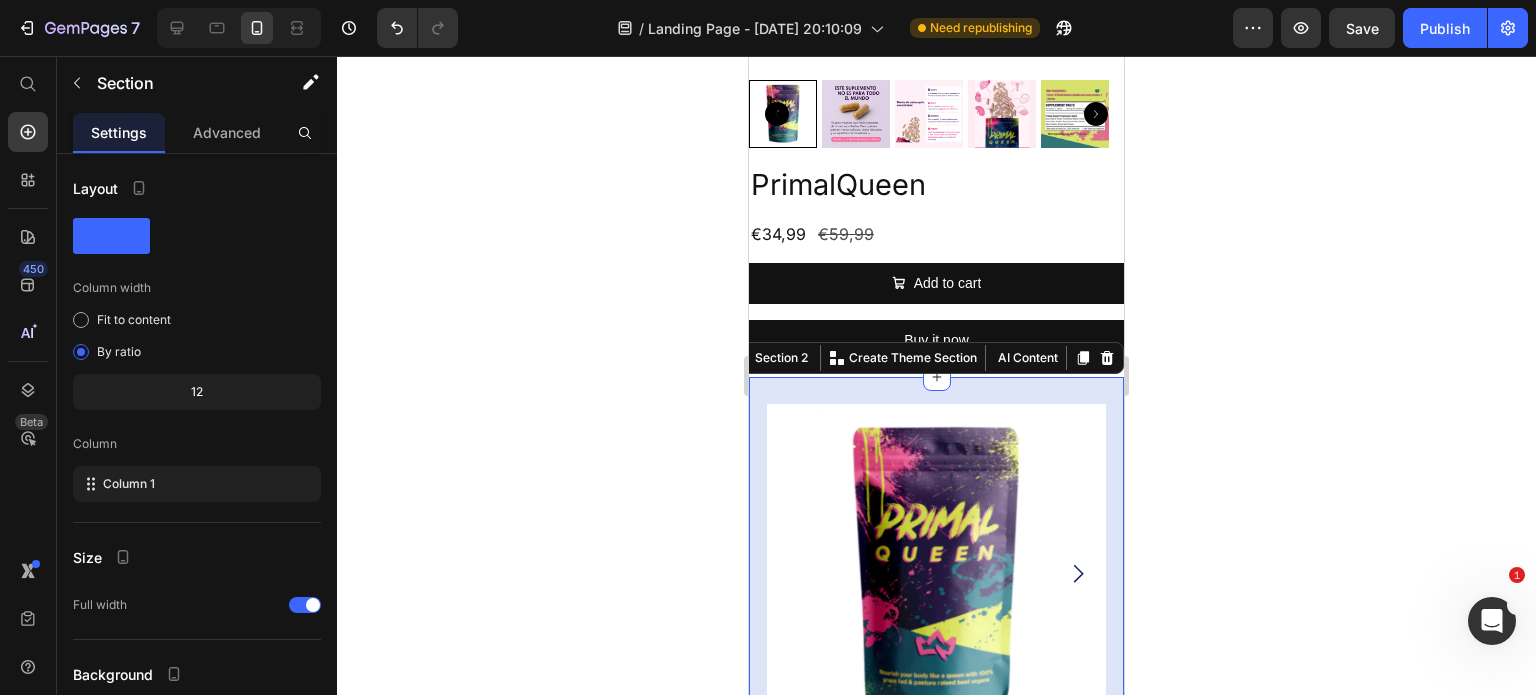 click on "Product Images
Icon
Icon
Icon
Icon
Icon Icon List PrimalQueen Product Title Expert-engineered Pillow for Orthopedic Support Text Block €34,99 Product Price Quantity Text Block 1 Product Quantity buy now Add to Cart Row This product does not have a description Product Description Product Section 2   You can create reusable sections Create Theme Section AI Content Write with GemAI What would you like to describe here? Tone and Voice Persuasive Product Show more Generate" at bounding box center (936, 796) 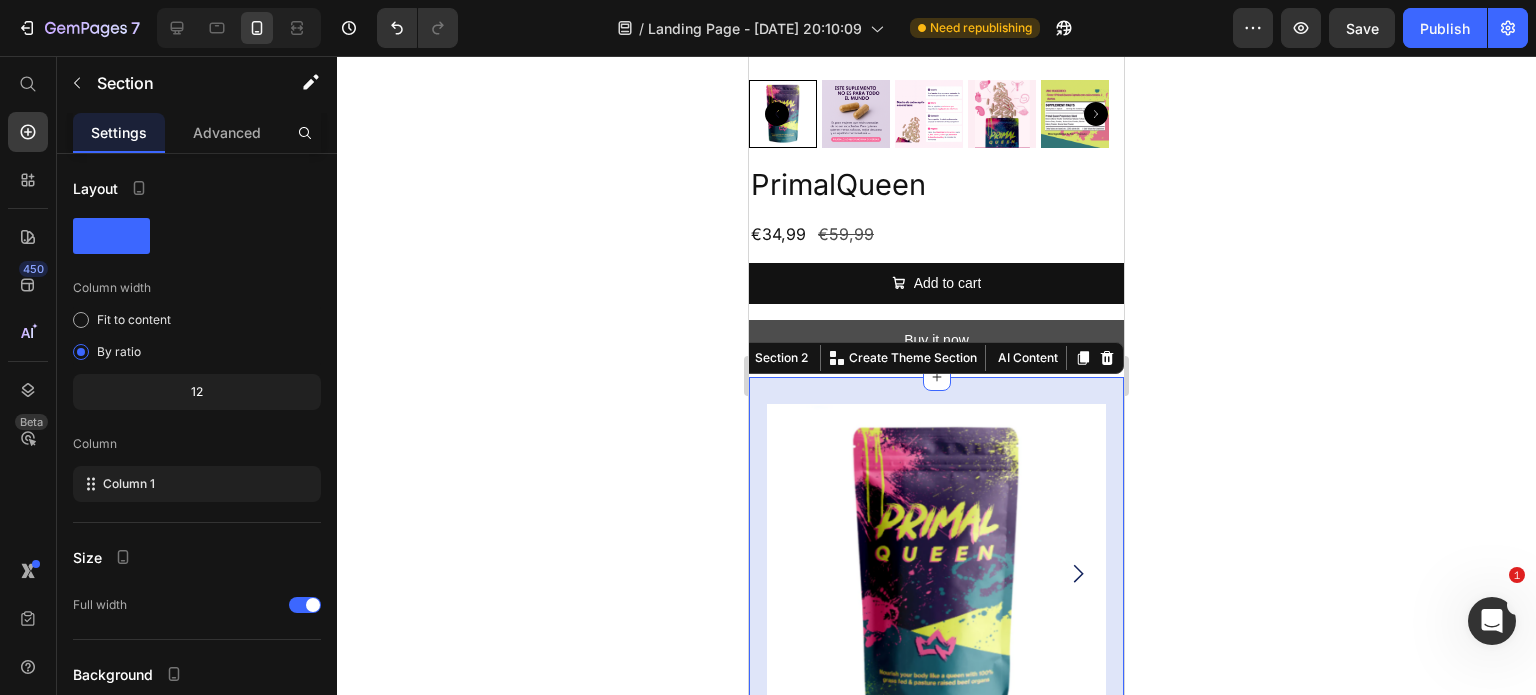 drag, startPoint x: 1099, startPoint y: 339, endPoint x: 1088, endPoint y: 345, distance: 12.529964 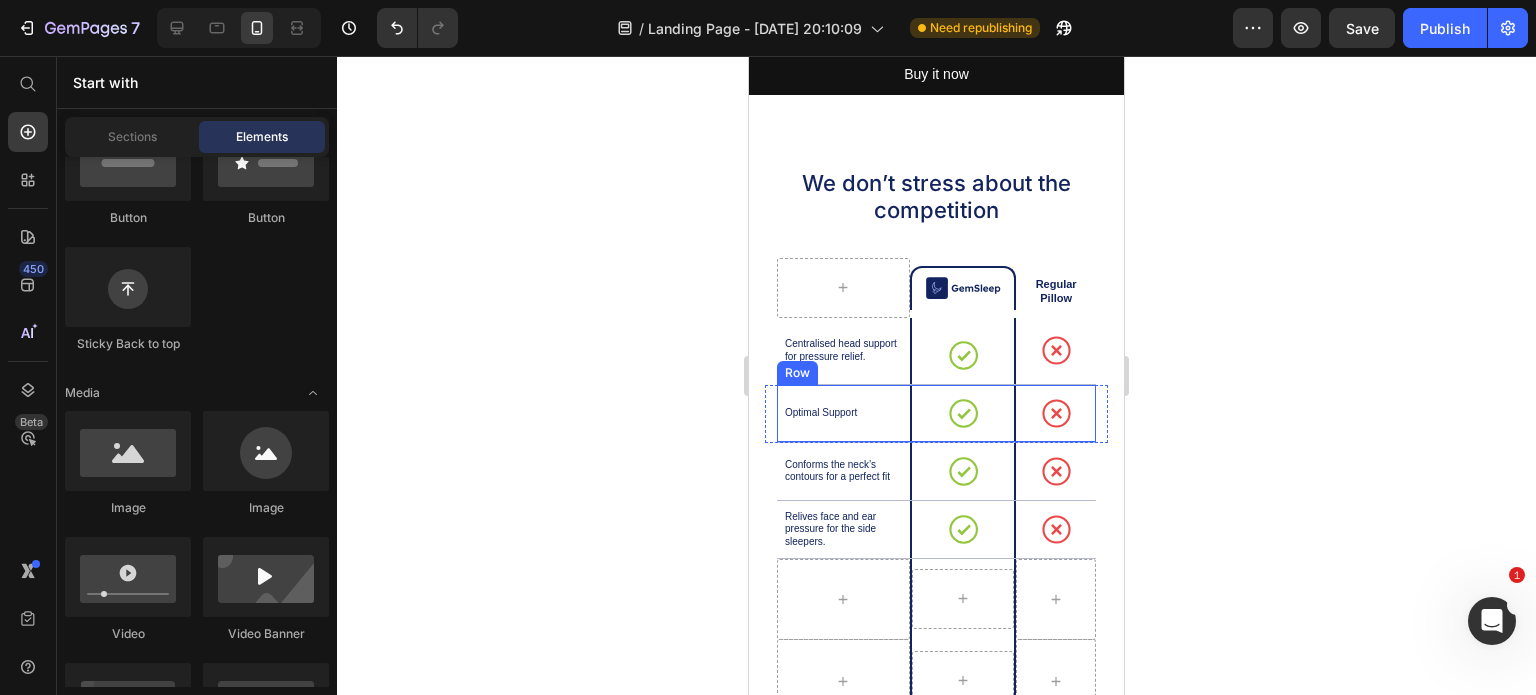 scroll, scrollTop: 400, scrollLeft: 0, axis: vertical 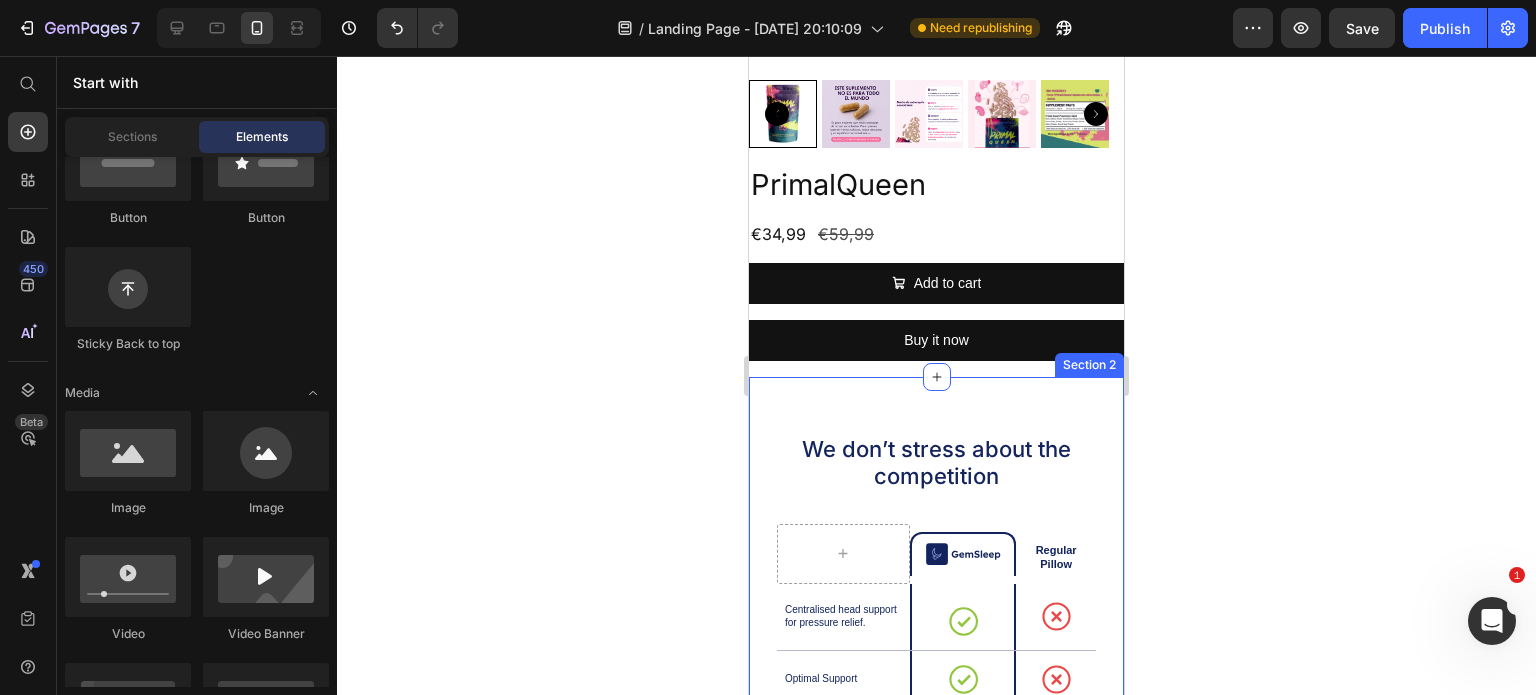 click on "We don’t stress about the competition Heading
Image Row Regular Pillow Text Block Row Centralised head support for pressure relief. Text Block
Icon Row
Icon Row Row Optimal Support Text Block
Icon Row
Icon Row Row Conforms the neck’s contours for a perfect fit Text Block
Icon Row
Icon Row Row Relives face and ear pressure for the side sleepers. Text Block
Icon Row
Icon Row Row
Row
[GEOGRAPHIC_DATA]
Row
Row Row Section 2" at bounding box center [936, 698] 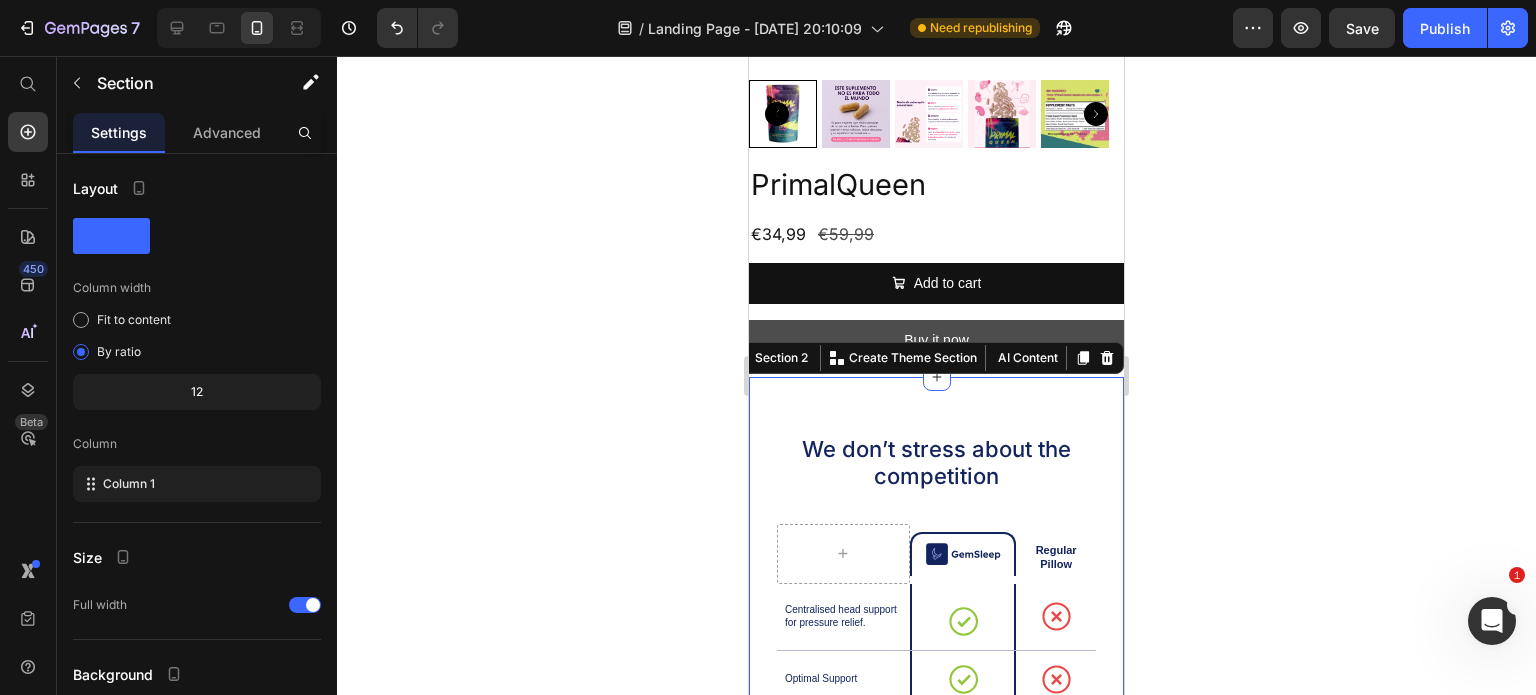 click at bounding box center (1107, 358) 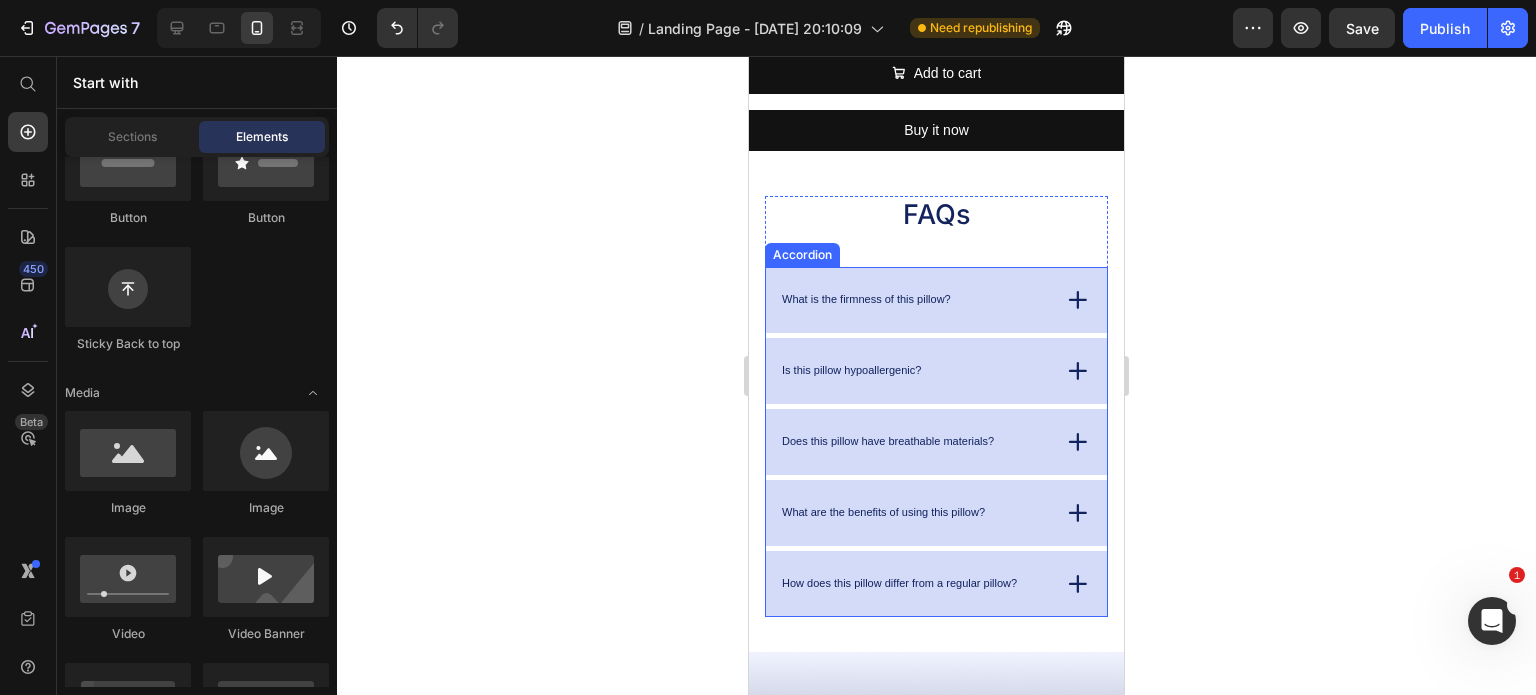 scroll, scrollTop: 666, scrollLeft: 0, axis: vertical 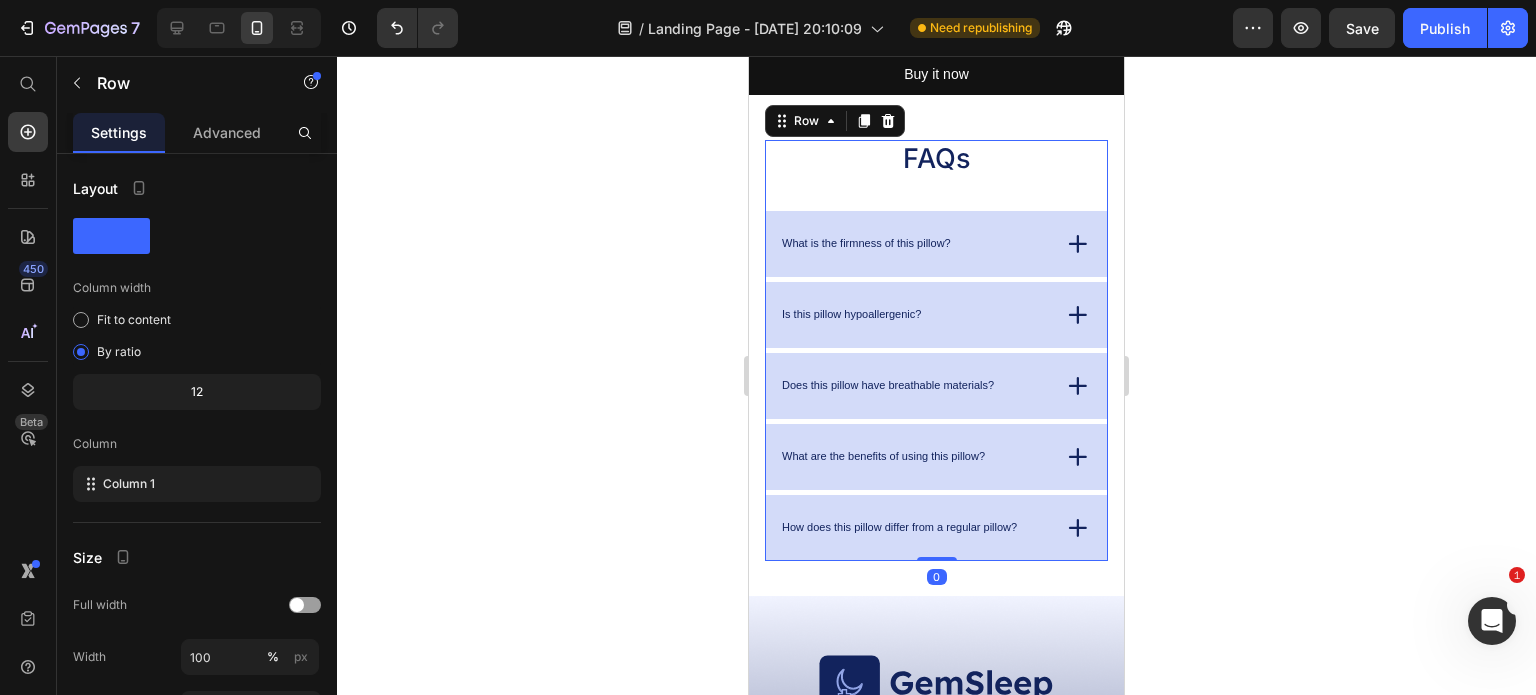 click on "FAQs Heading
What is the firmness of this pillow?
Is this pillow hypoallergenic?
Does this pillow have breathable materials?
What are the benefits of using this pillow?
How does this pillow differ from a regular pillow? Accordion" at bounding box center (936, 350) 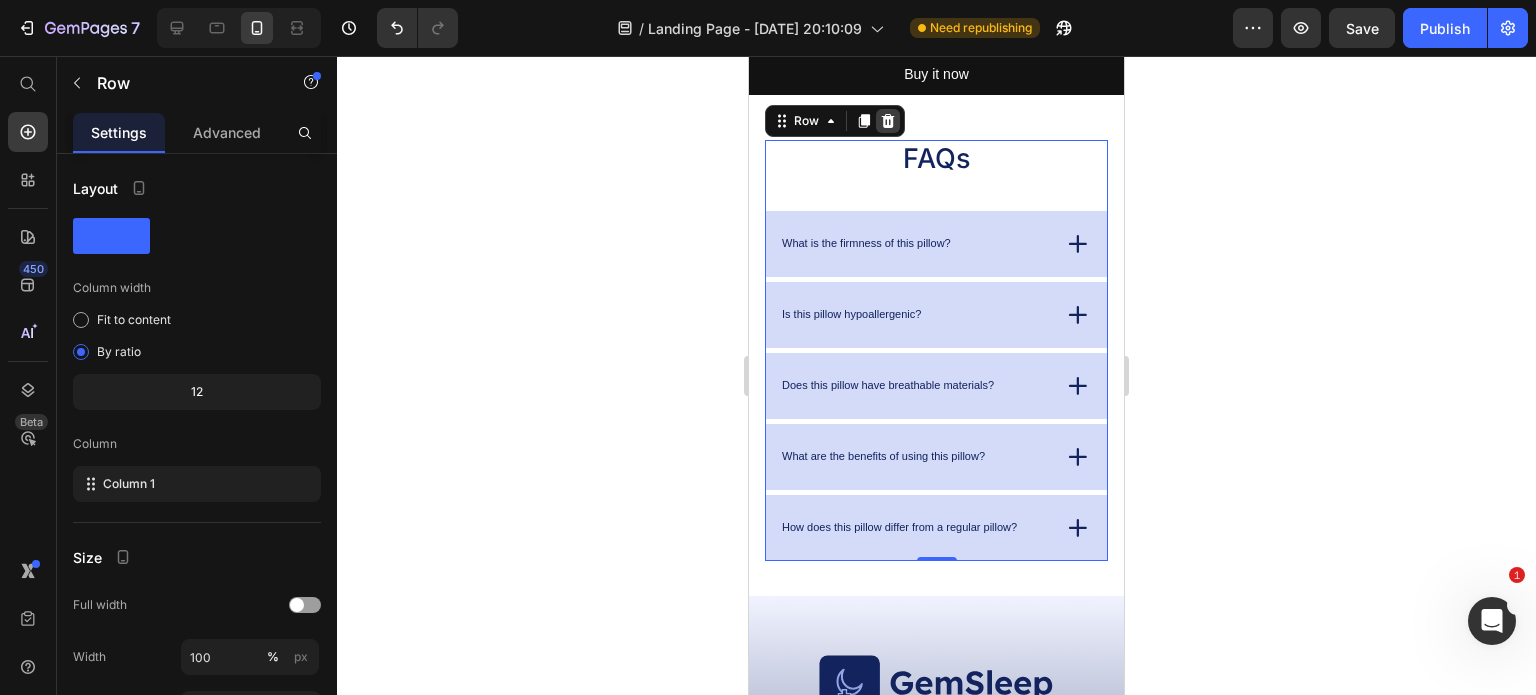 click 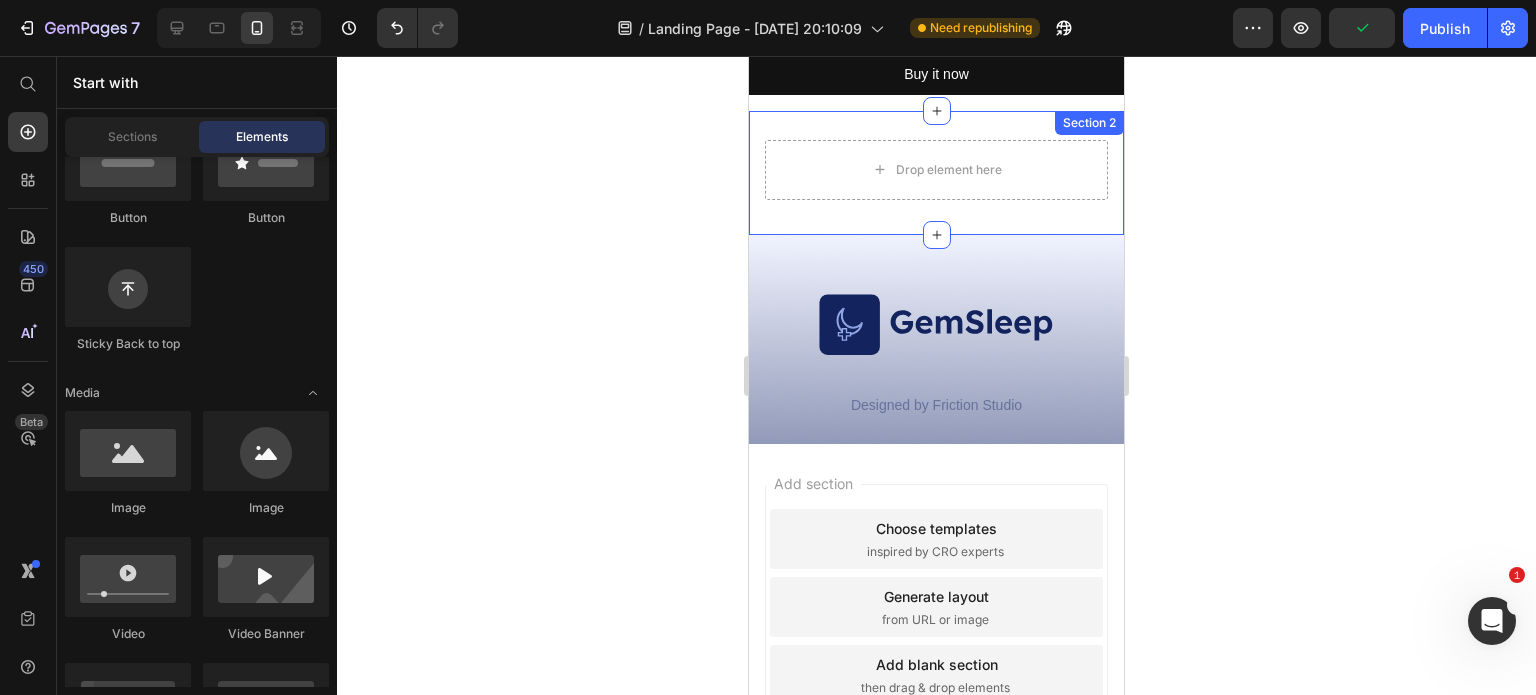 click on "Drop element here Section 2" at bounding box center (936, 173) 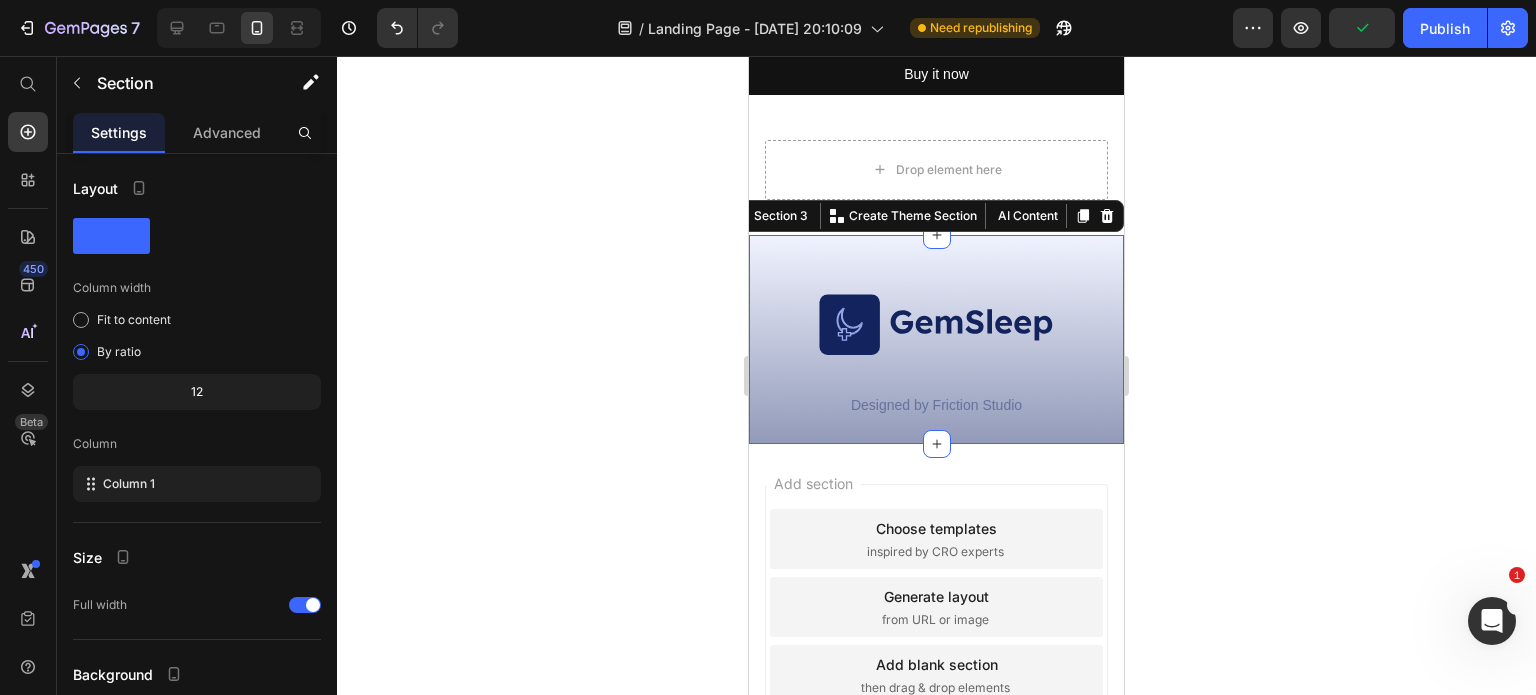click on "Image Designed by Friction Studio Text Block Row Section 3   You can create reusable sections Create Theme Section AI Content Write with GemAI What would you like to describe here? Tone and Voice Persuasive Product PrimalQueen Show more Generate" at bounding box center [936, 339] 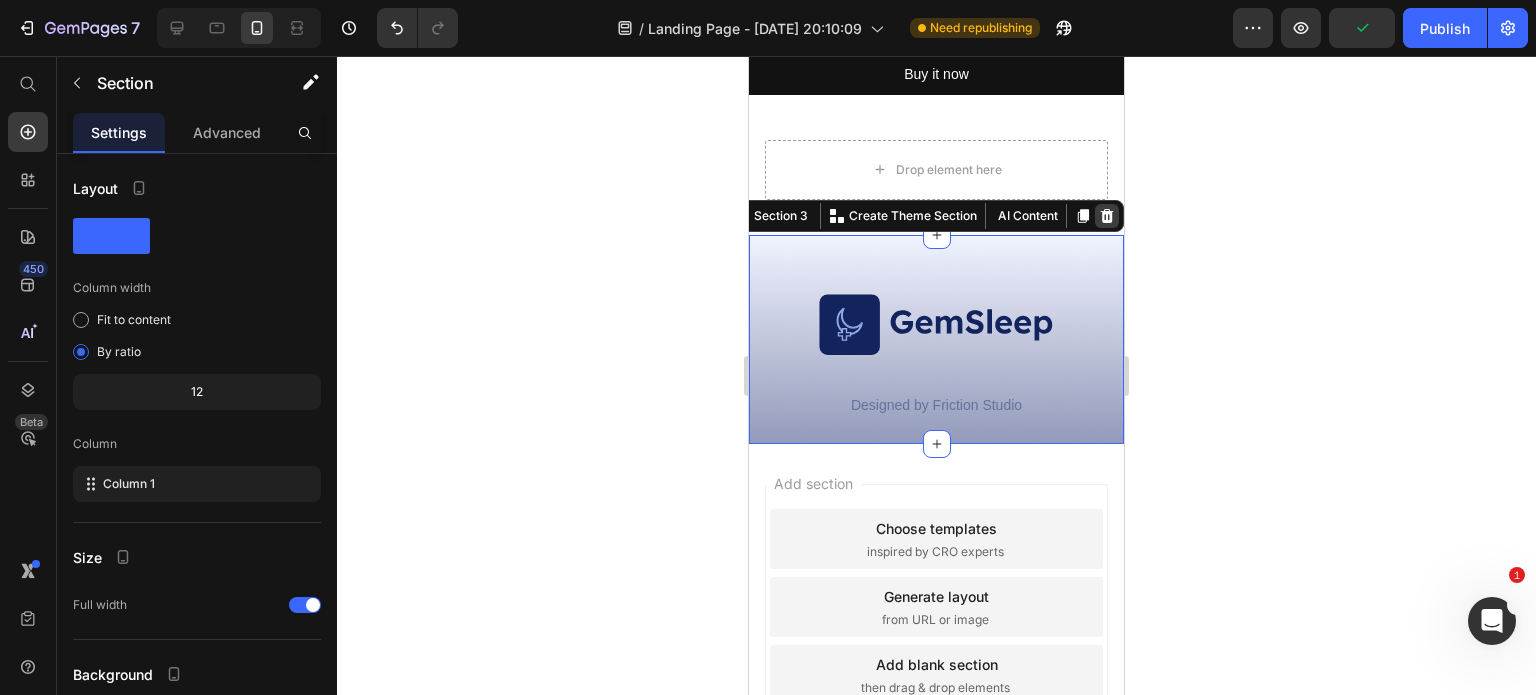 click 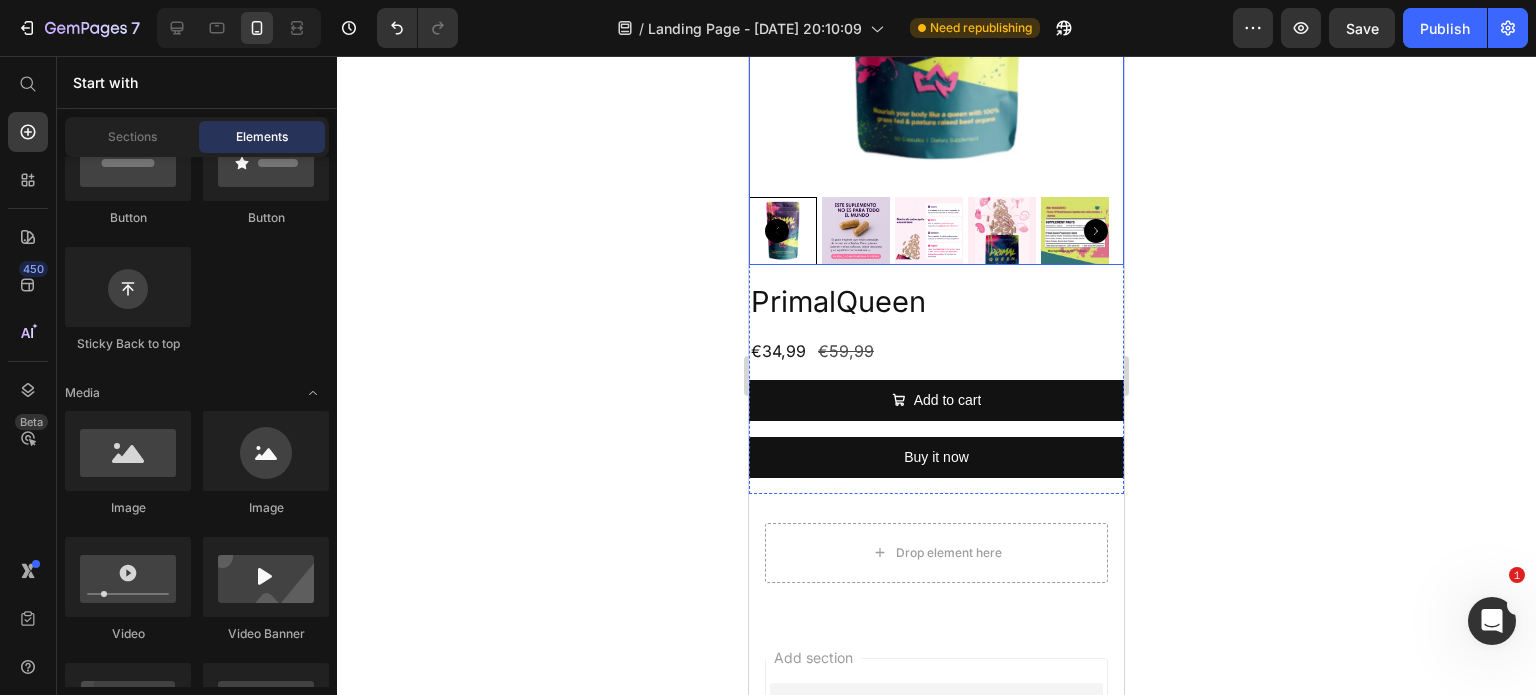scroll, scrollTop: 211, scrollLeft: 0, axis: vertical 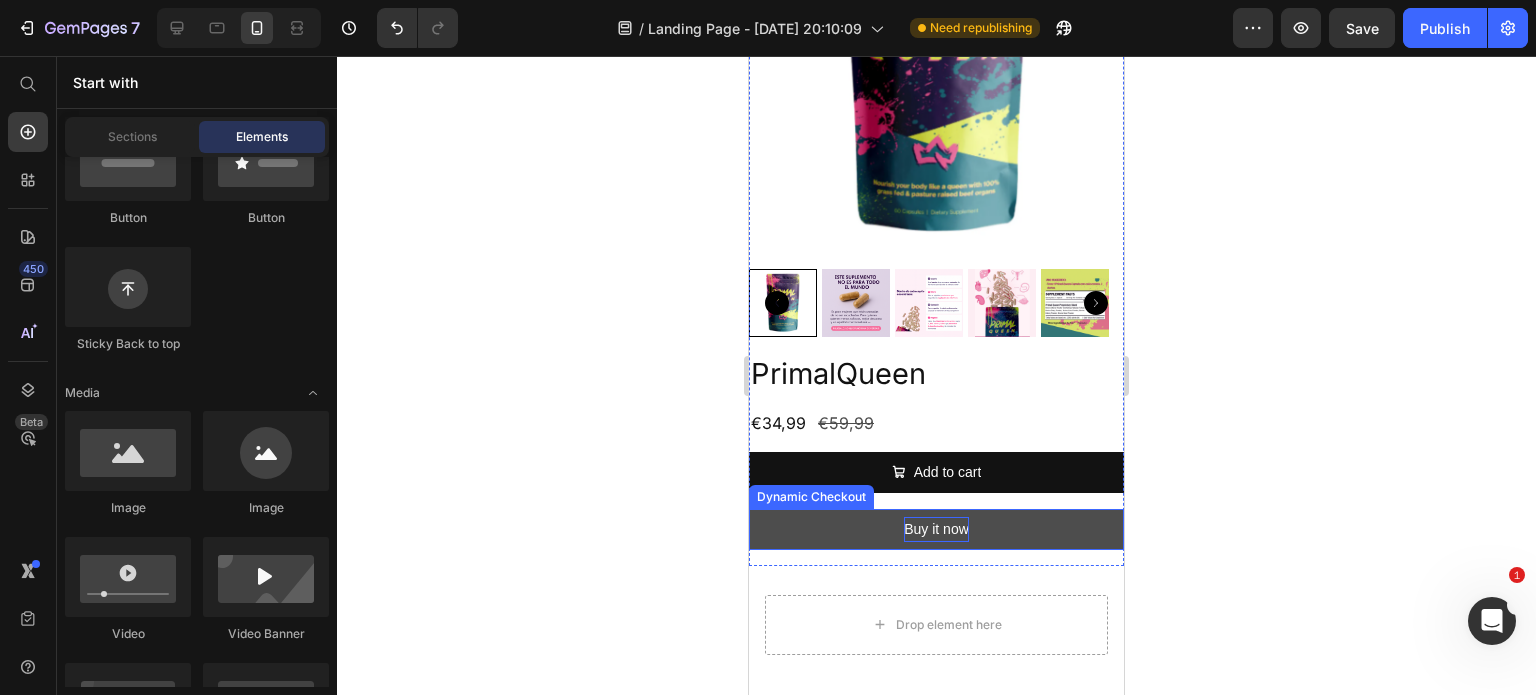 click on "Buy it now" at bounding box center [936, 529] 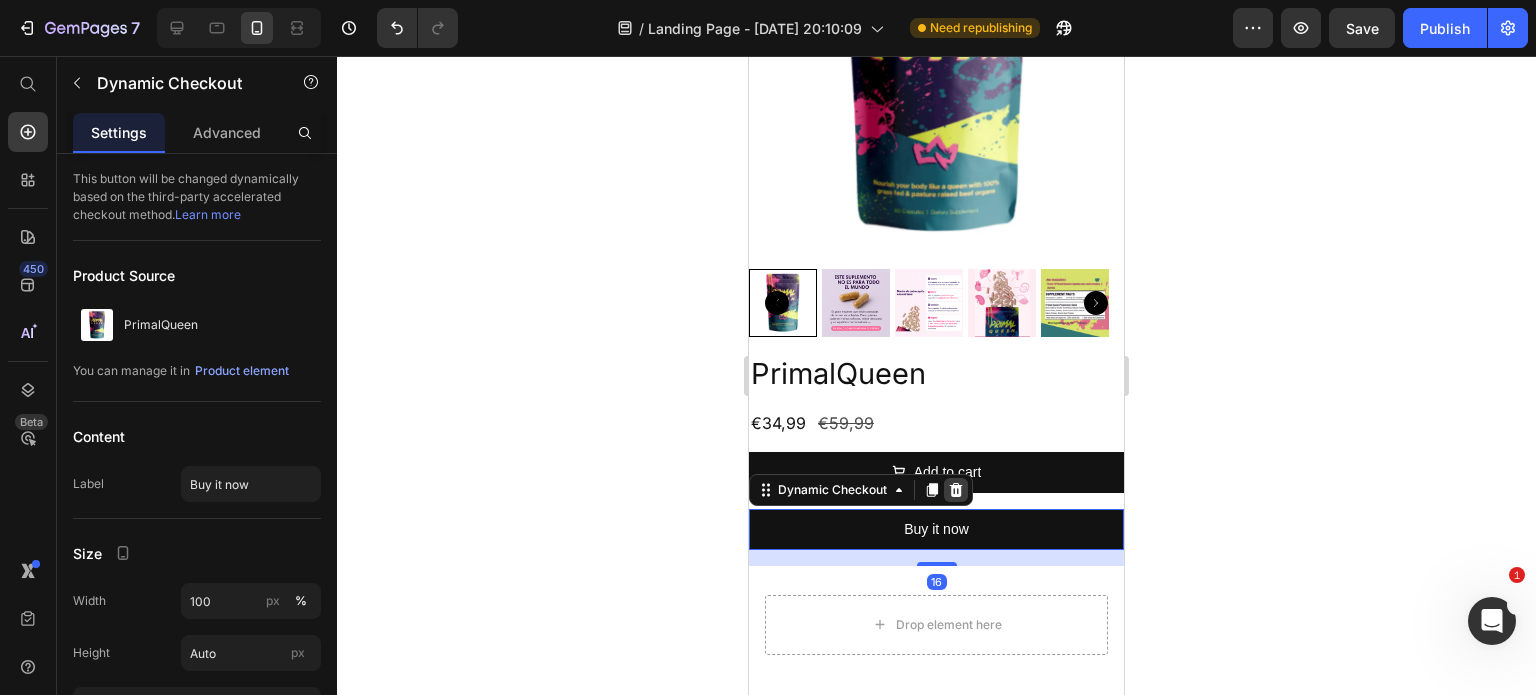 click 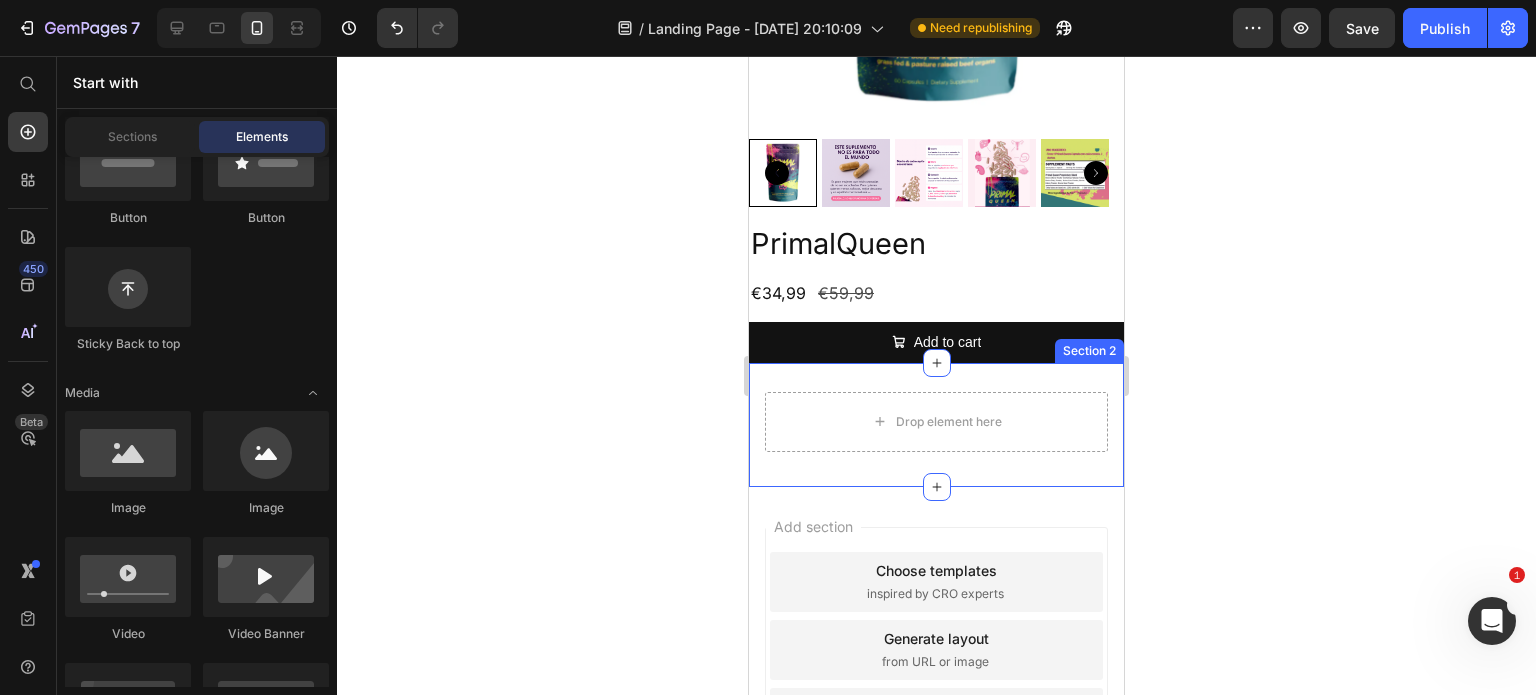 scroll, scrollTop: 344, scrollLeft: 0, axis: vertical 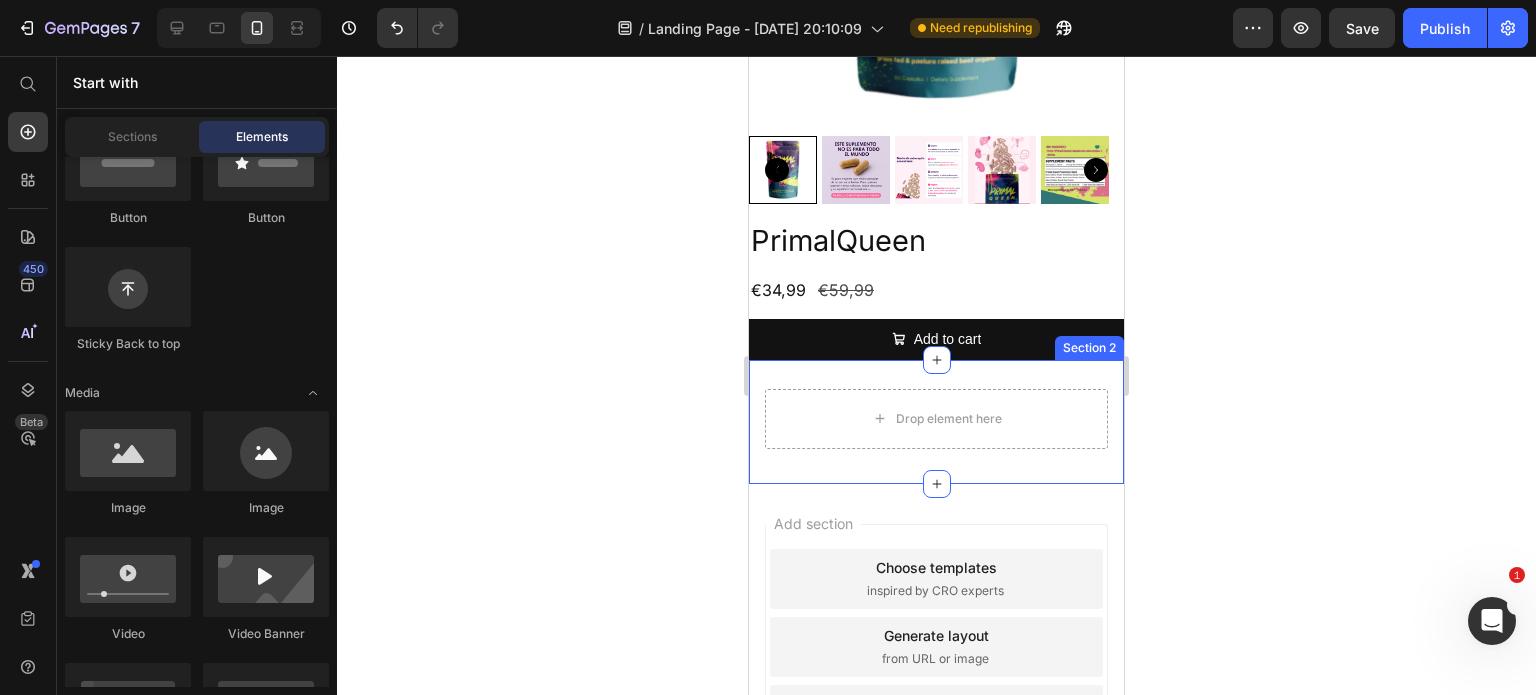 click on "Drop element here Section 2" at bounding box center [936, 422] 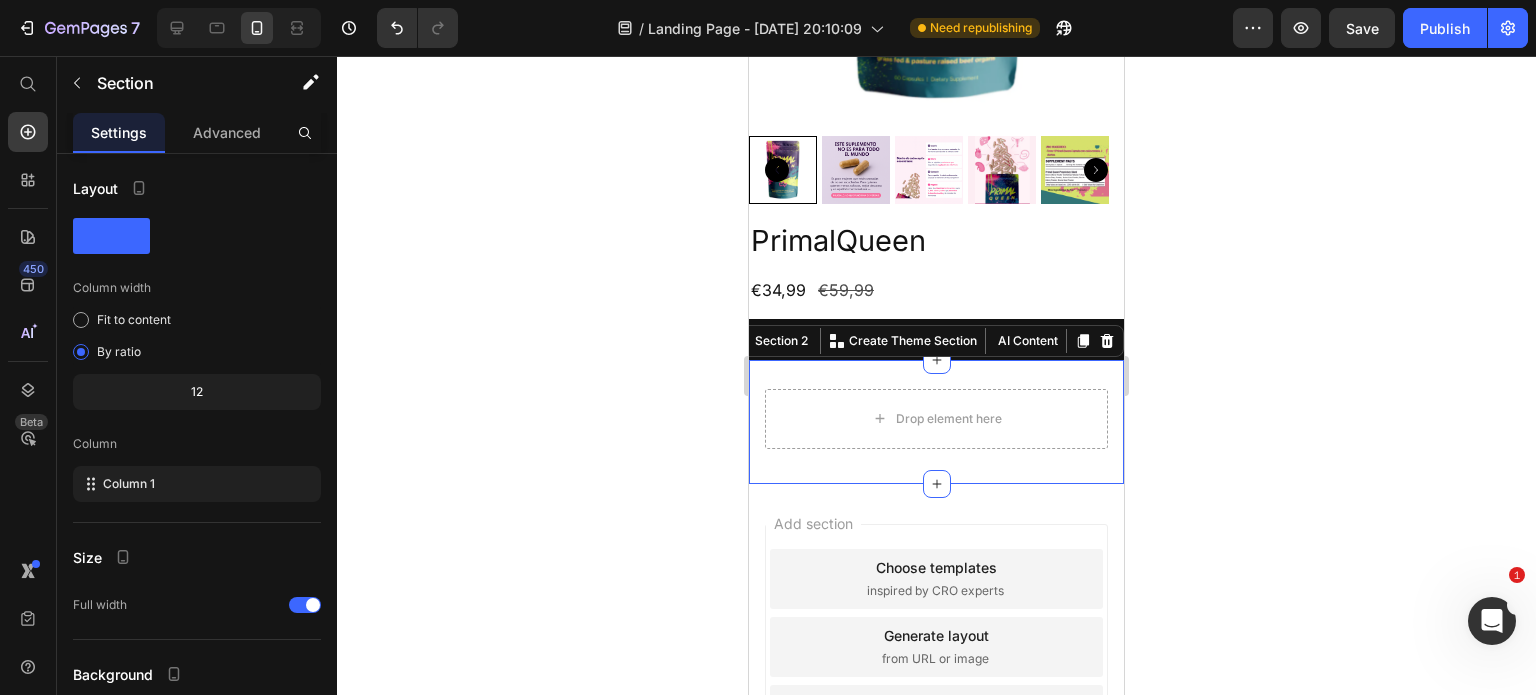 click 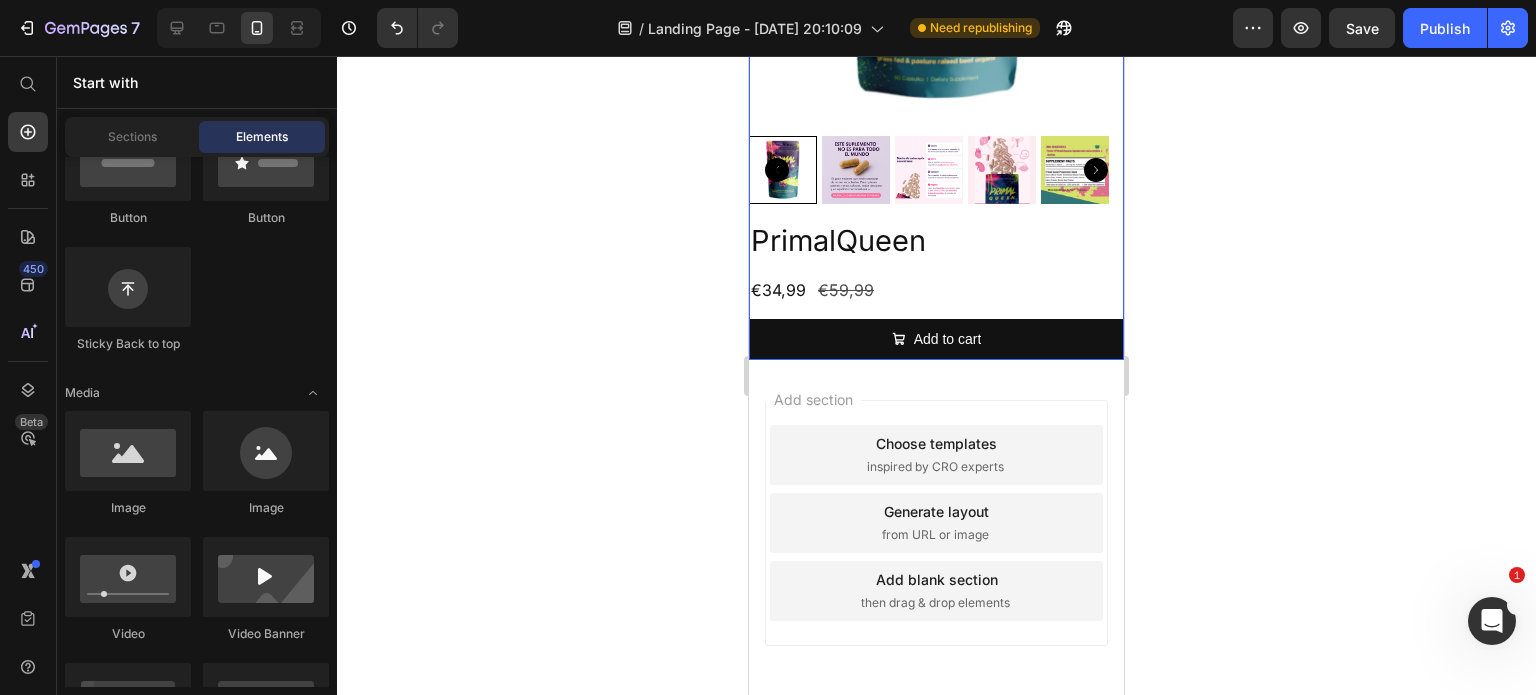 scroll, scrollTop: 280, scrollLeft: 0, axis: vertical 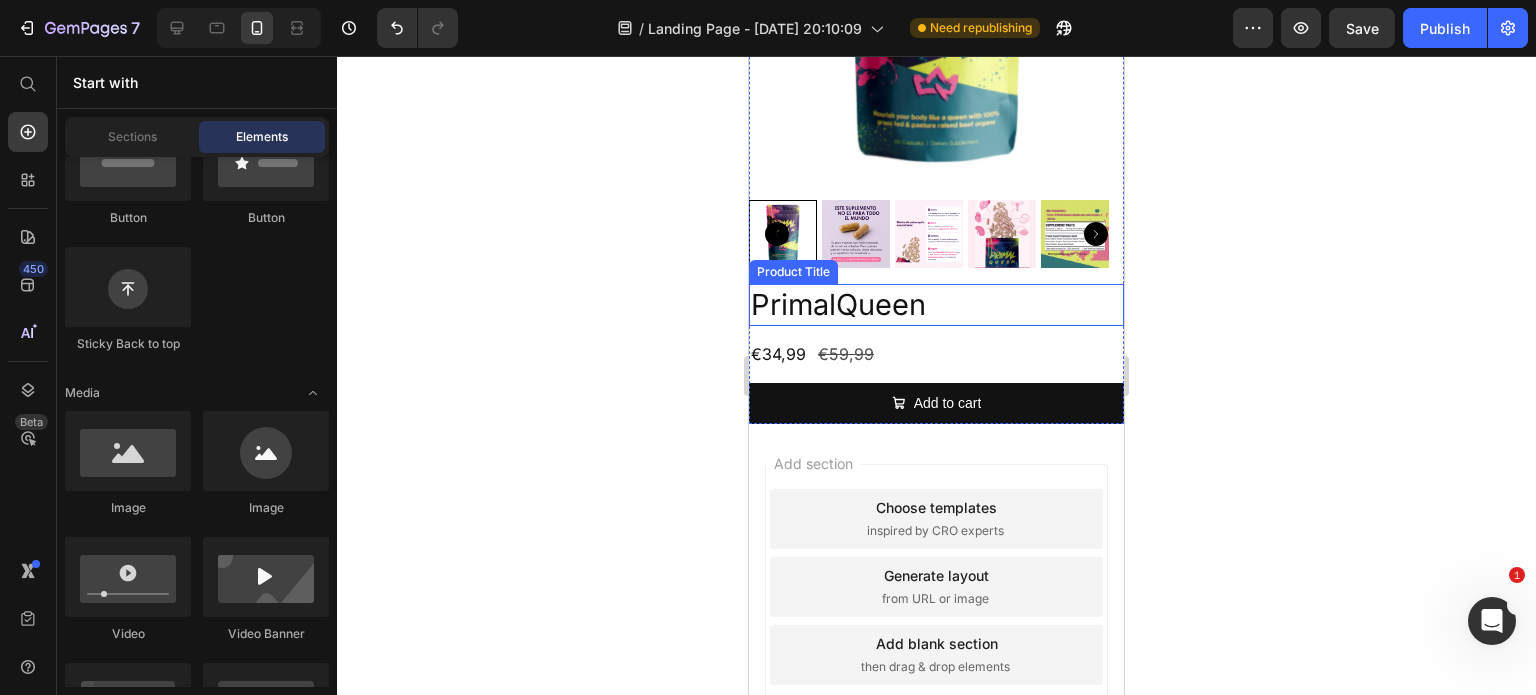 click on "PrimalQueen" at bounding box center (936, 305) 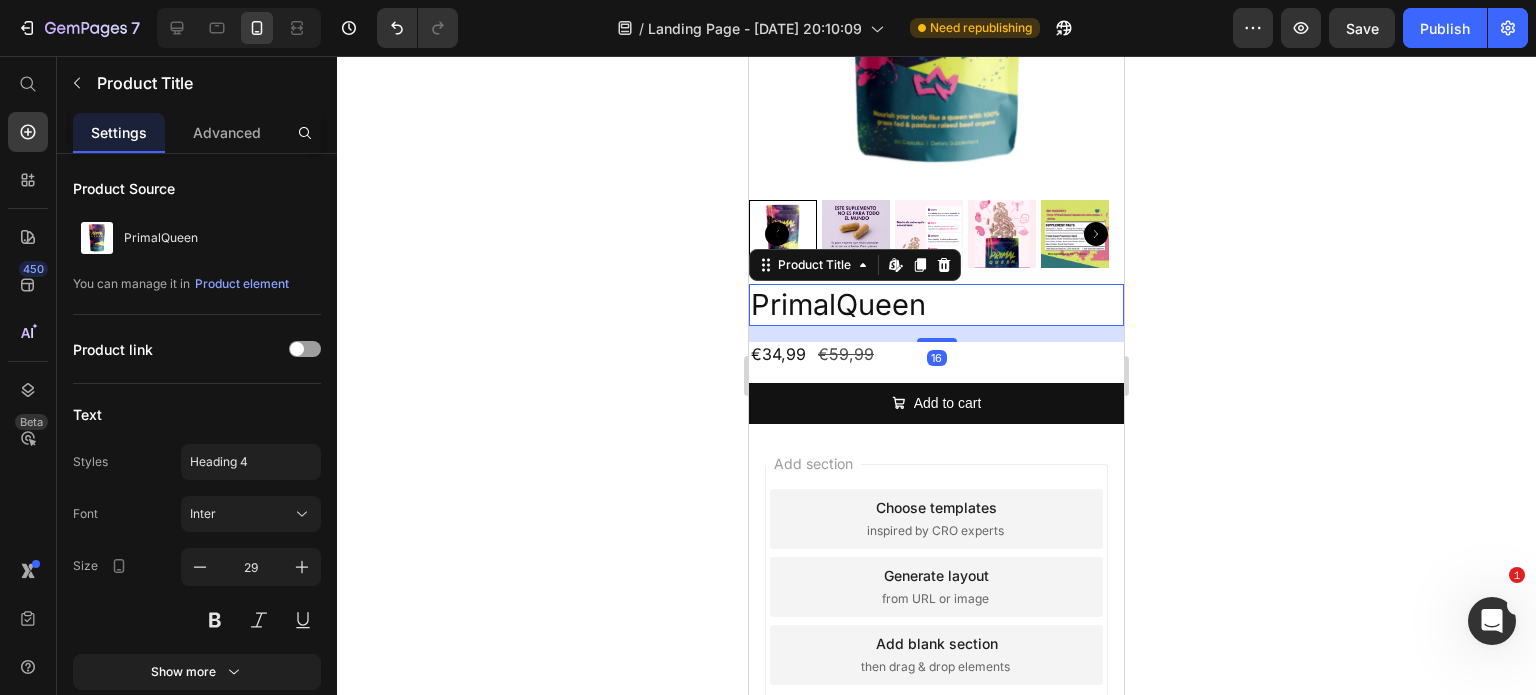 click on "PrimalQueen" at bounding box center (936, 305) 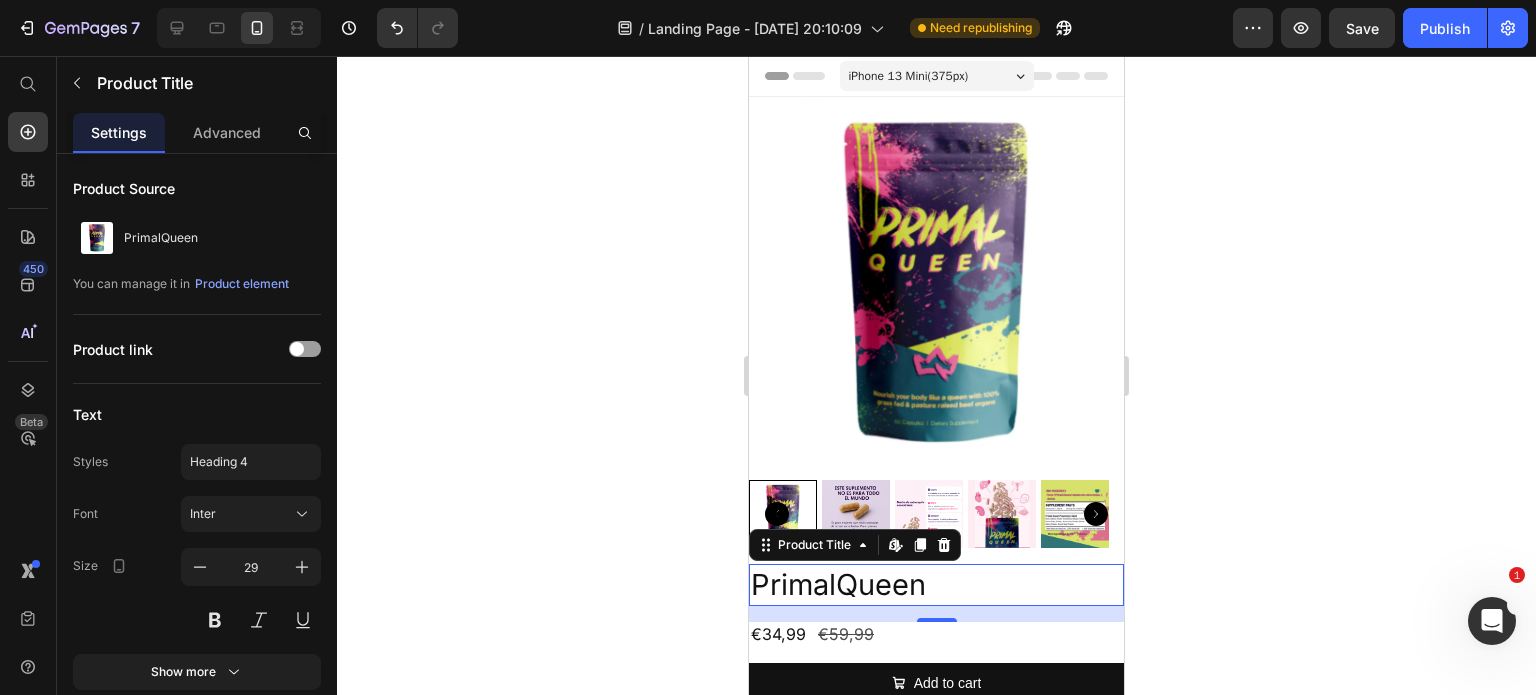 scroll, scrollTop: 133, scrollLeft: 0, axis: vertical 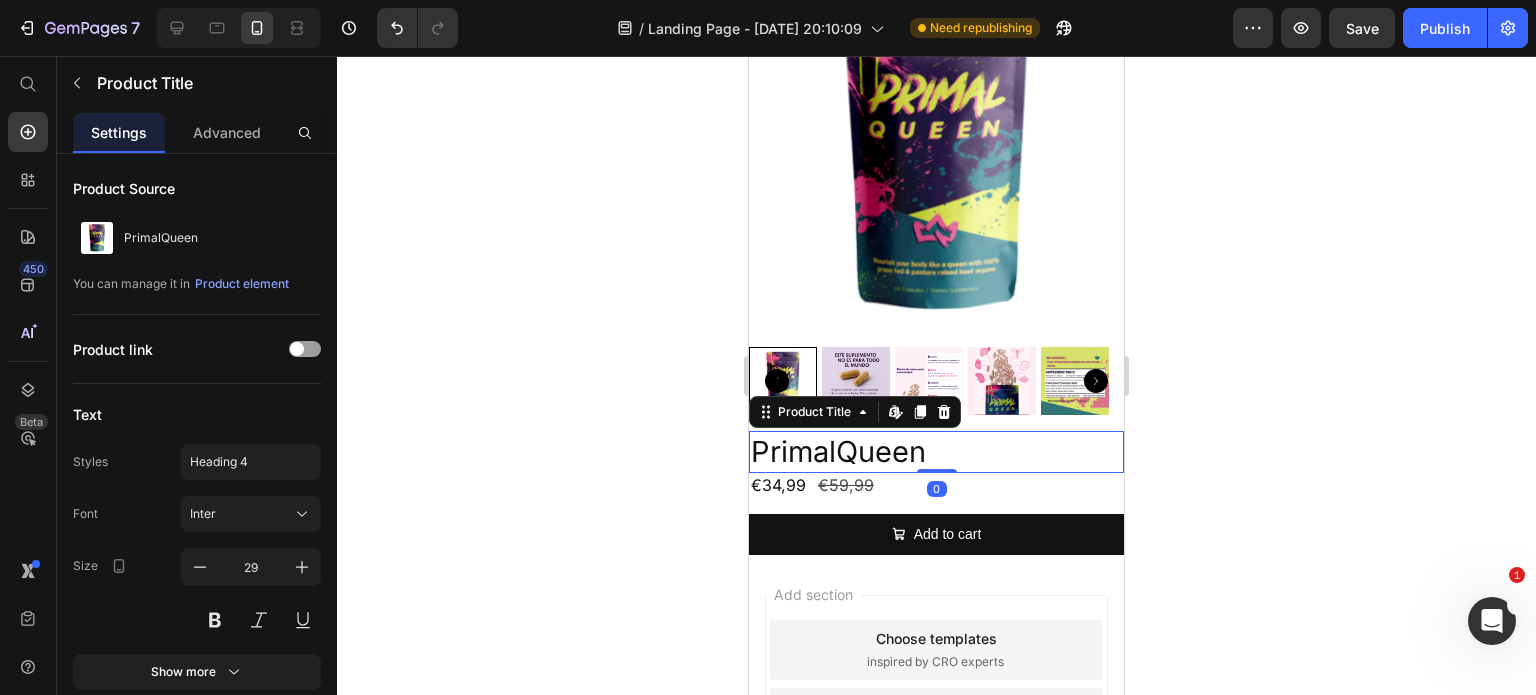drag, startPoint x: 933, startPoint y: 467, endPoint x: 952, endPoint y: 450, distance: 25.495098 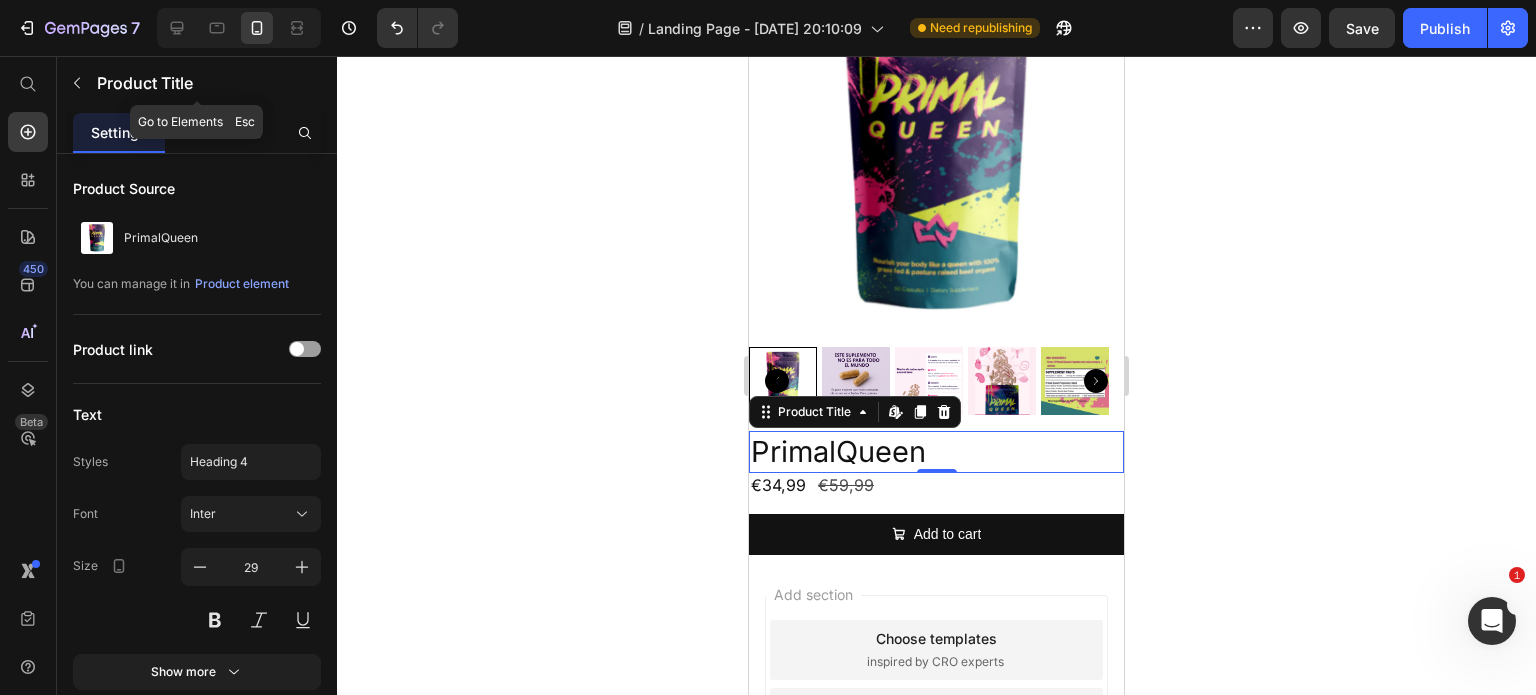 click at bounding box center [77, 83] 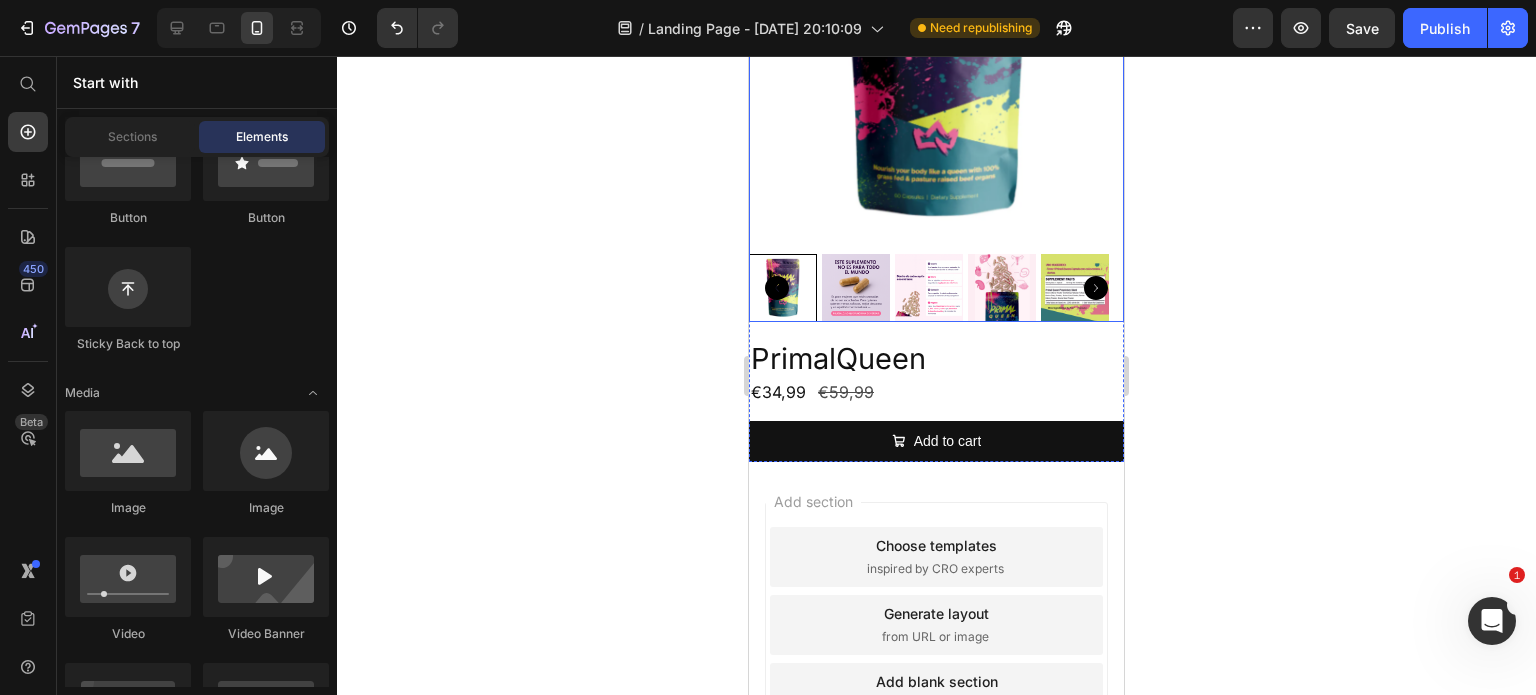 scroll, scrollTop: 264, scrollLeft: 0, axis: vertical 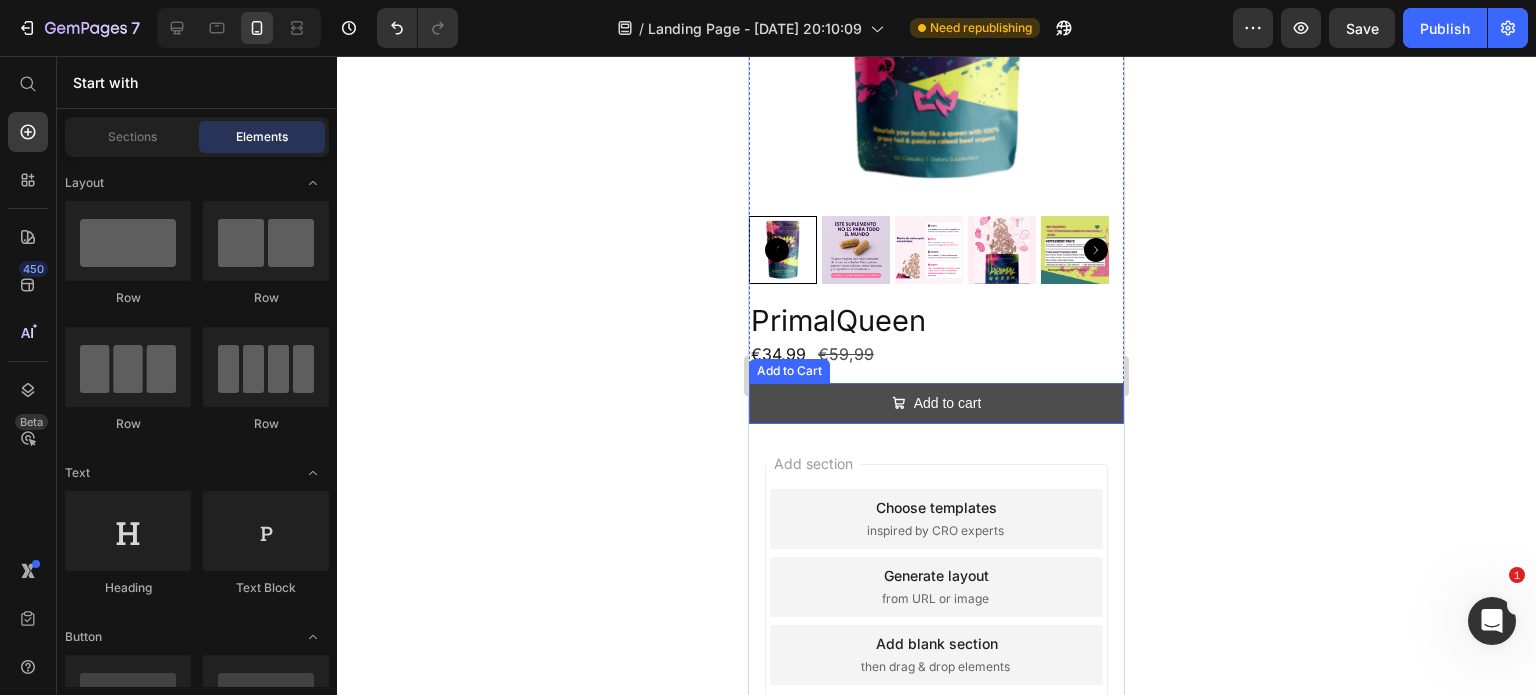 click on "Add to cart" at bounding box center (936, 403) 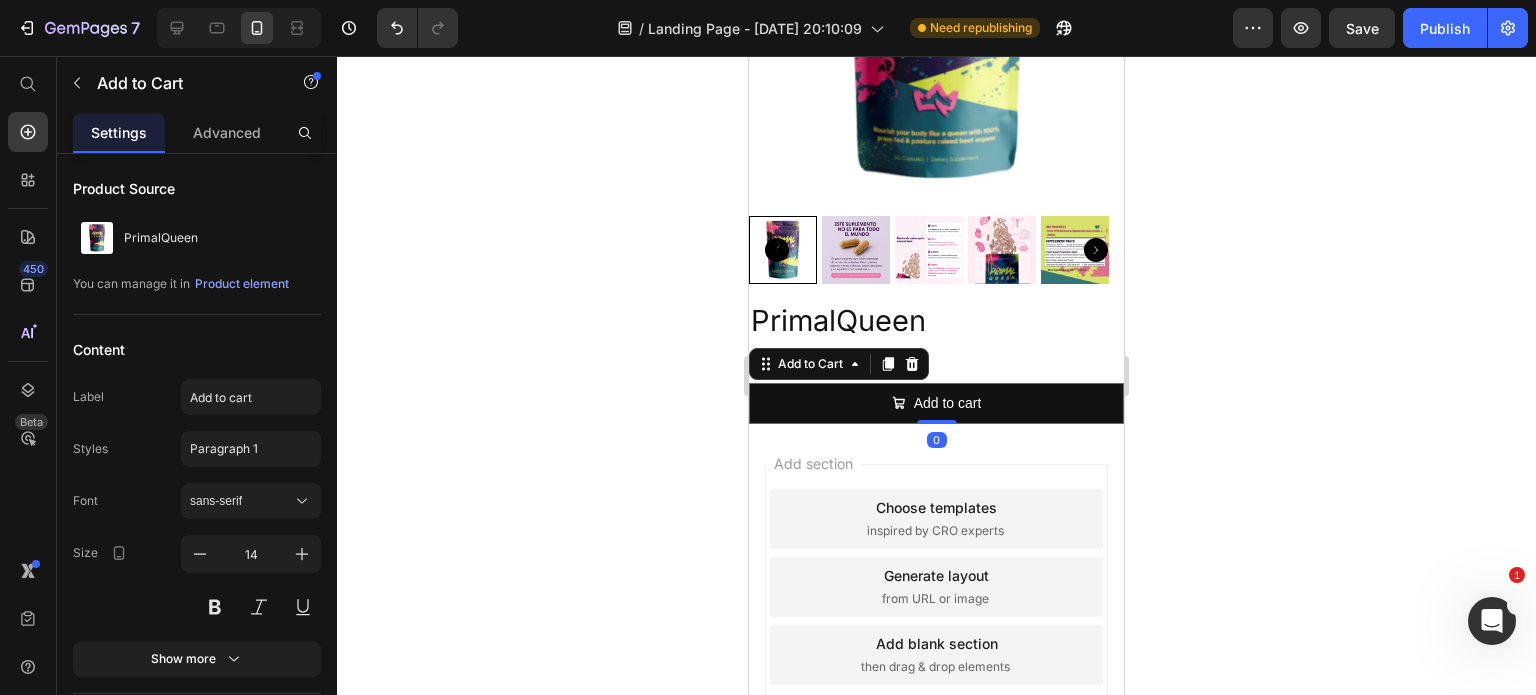 click on "Add to Cart" at bounding box center (839, 364) 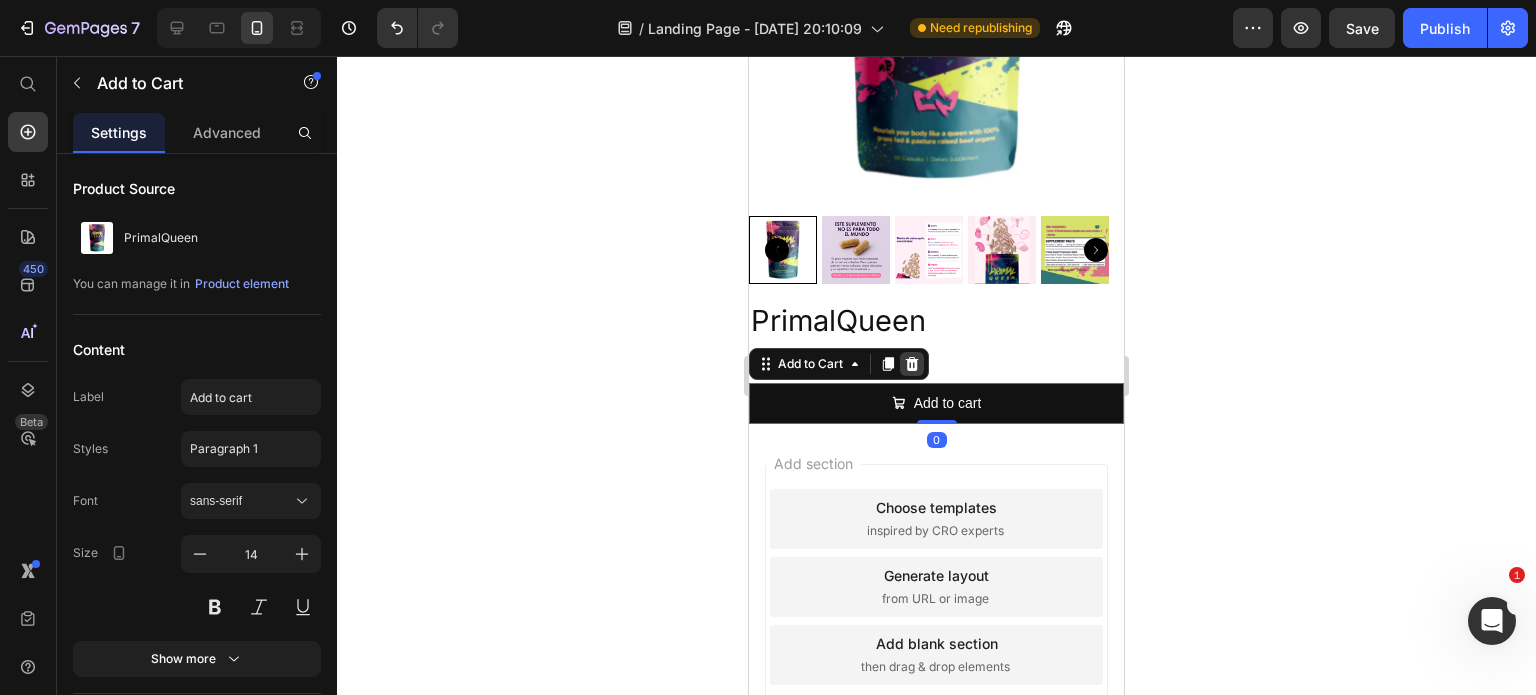 click 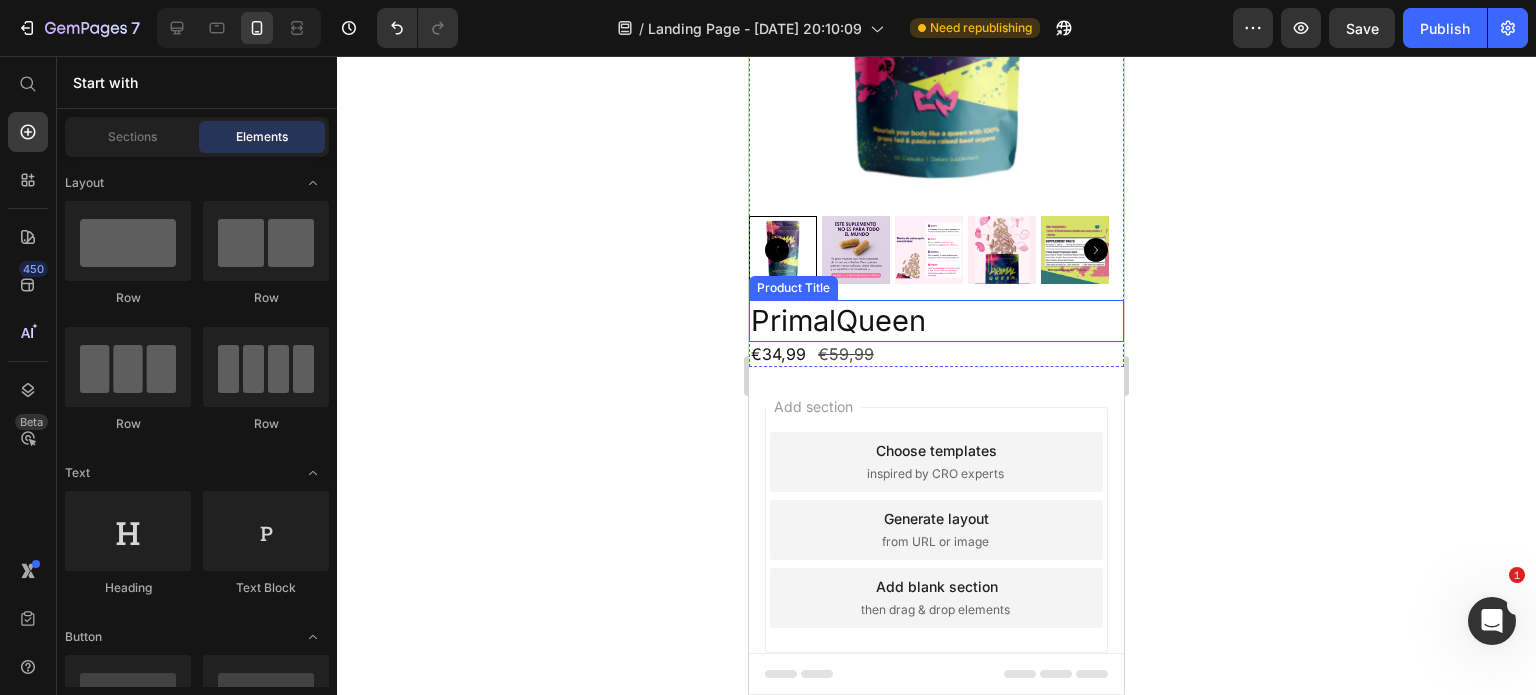scroll, scrollTop: 165, scrollLeft: 0, axis: vertical 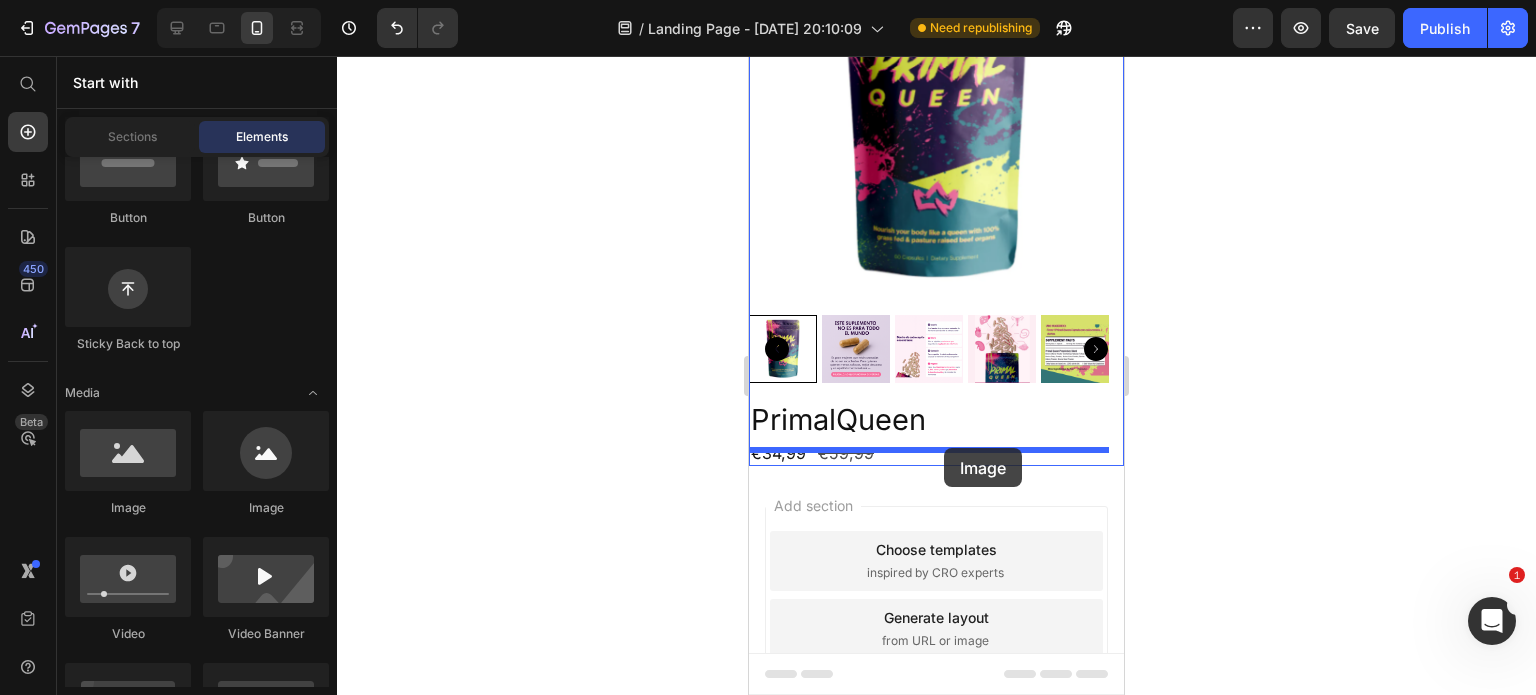 drag, startPoint x: 864, startPoint y: 518, endPoint x: 940, endPoint y: 455, distance: 98.71677 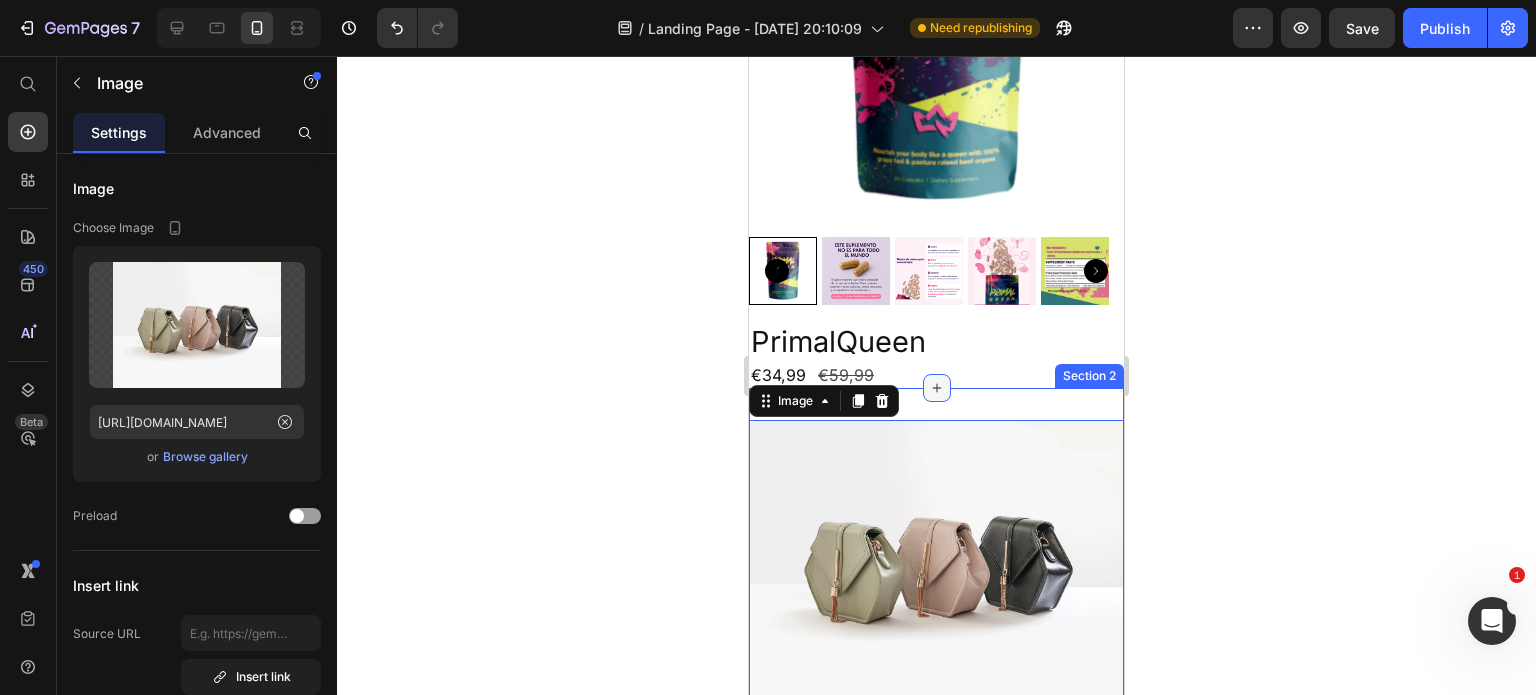 scroll, scrollTop: 165, scrollLeft: 0, axis: vertical 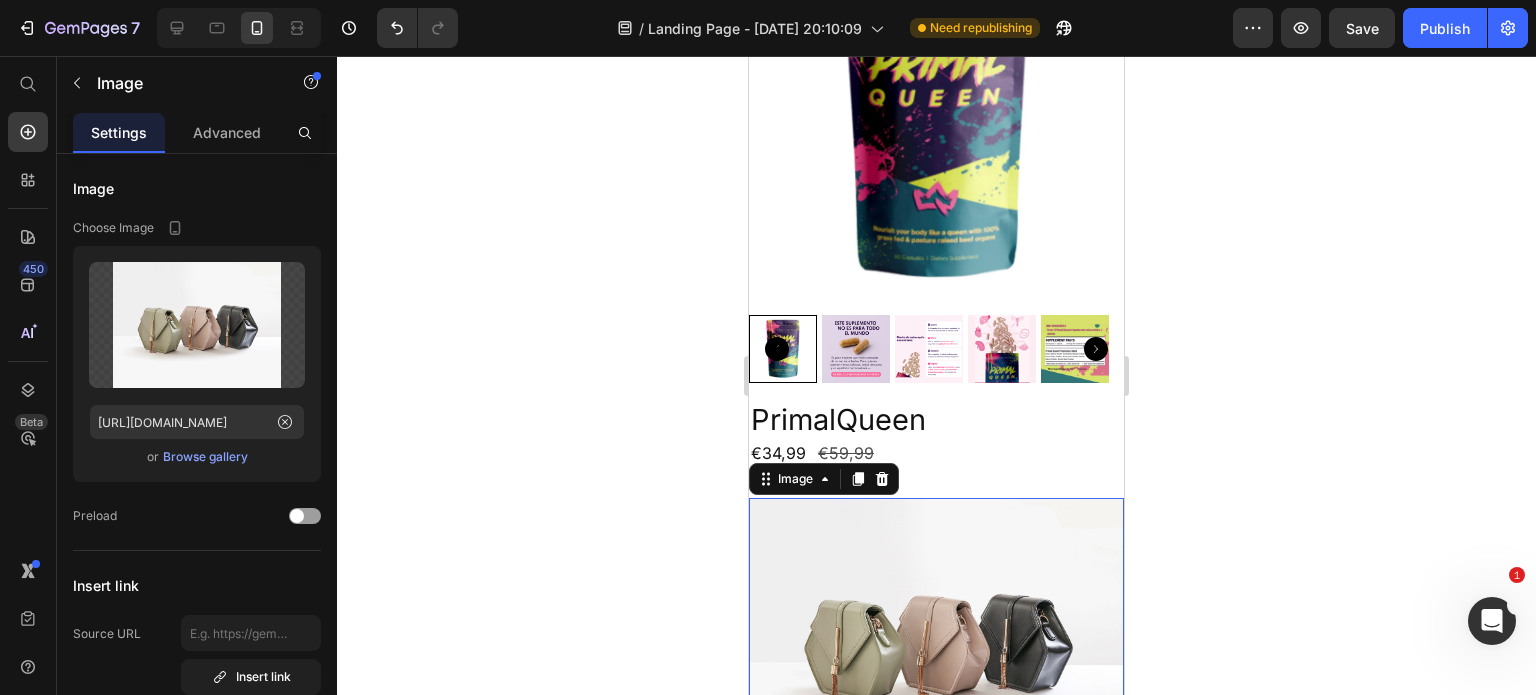 click at bounding box center (936, 638) 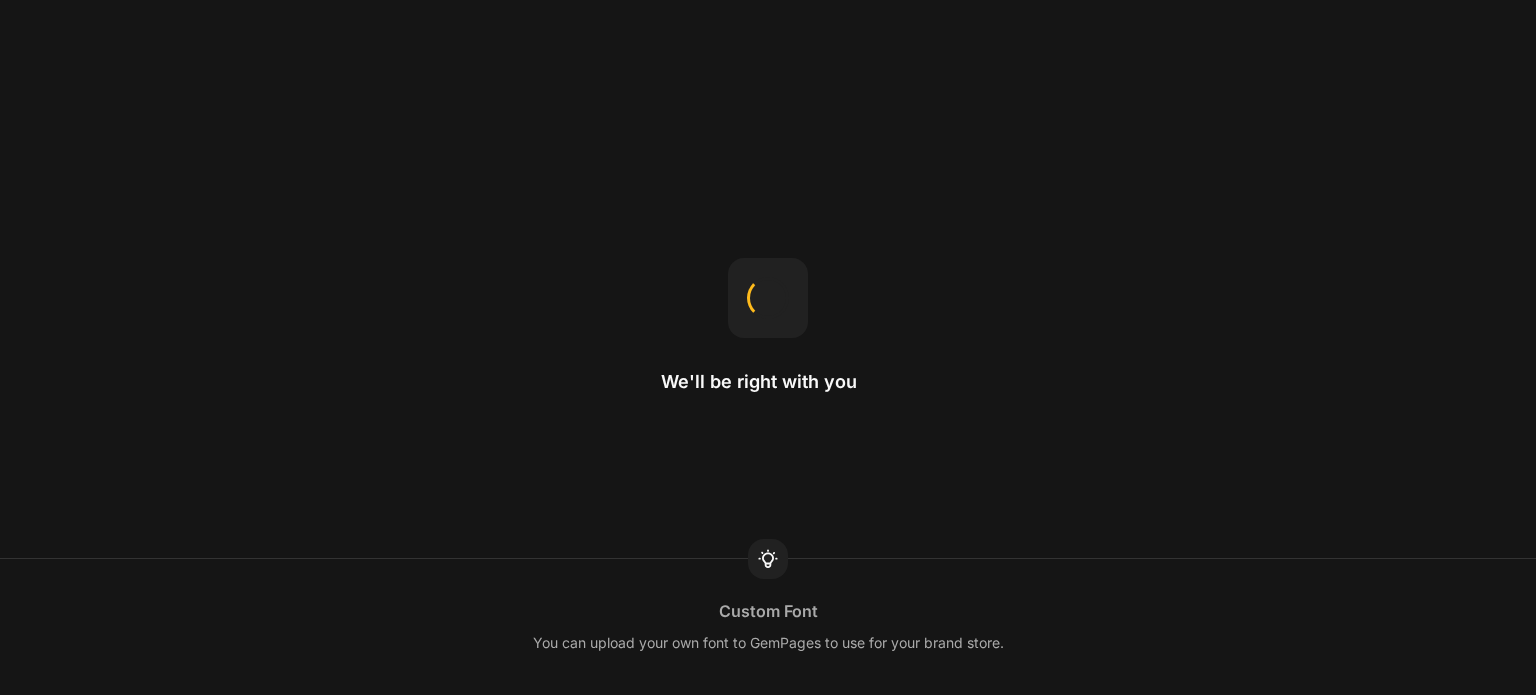 scroll, scrollTop: 0, scrollLeft: 0, axis: both 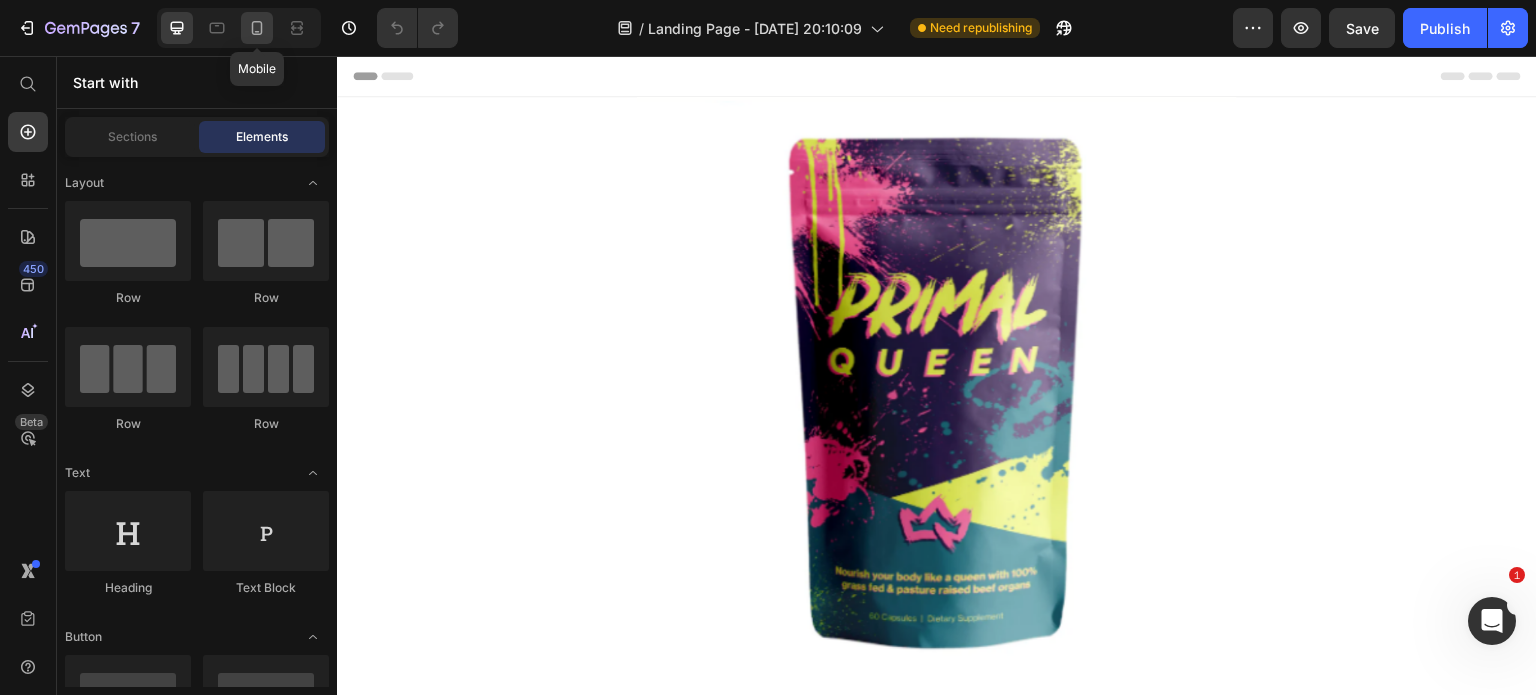 click 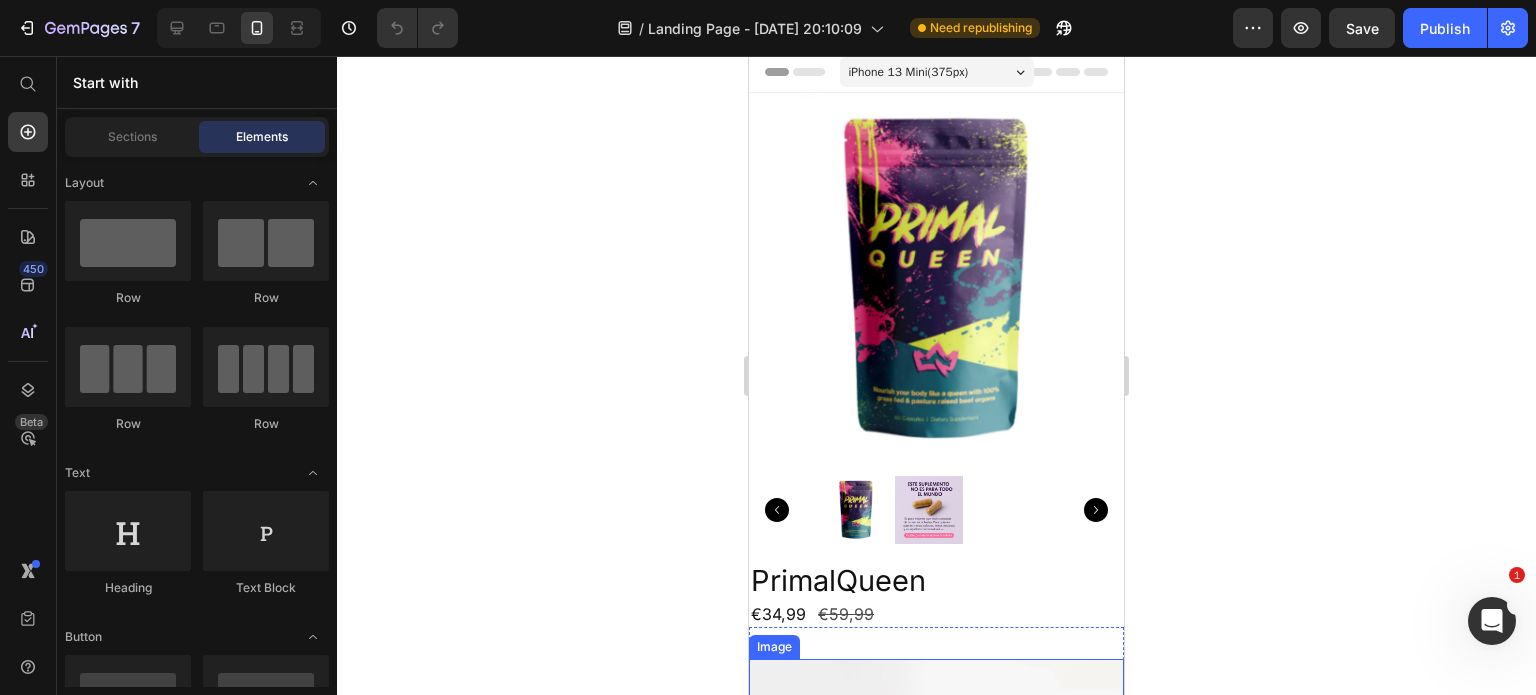scroll, scrollTop: 0, scrollLeft: 0, axis: both 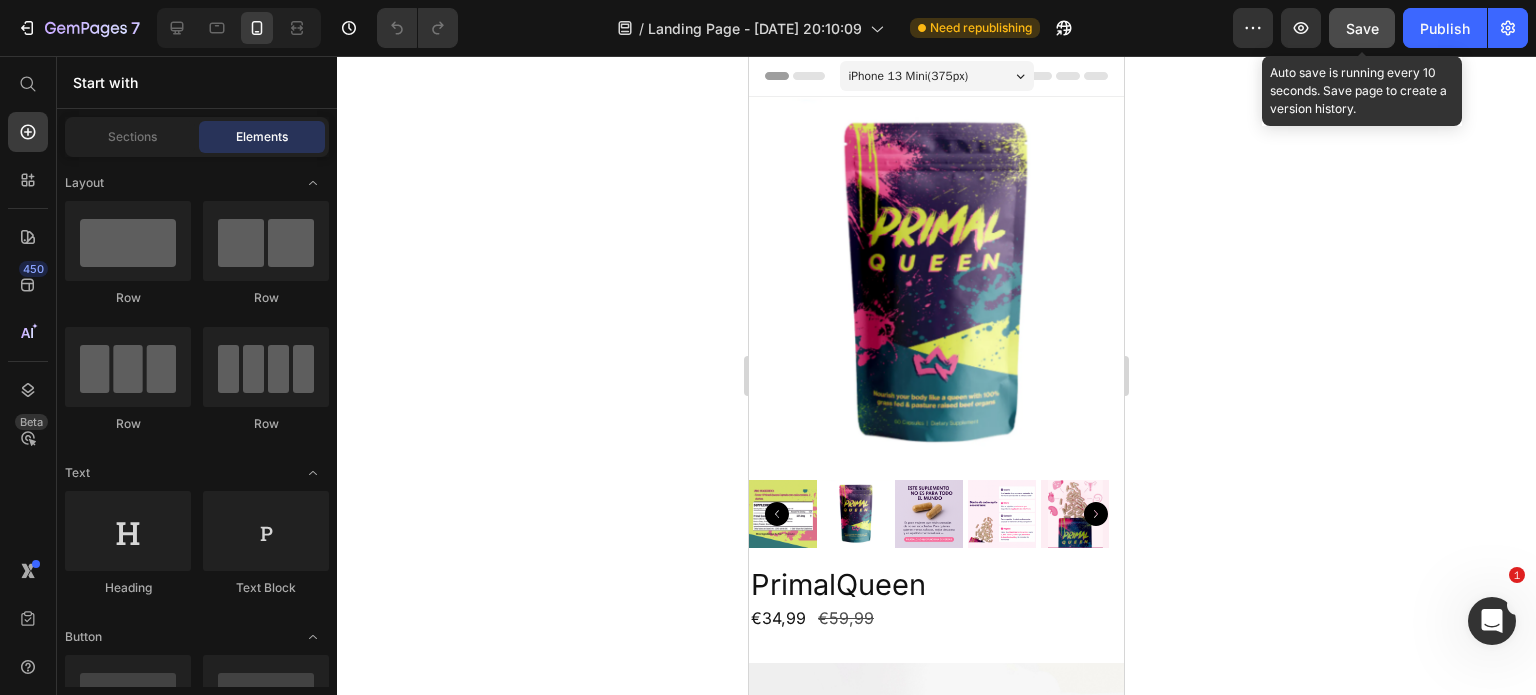 click on "Save" 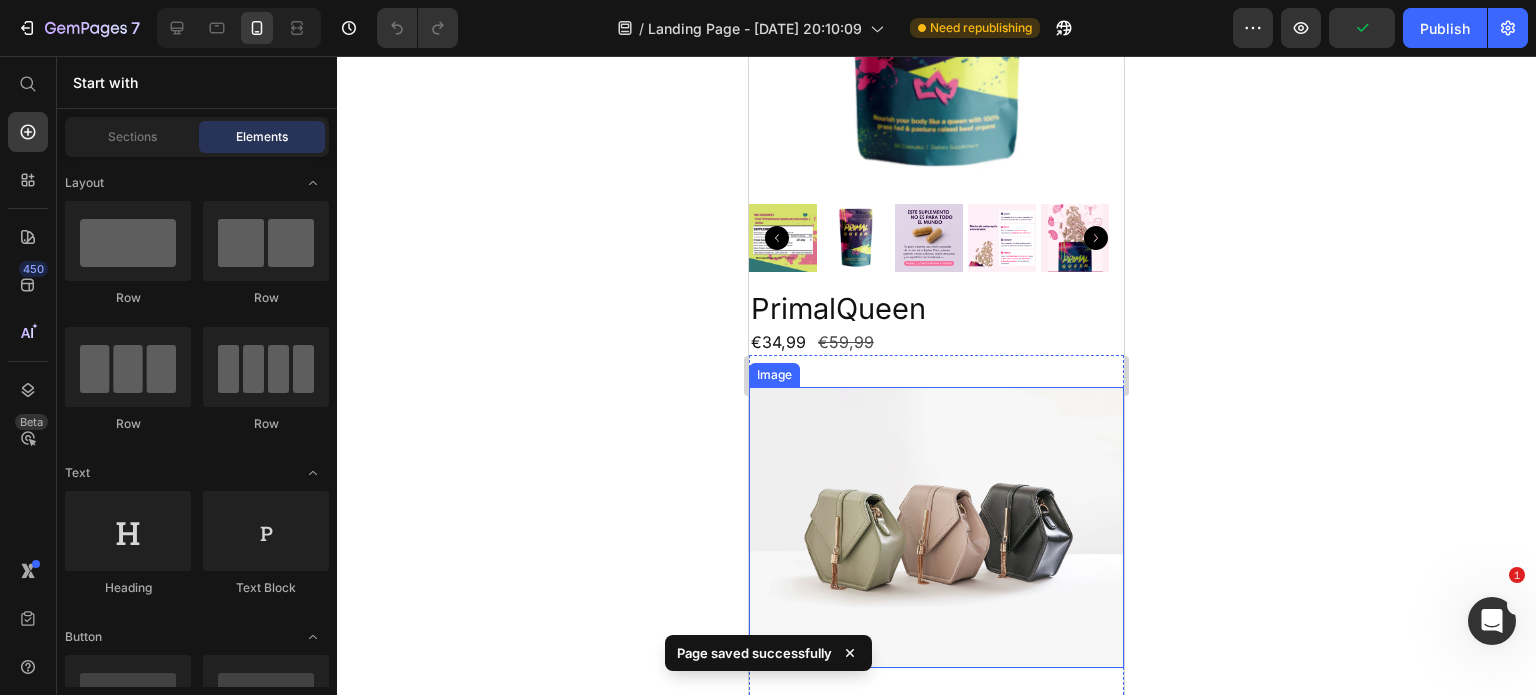 scroll, scrollTop: 275, scrollLeft: 0, axis: vertical 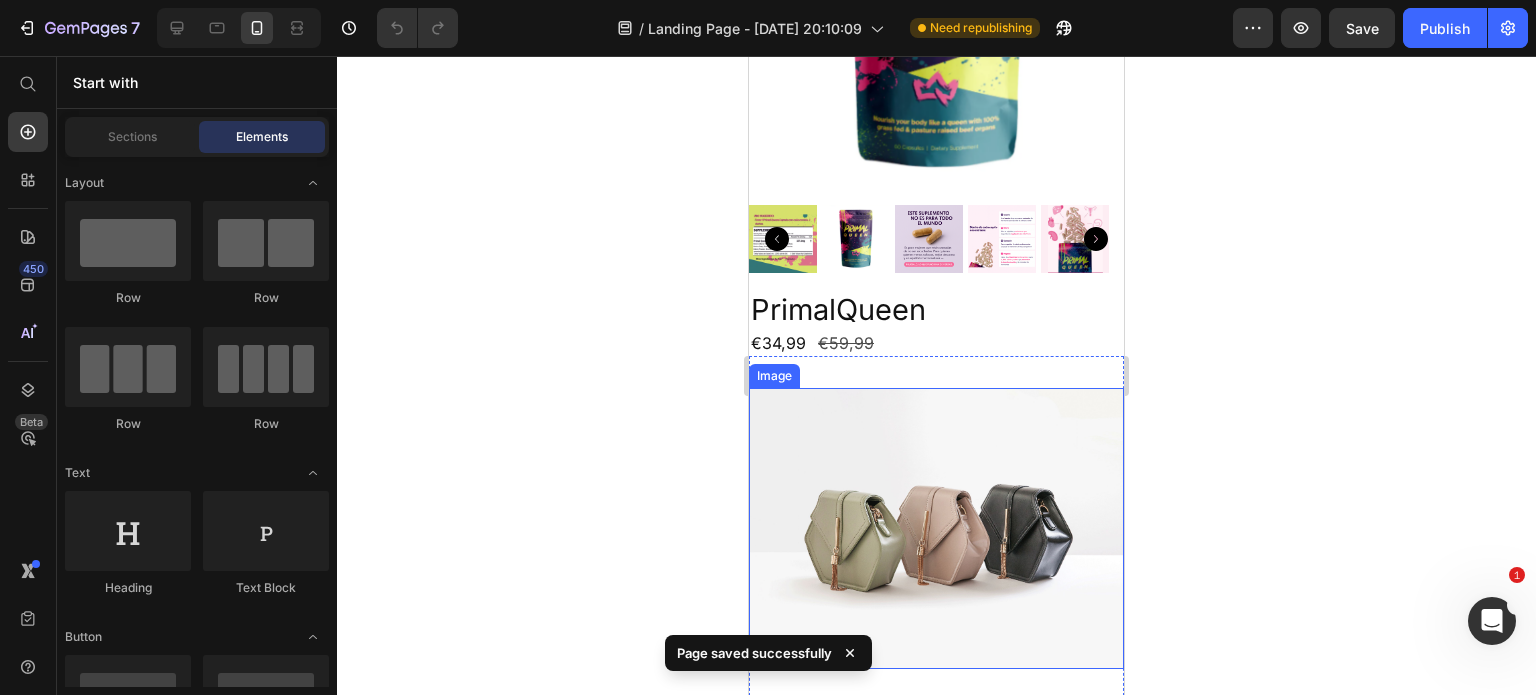 click at bounding box center (936, 528) 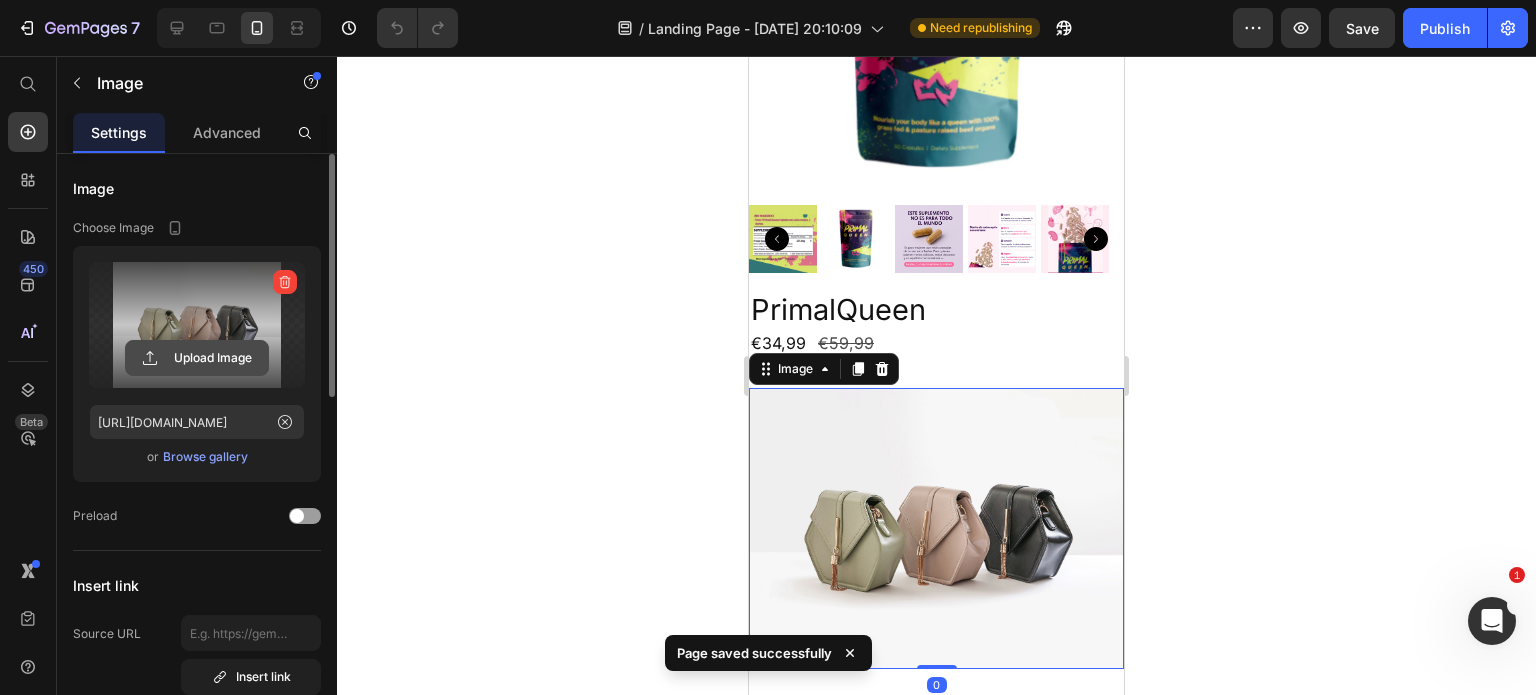 click 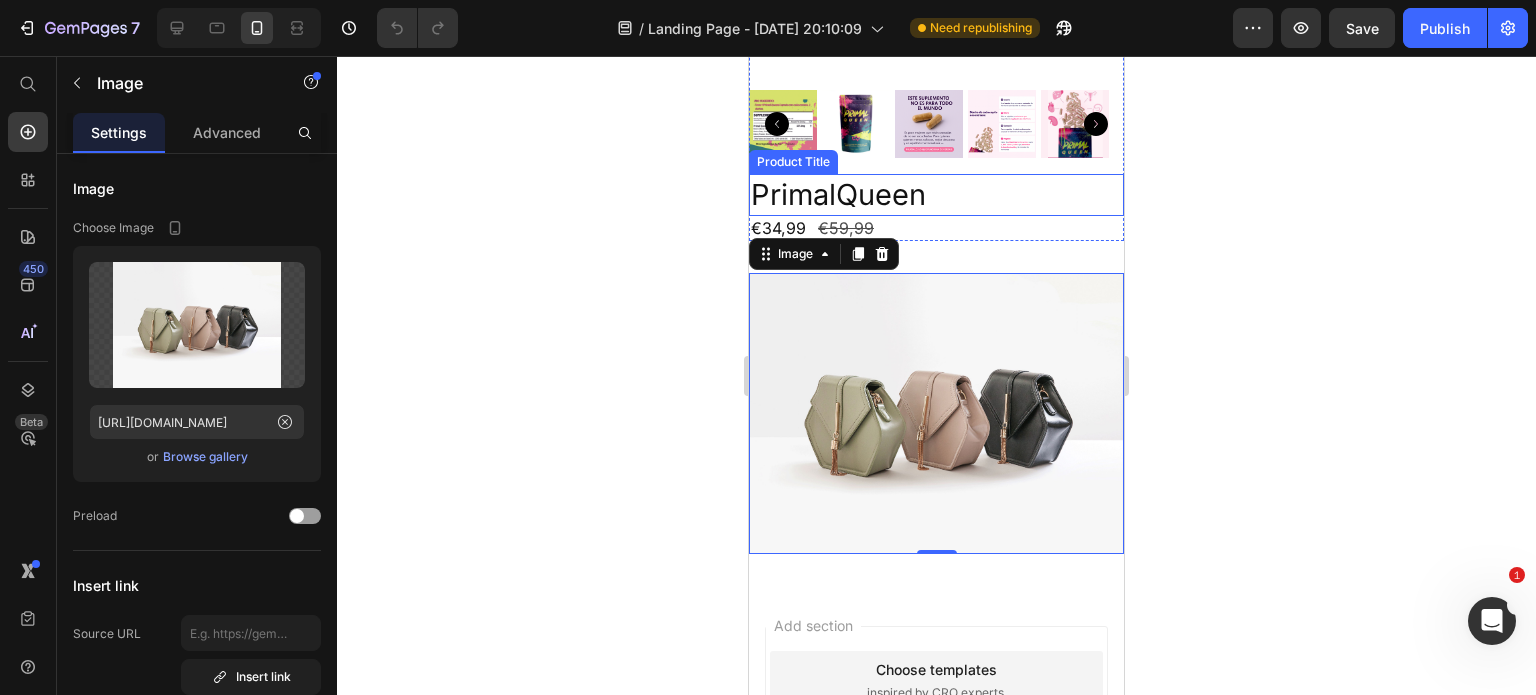 scroll, scrollTop: 541, scrollLeft: 0, axis: vertical 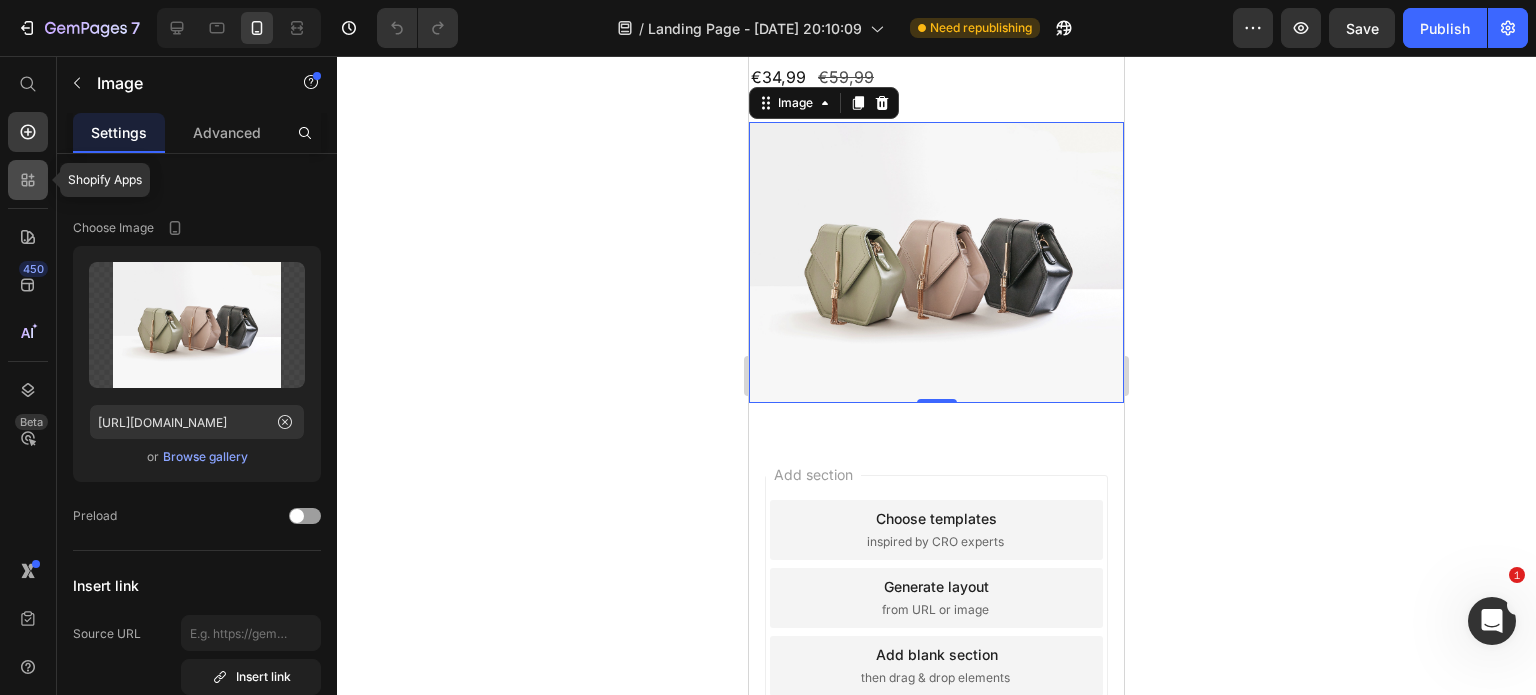 click 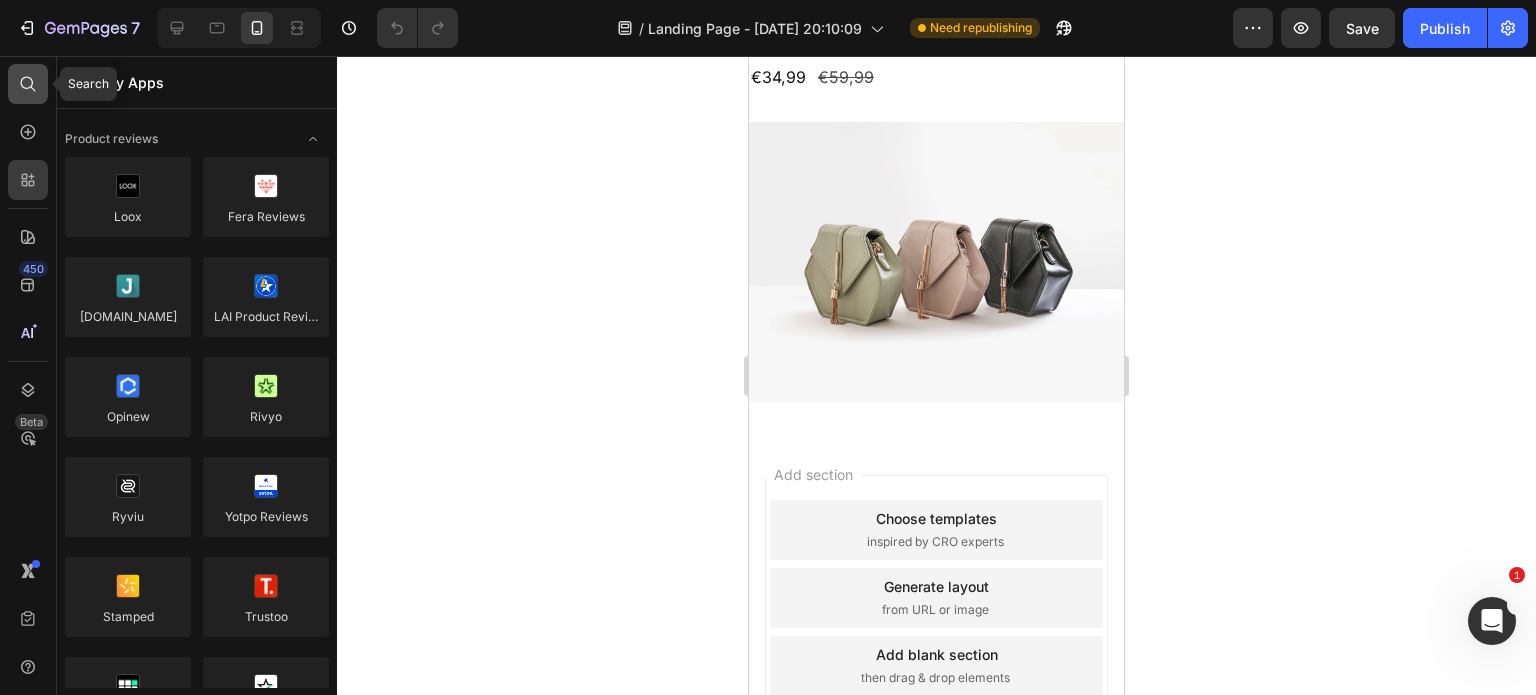 click 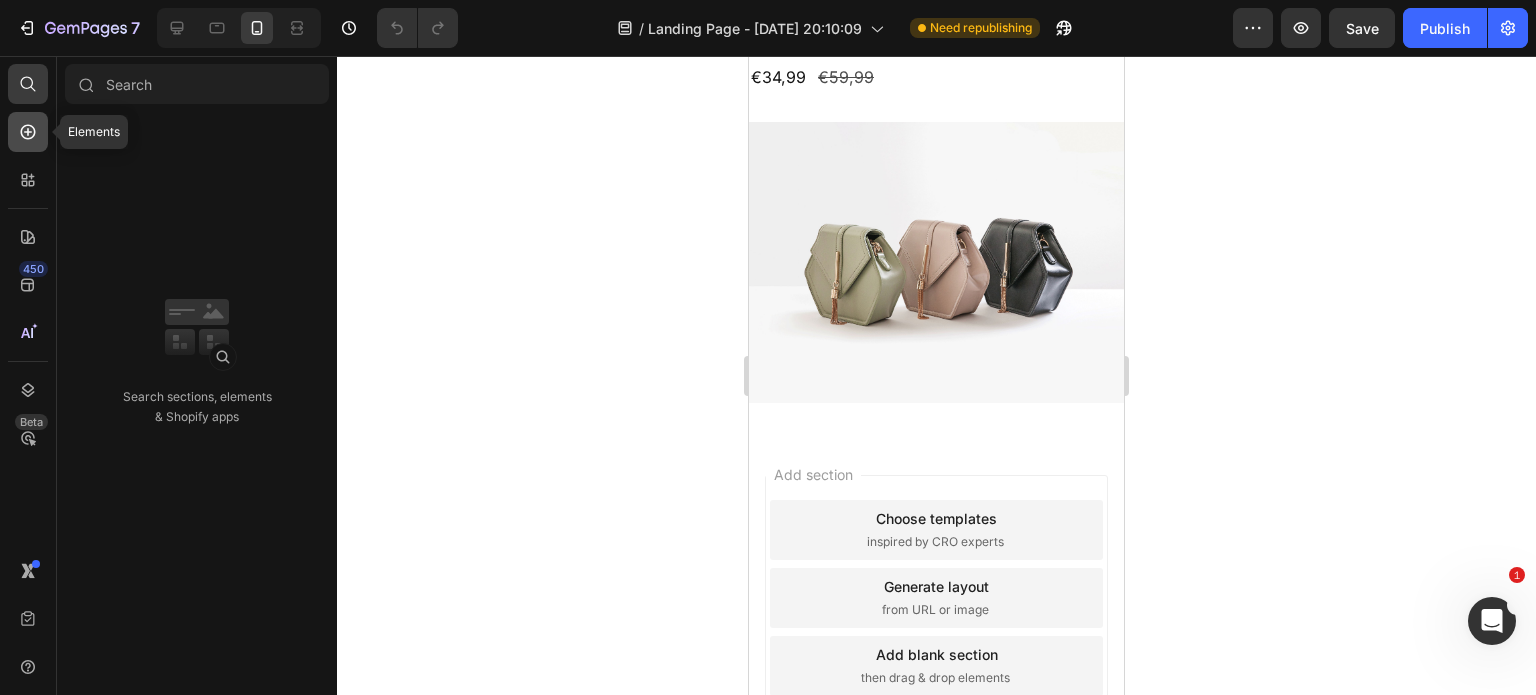 click 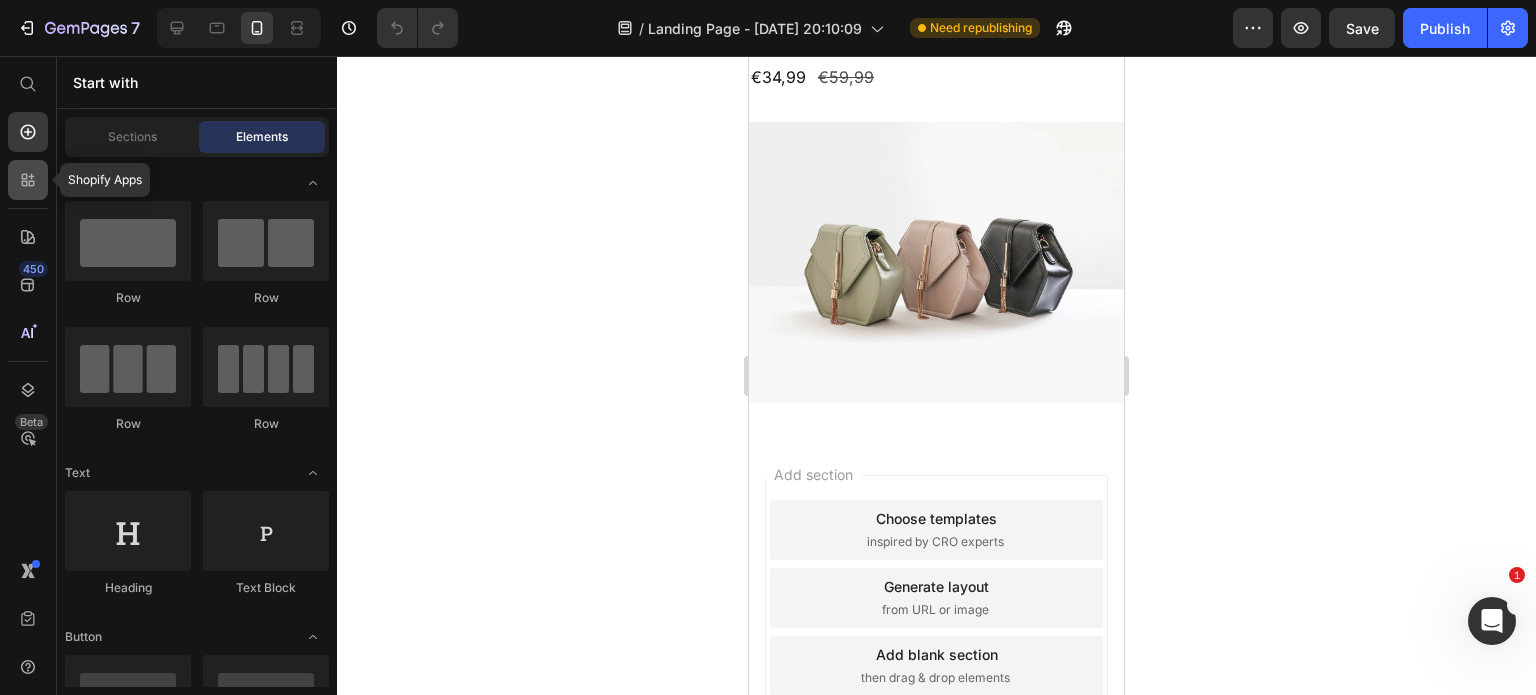 click 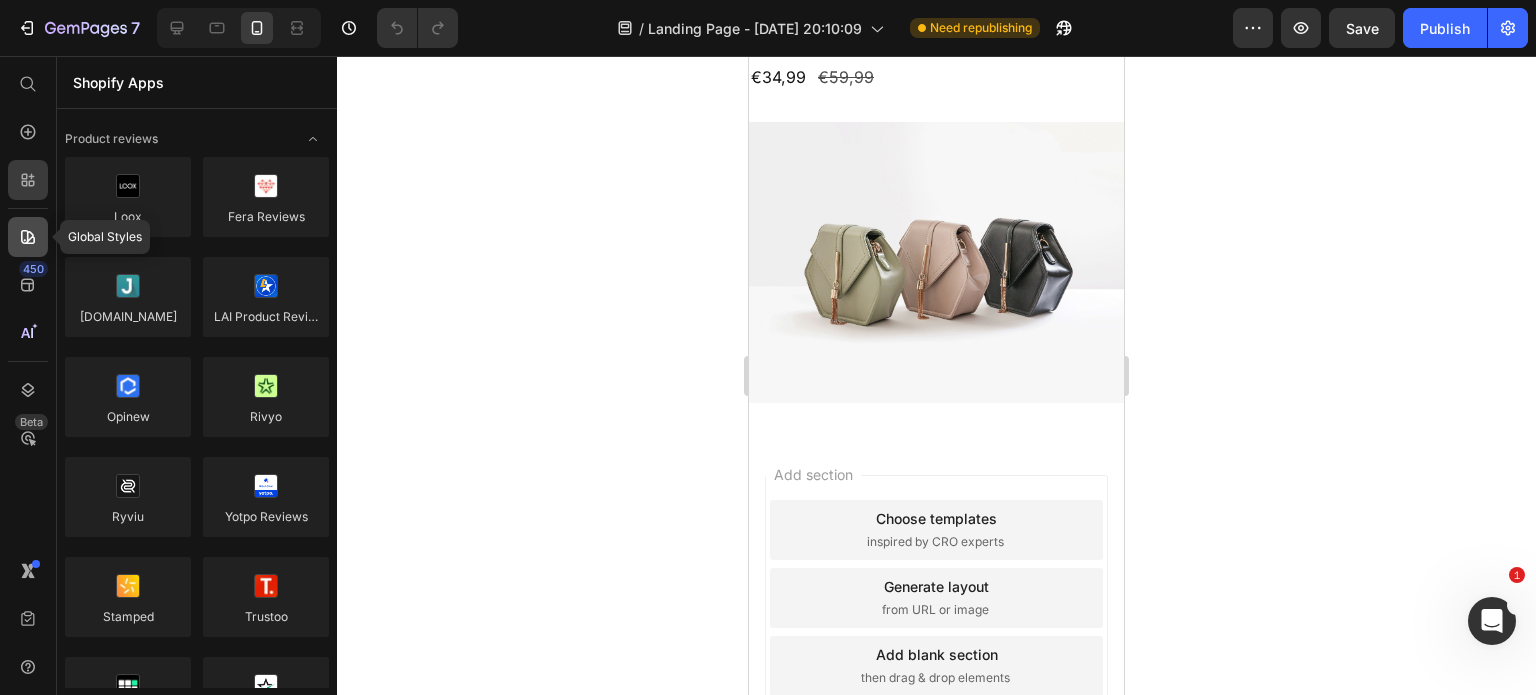 click 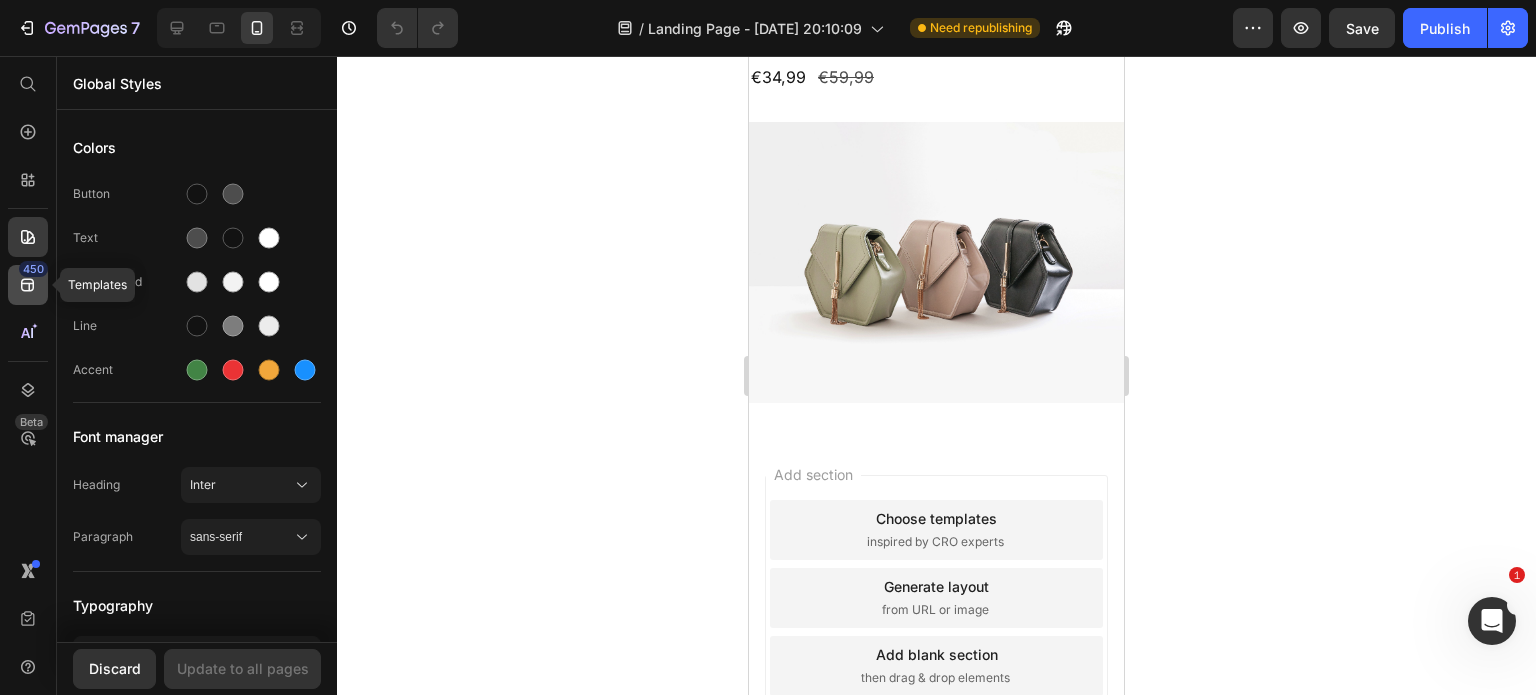 click on "450" 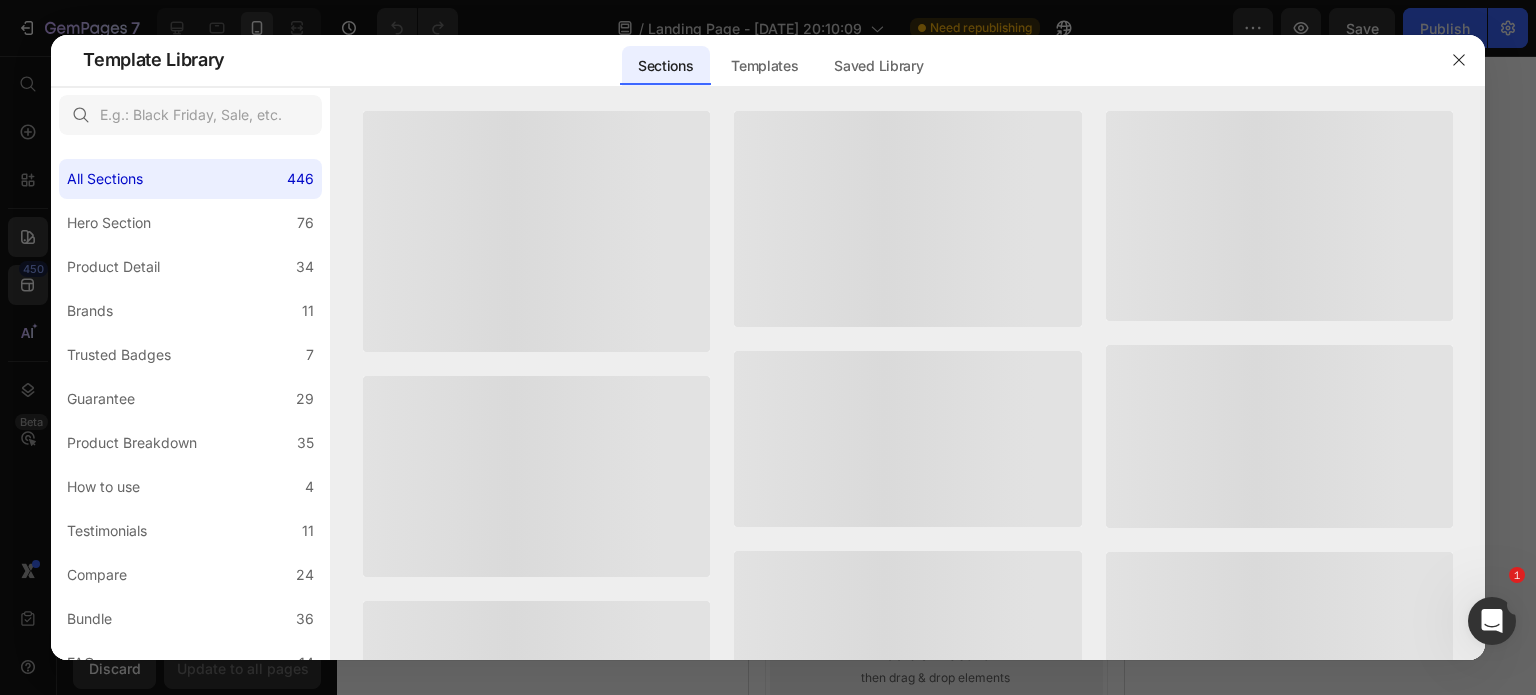 click at bounding box center (768, 347) 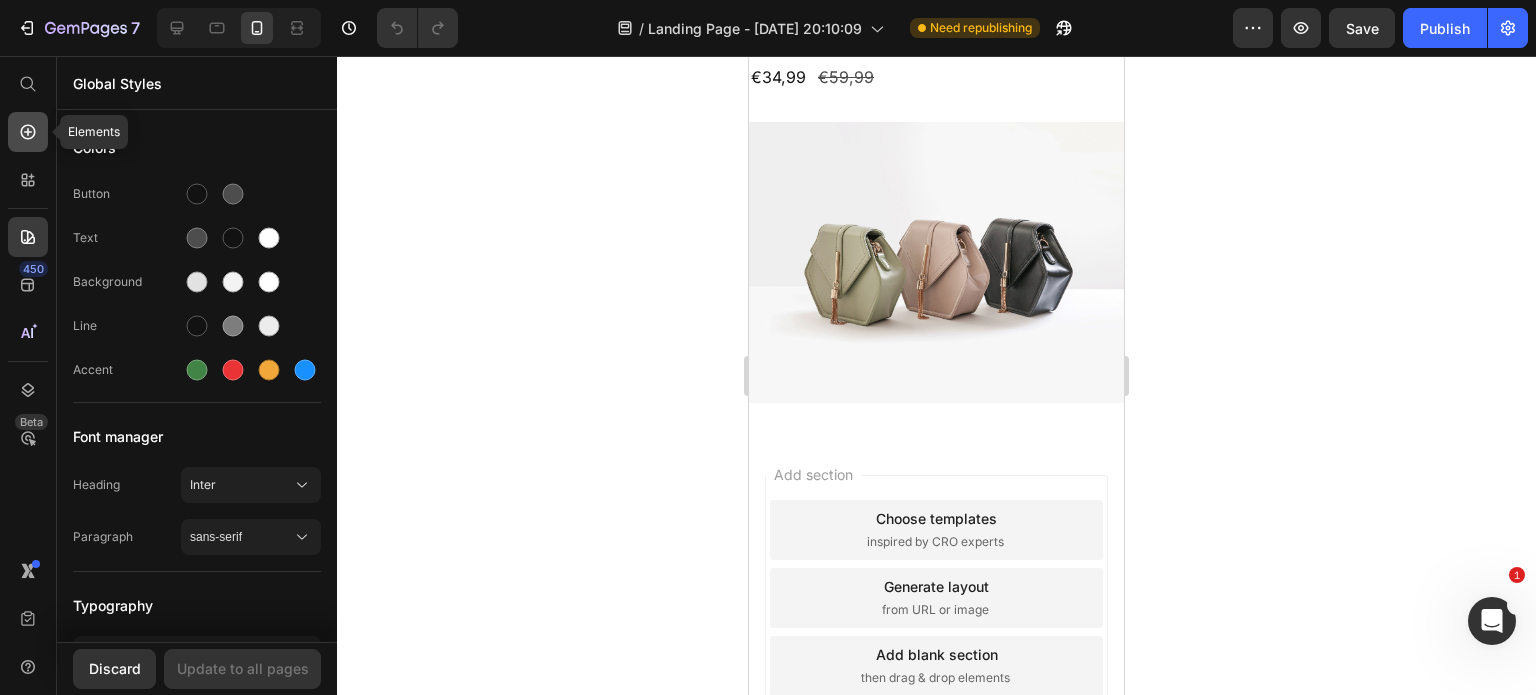 click 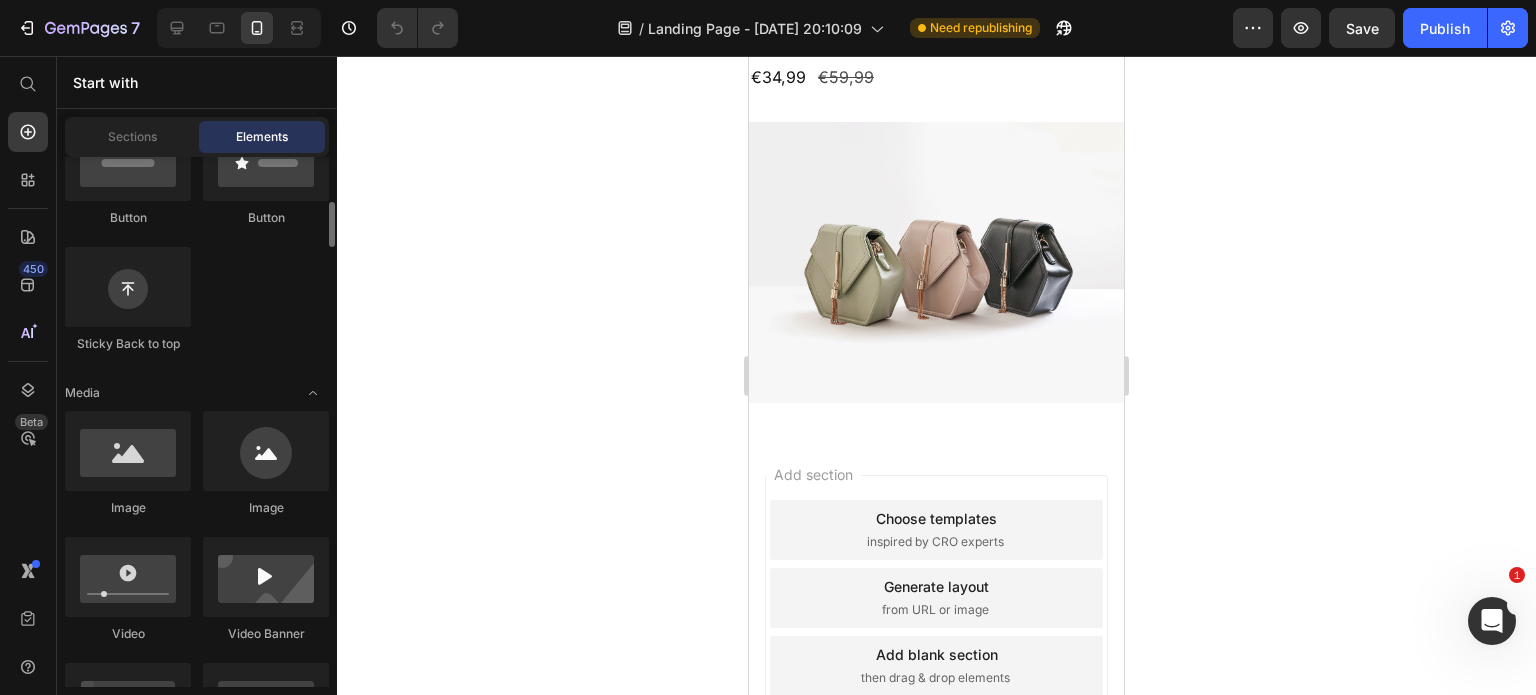 scroll, scrollTop: 668, scrollLeft: 0, axis: vertical 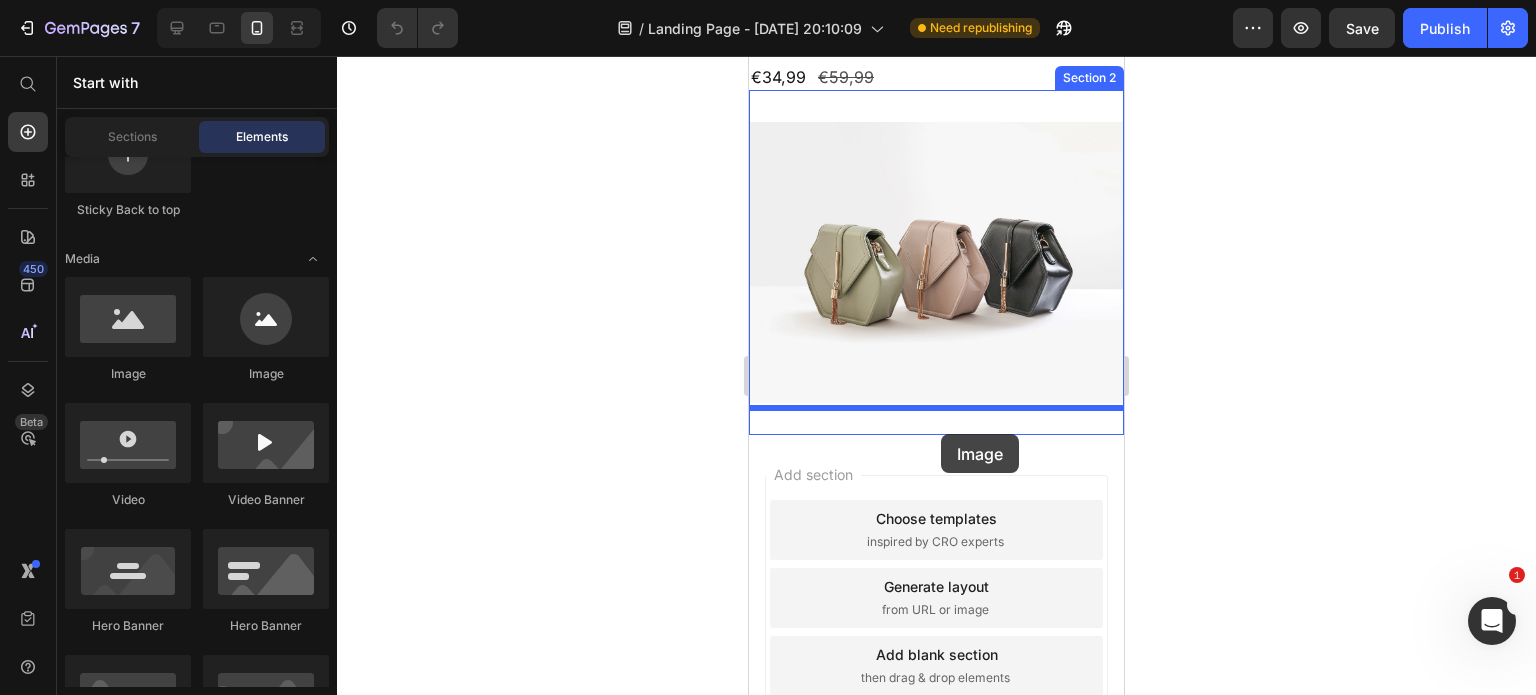 drag, startPoint x: 949, startPoint y: 360, endPoint x: 940, endPoint y: 434, distance: 74.54529 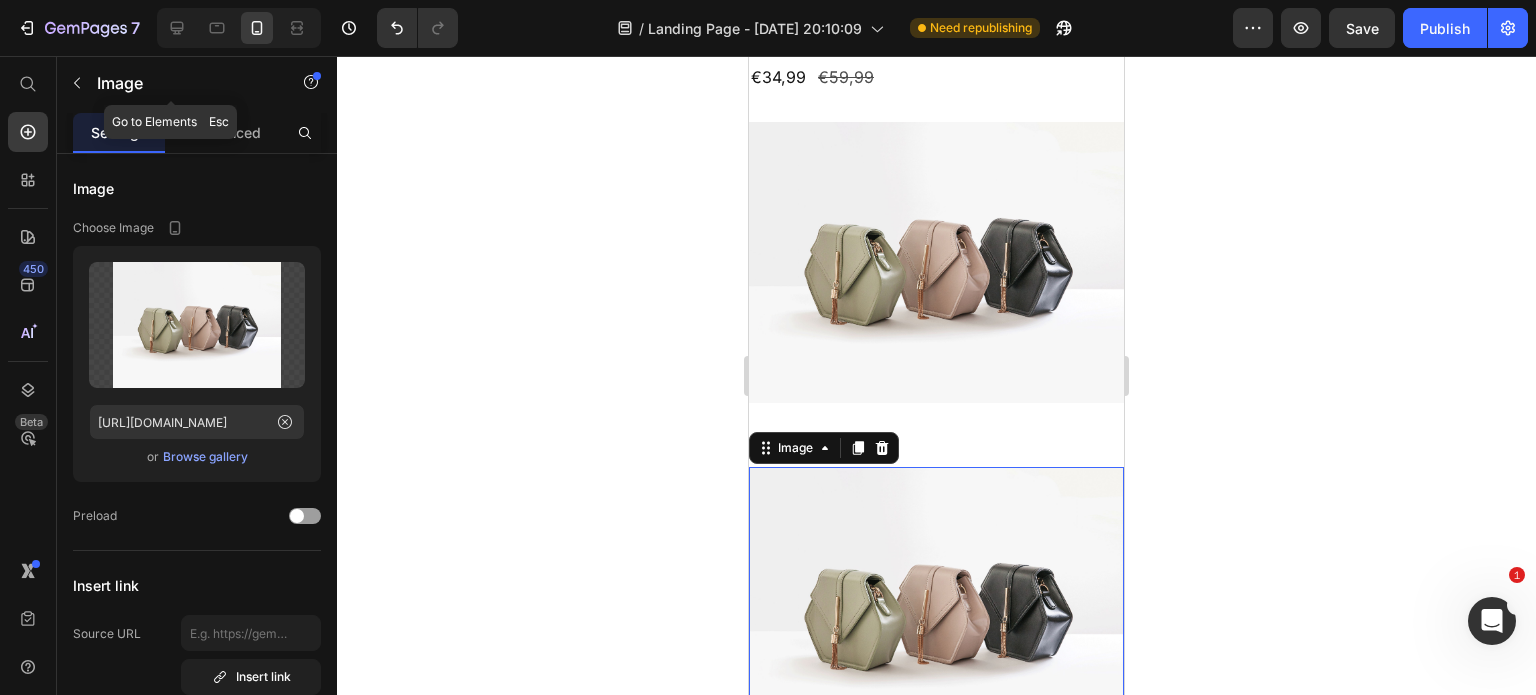 click at bounding box center (77, 83) 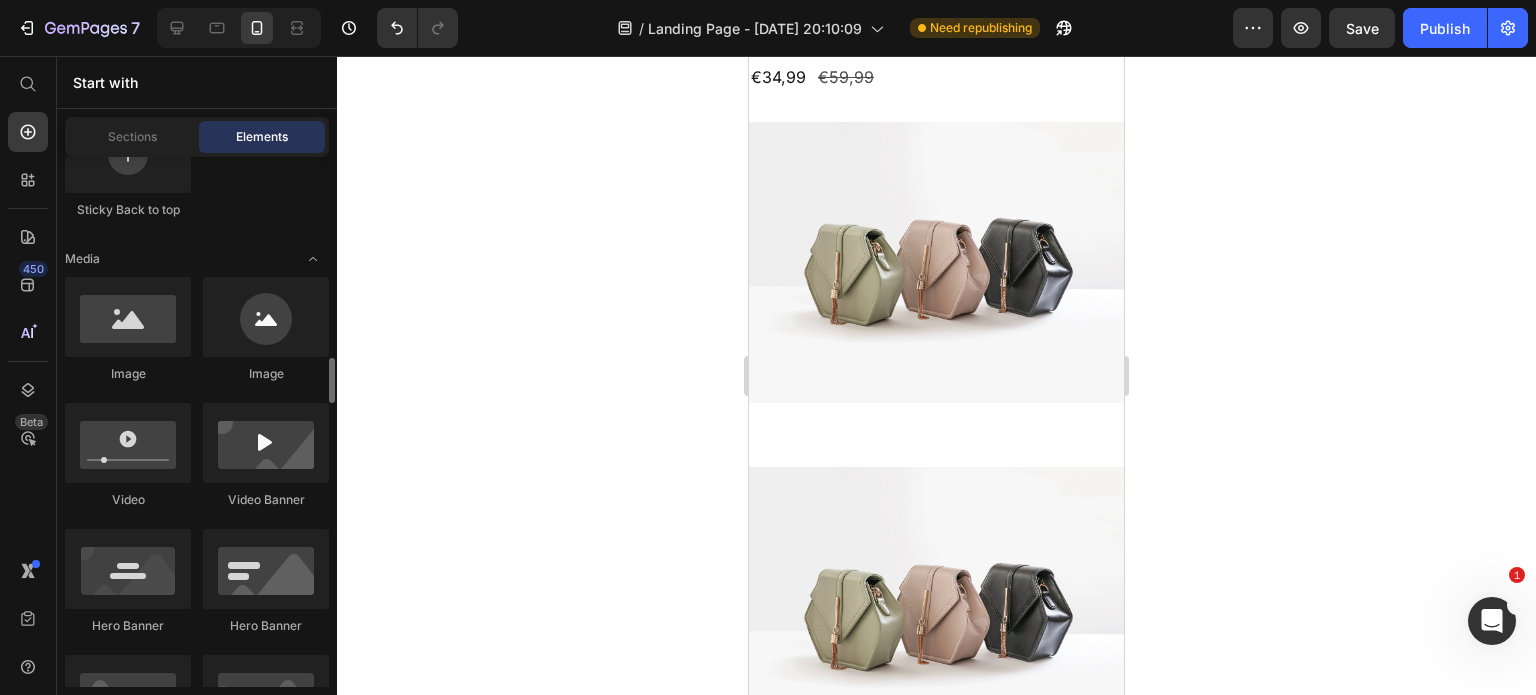 scroll, scrollTop: 801, scrollLeft: 0, axis: vertical 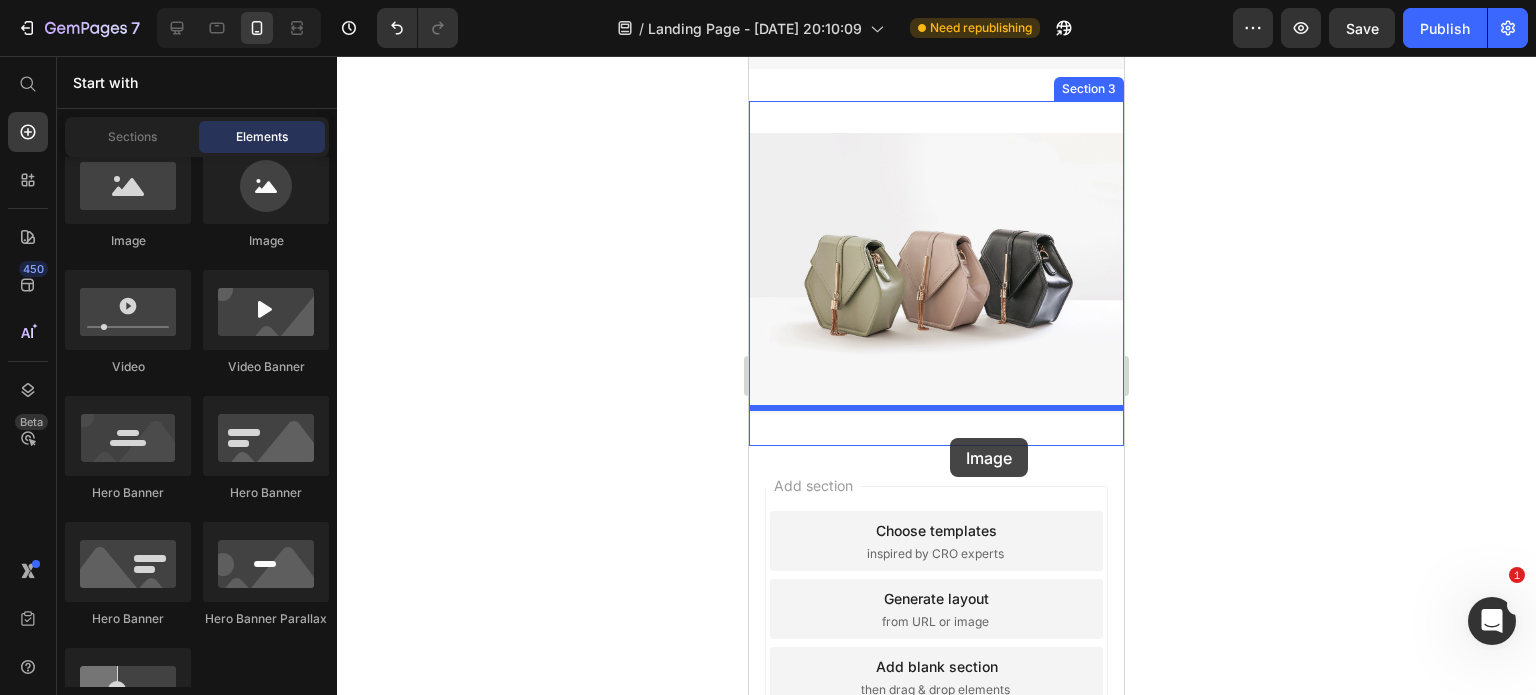 drag, startPoint x: 873, startPoint y: 277, endPoint x: 950, endPoint y: 438, distance: 178.46568 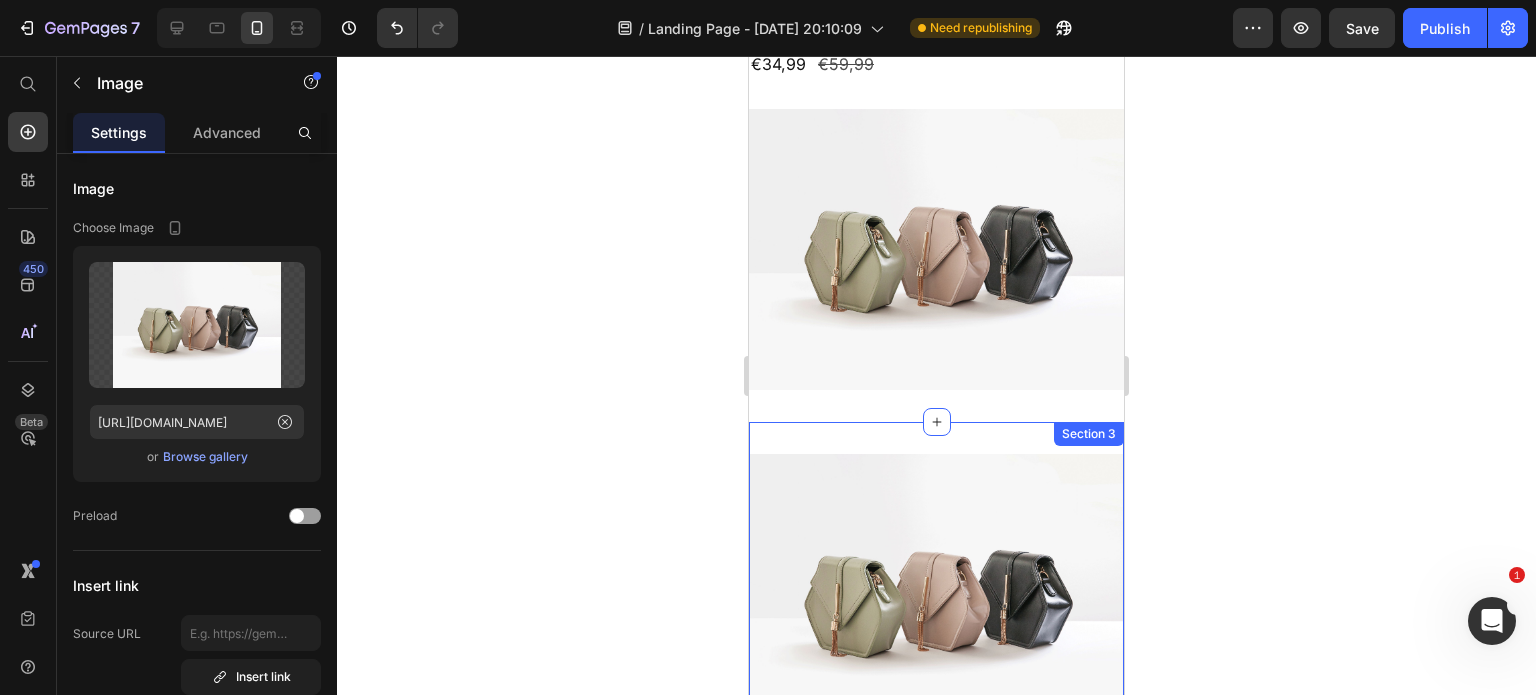 scroll, scrollTop: 341, scrollLeft: 0, axis: vertical 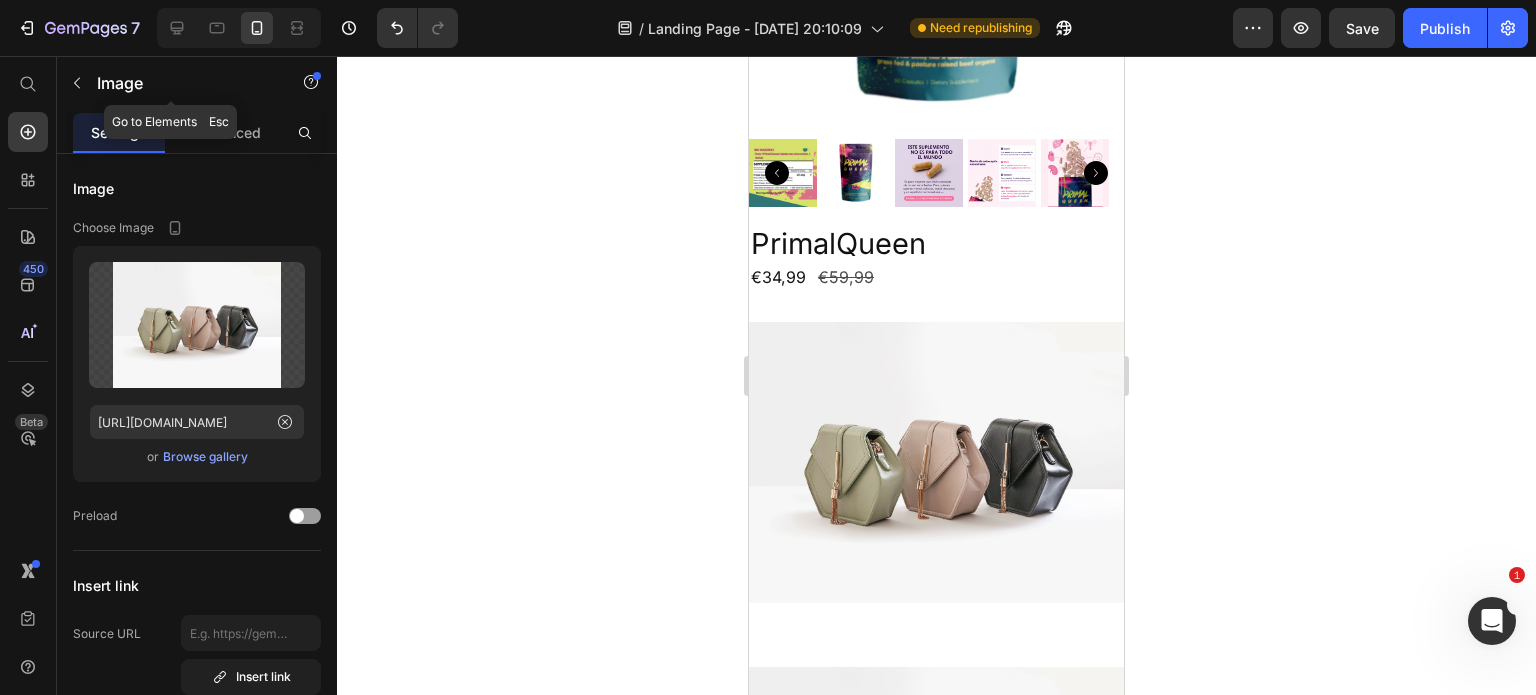 click 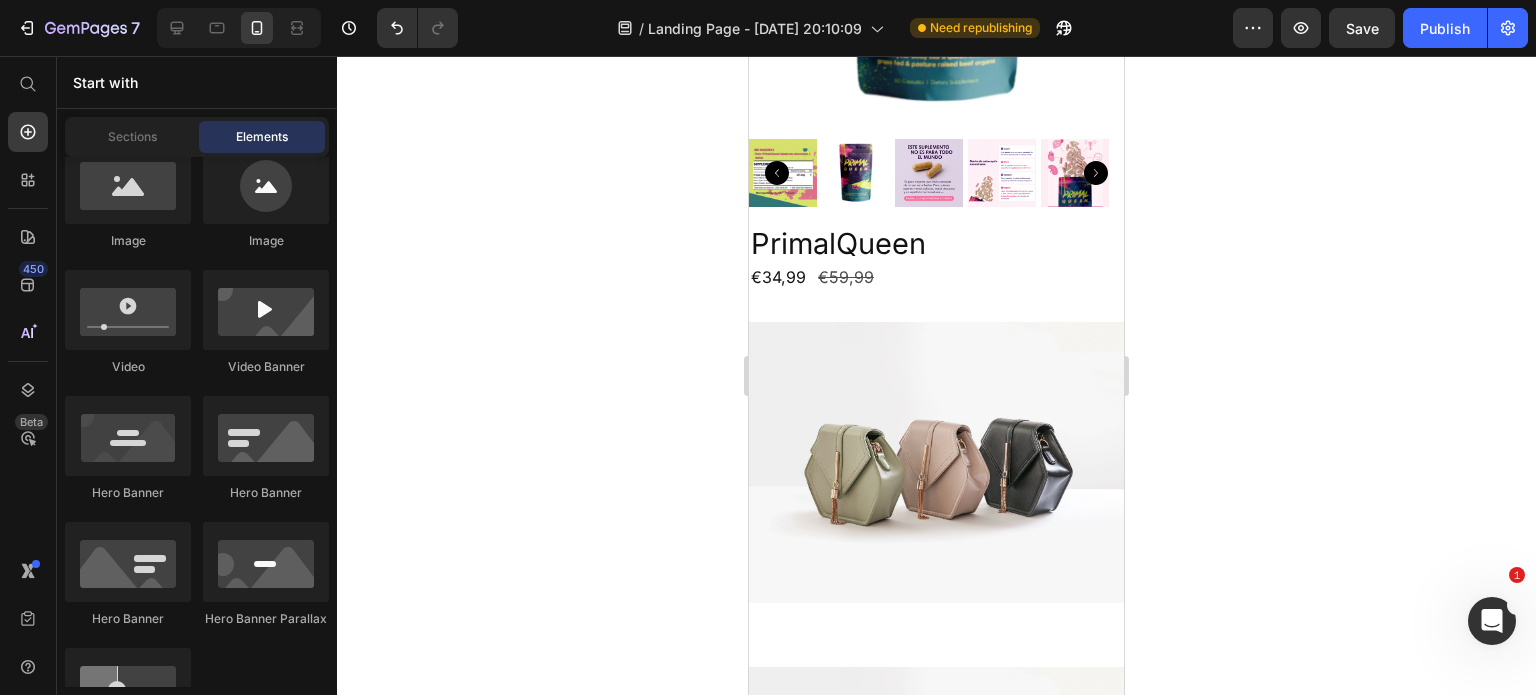 scroll, scrollTop: 0, scrollLeft: 0, axis: both 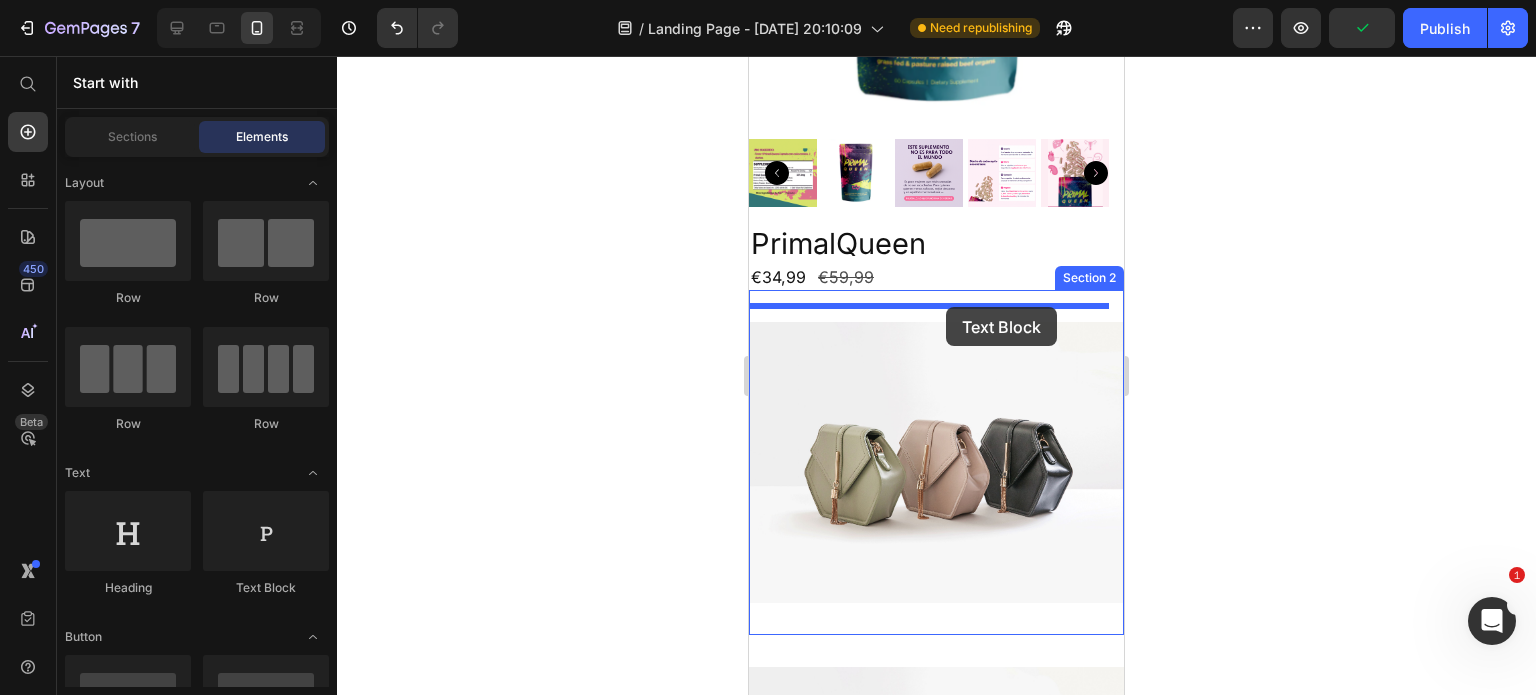drag, startPoint x: 1490, startPoint y: 481, endPoint x: 932, endPoint y: 315, distance: 582.16833 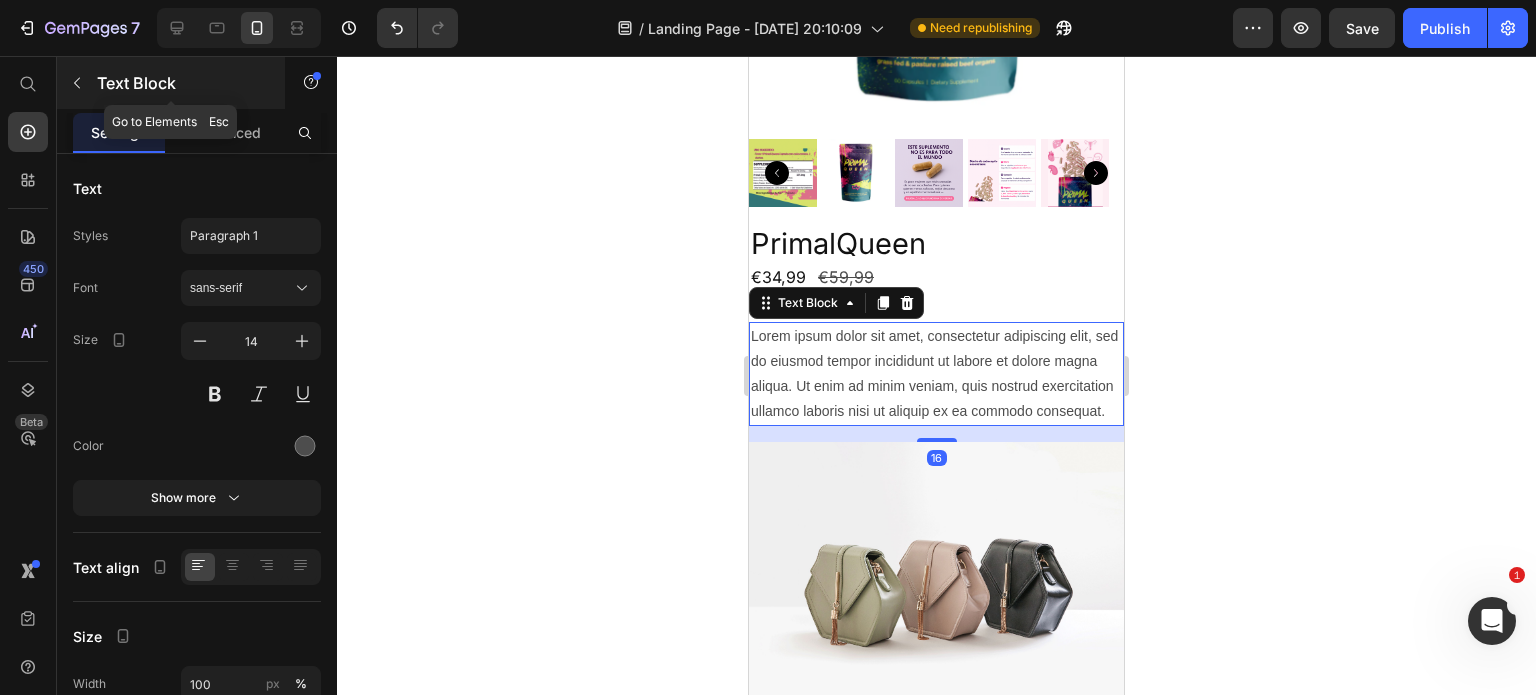 click 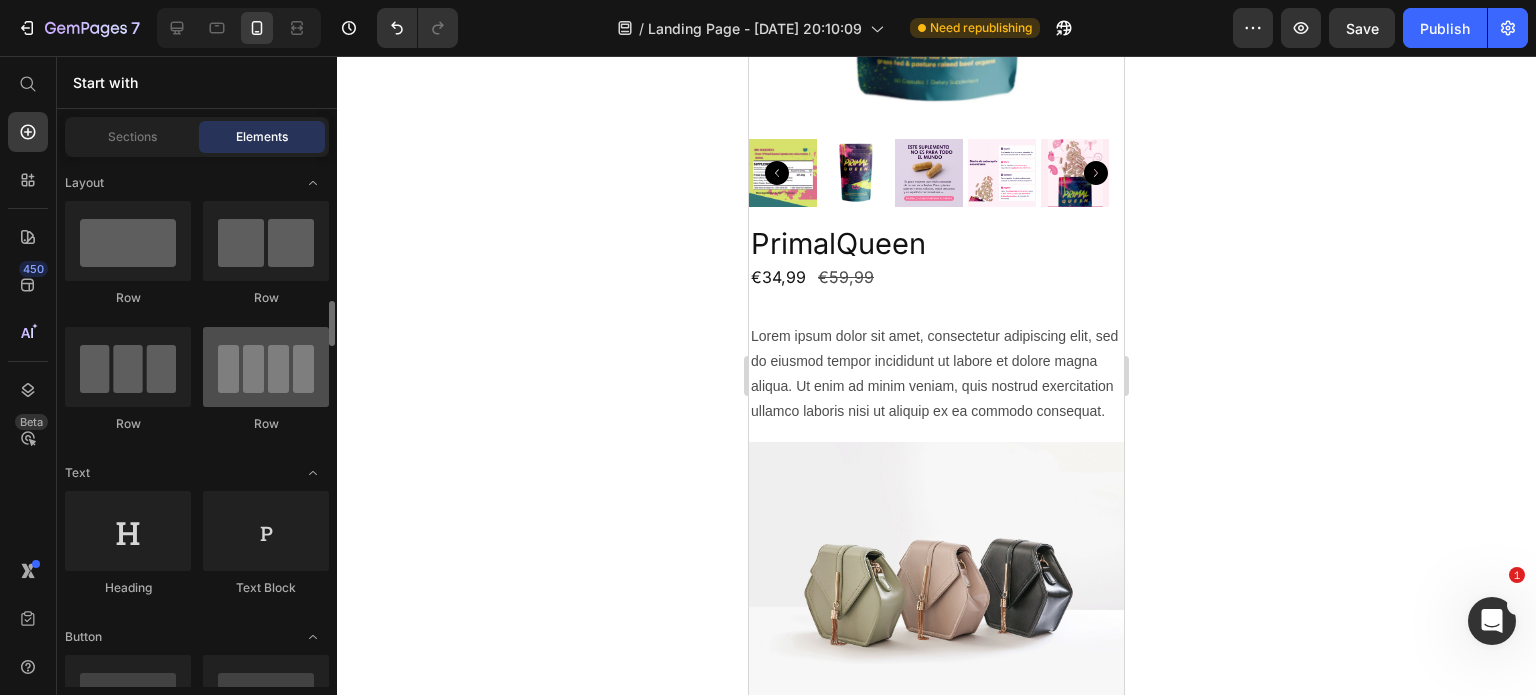 scroll, scrollTop: 133, scrollLeft: 0, axis: vertical 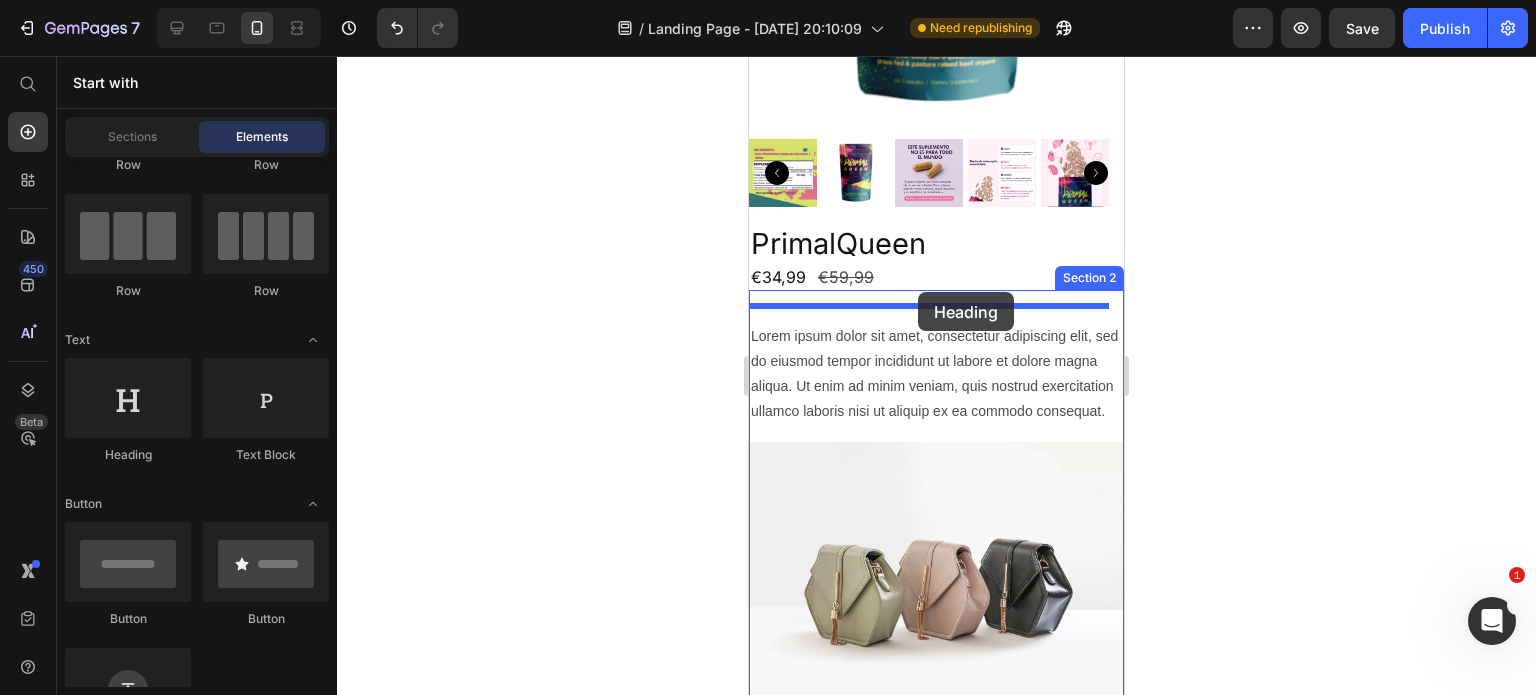 drag, startPoint x: 899, startPoint y: 471, endPoint x: 918, endPoint y: 292, distance: 180.00555 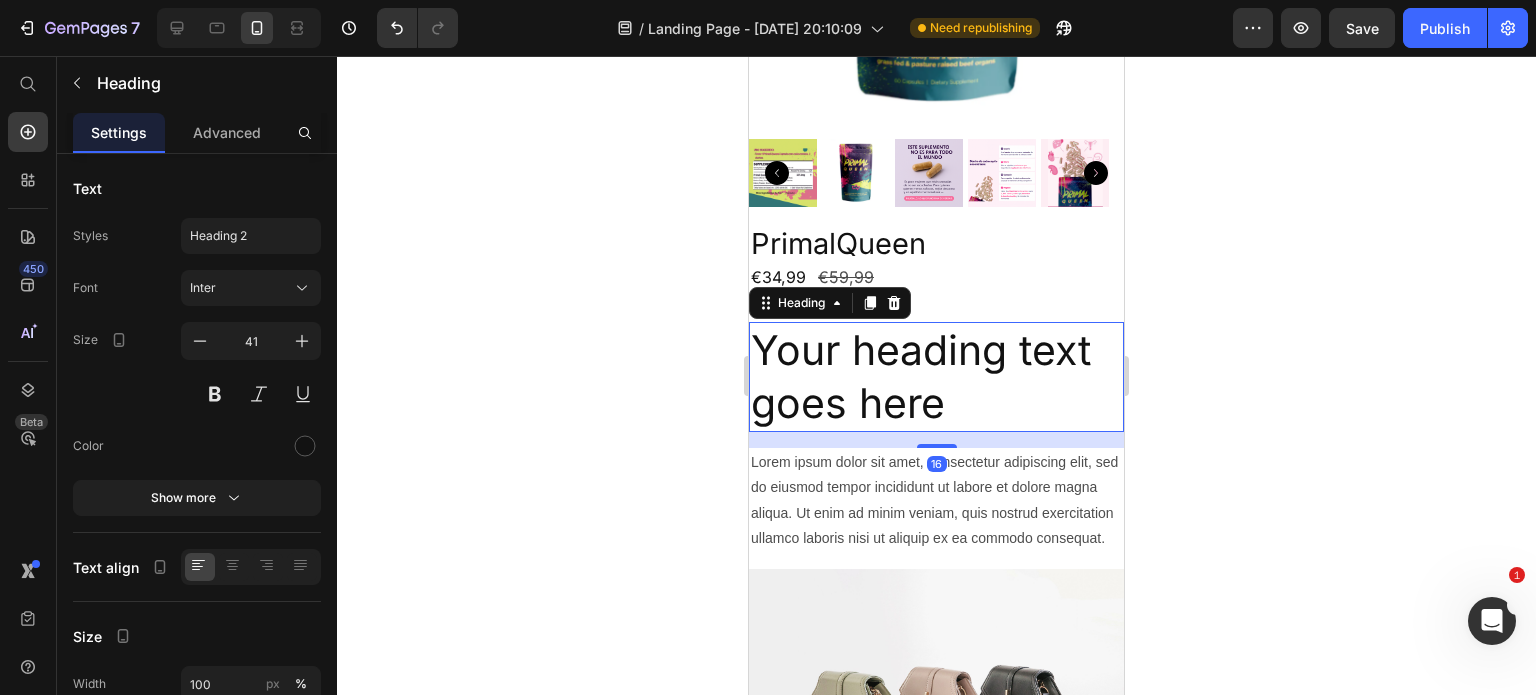 click 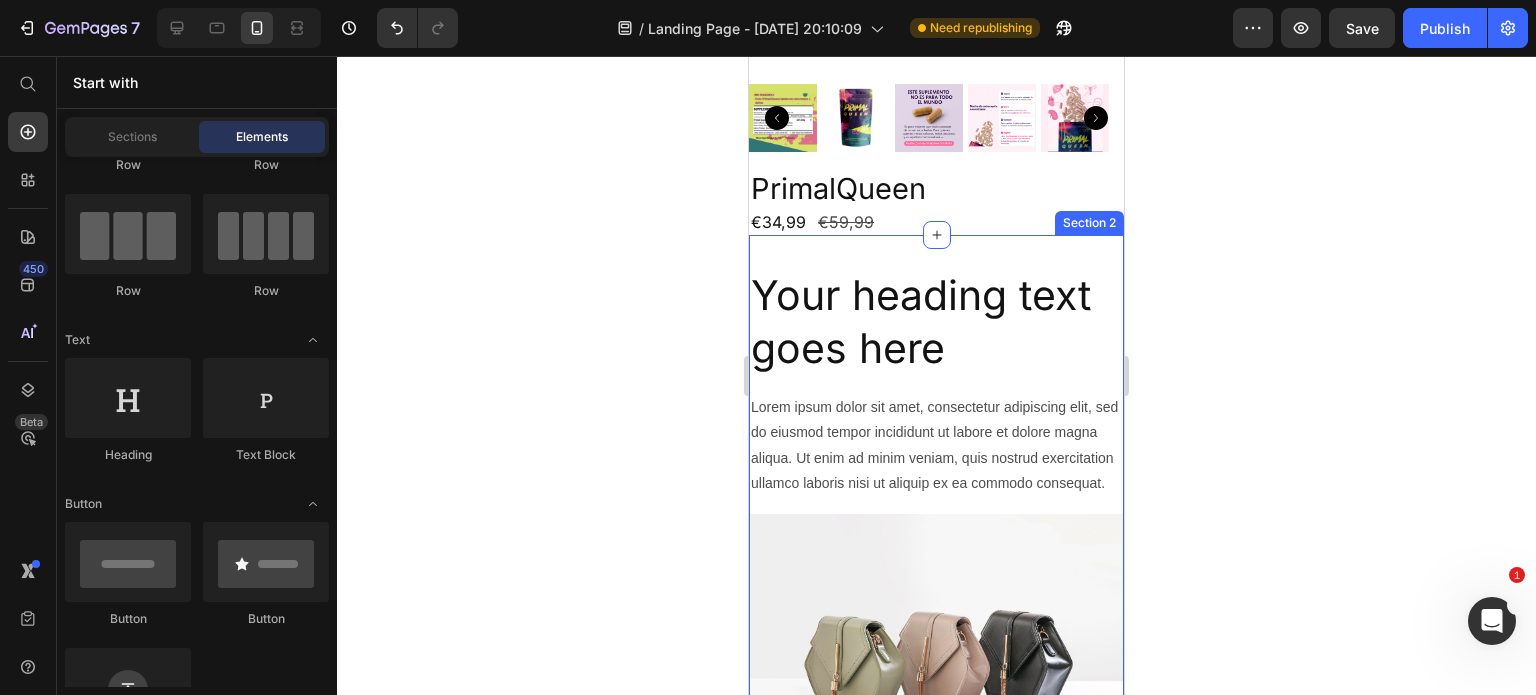 scroll, scrollTop: 475, scrollLeft: 0, axis: vertical 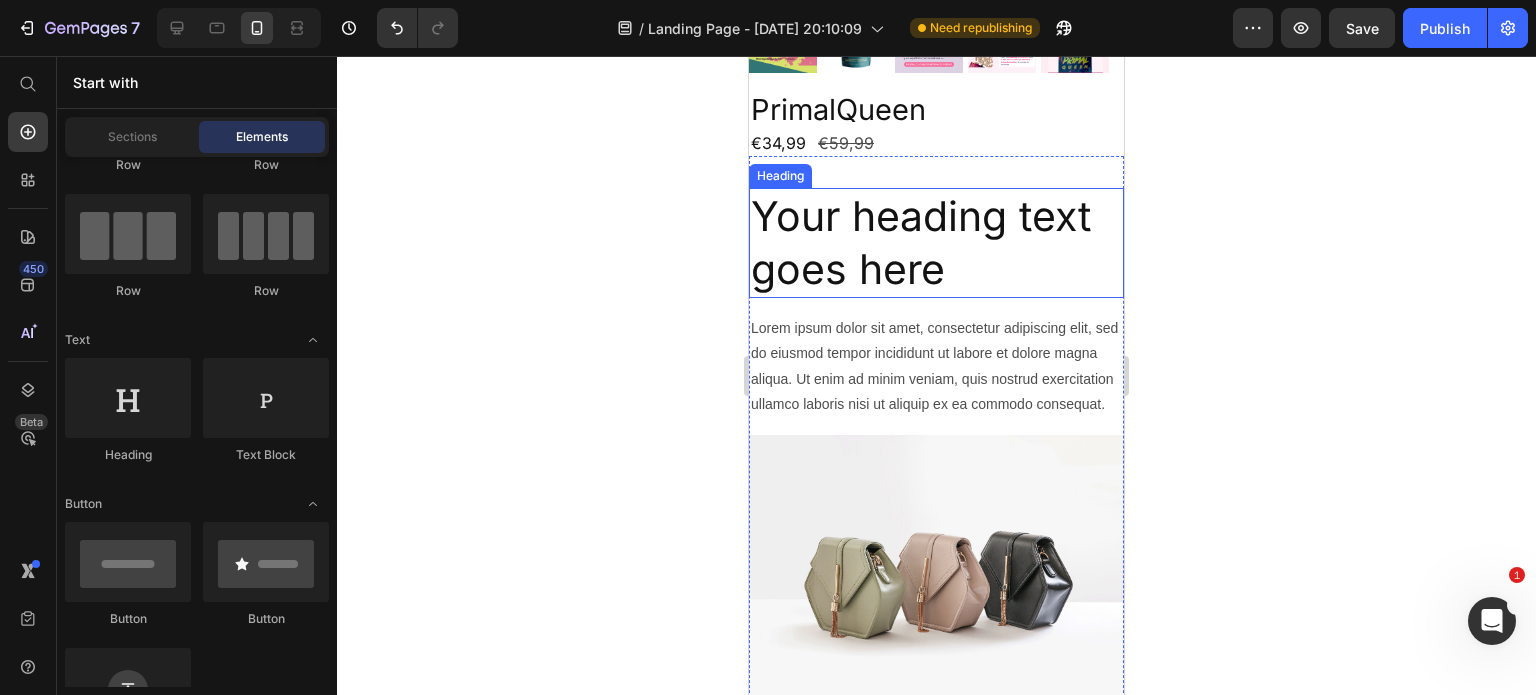 click on "Your heading text goes here" at bounding box center (936, 243) 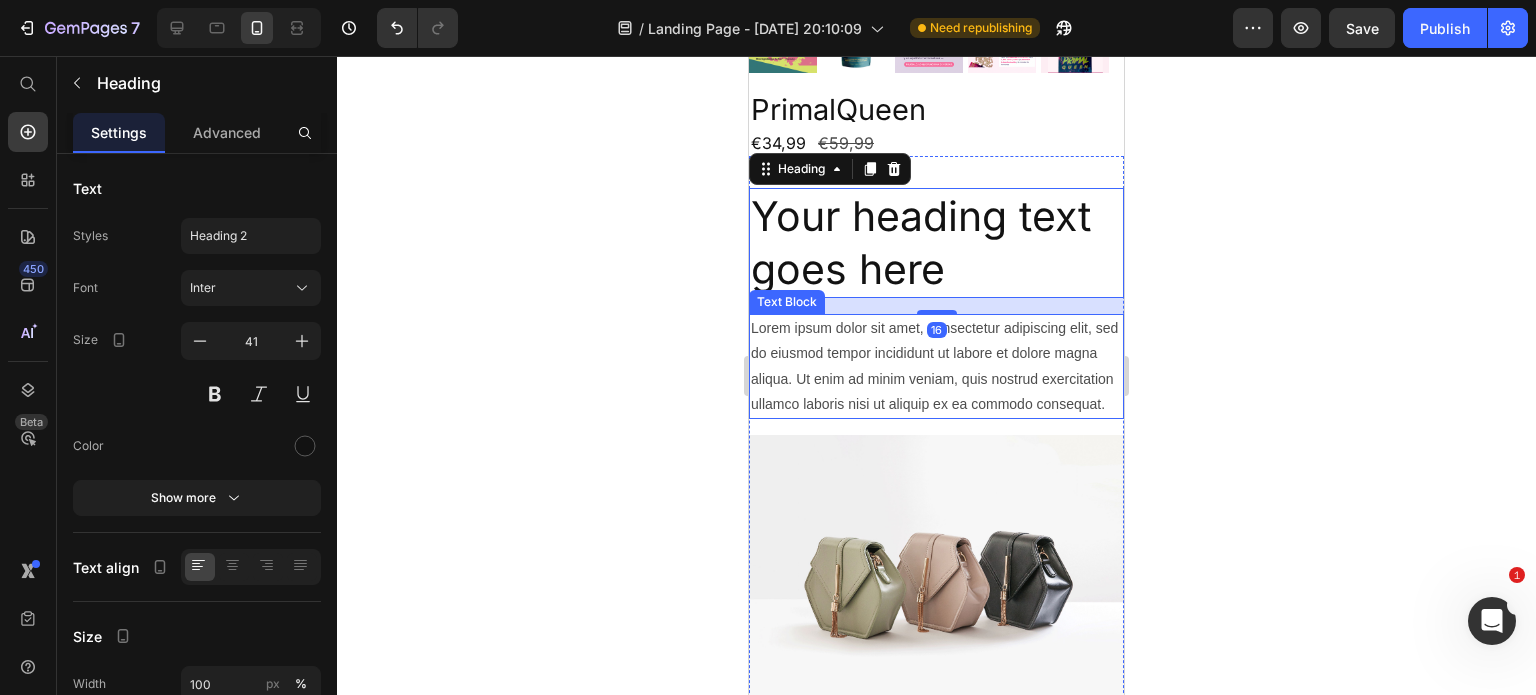 click on "Lorem ipsum dolor sit amet, consectetur adipiscing elit, sed do eiusmod tempor incididunt ut labore et dolore magna aliqua. Ut enim ad minim veniam, quis nostrud exercitation ullamco laboris nisi ut aliquip ex ea commodo consequat." at bounding box center [936, 366] 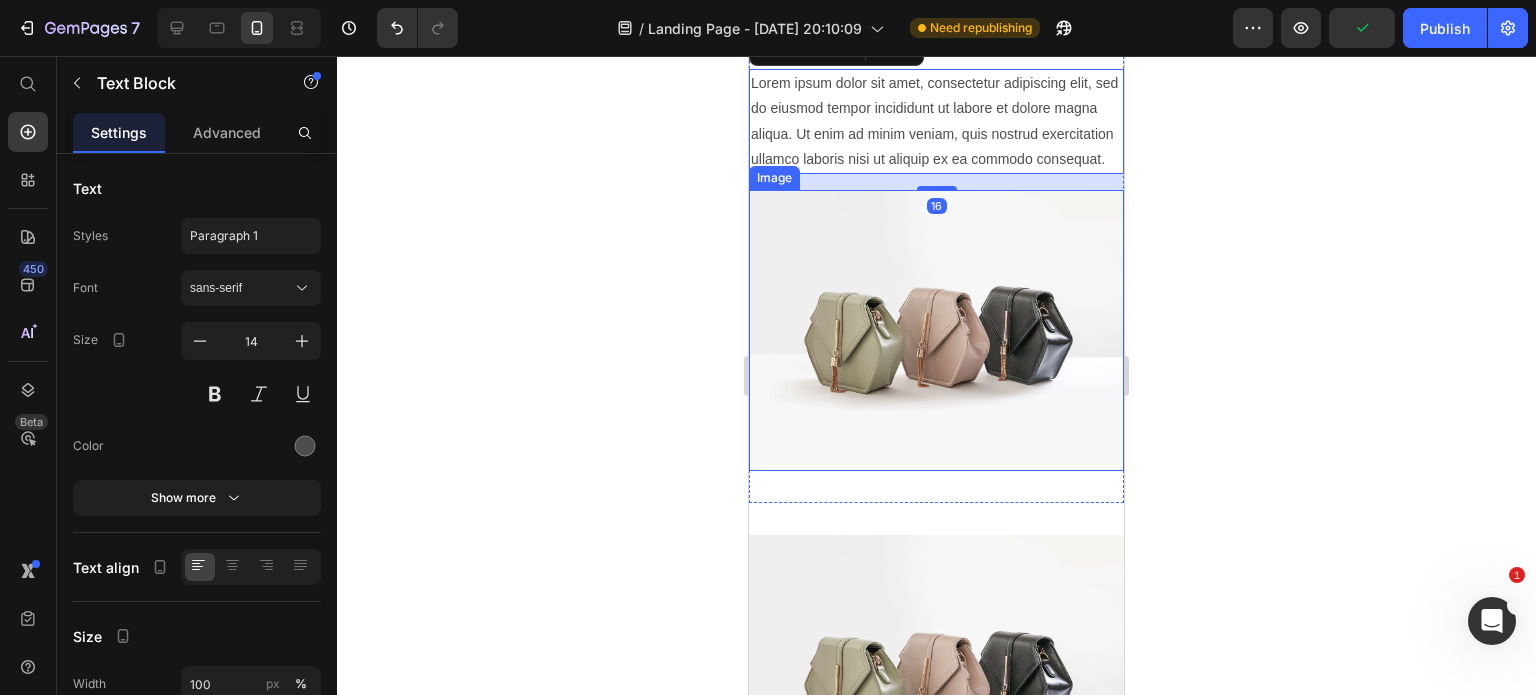 scroll, scrollTop: 875, scrollLeft: 0, axis: vertical 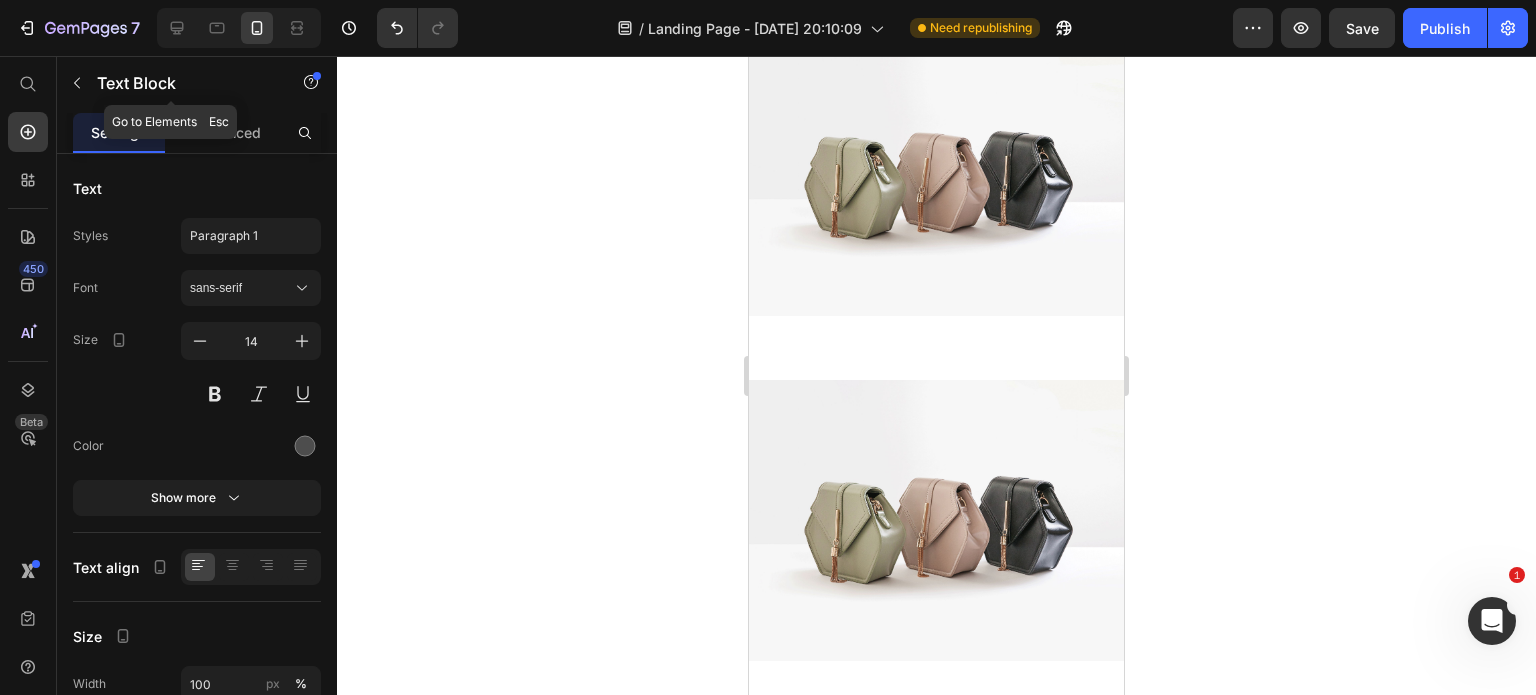 click at bounding box center [77, 83] 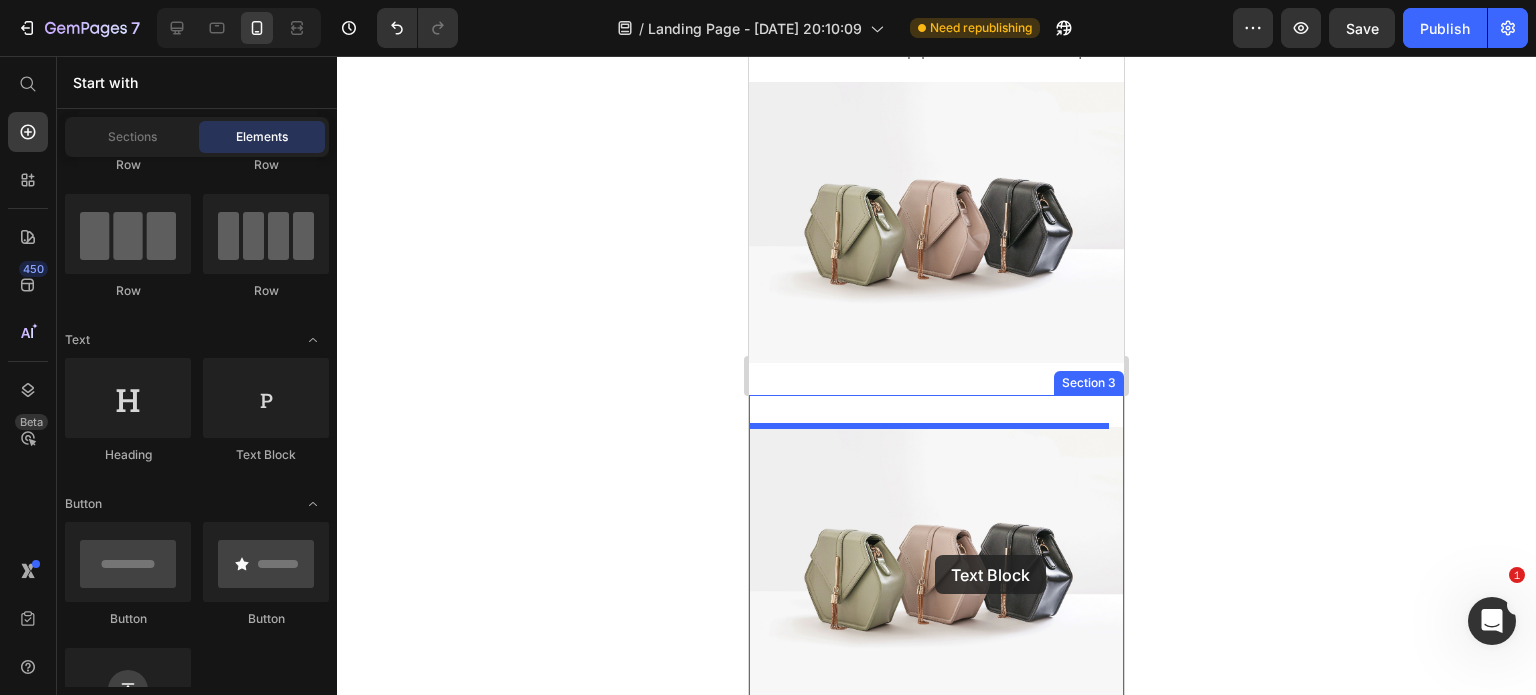 scroll, scrollTop: 878, scrollLeft: 0, axis: vertical 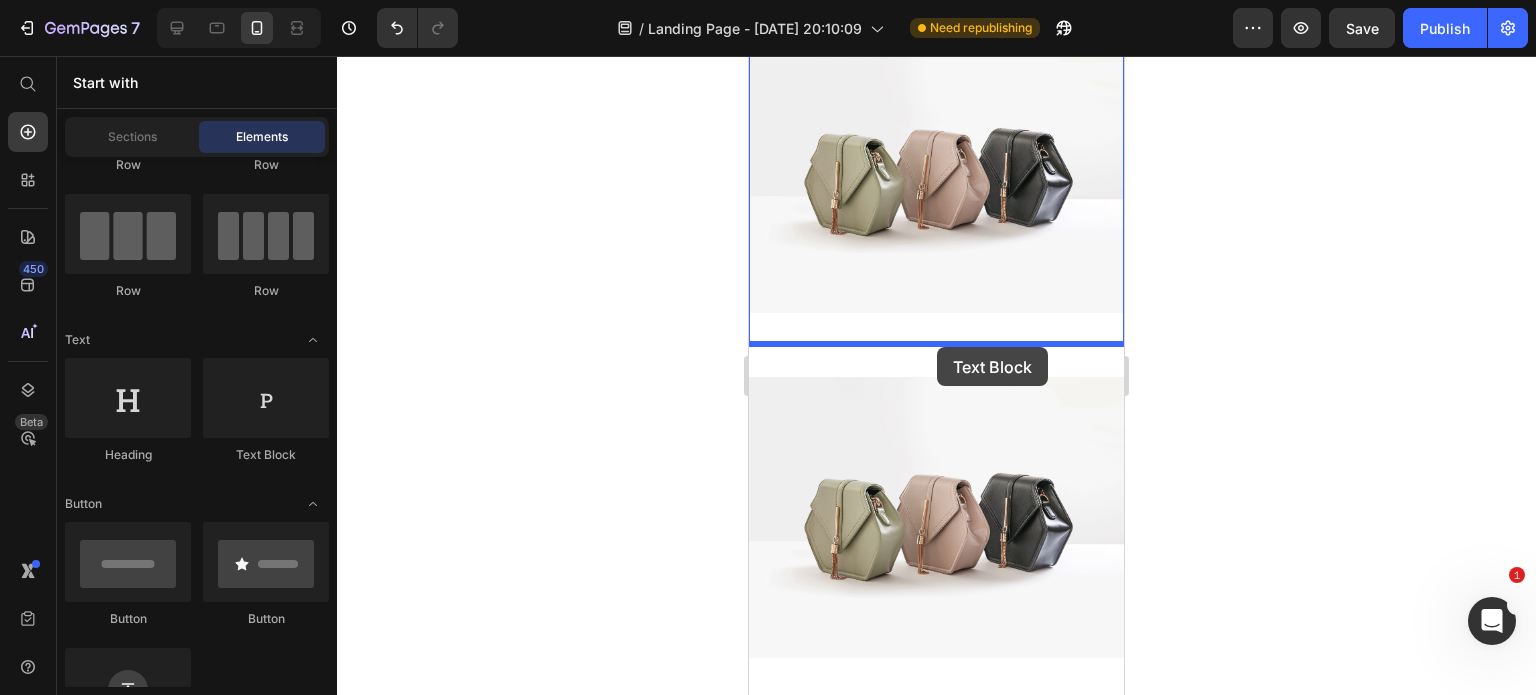drag, startPoint x: 1040, startPoint y: 475, endPoint x: 937, endPoint y: 347, distance: 164.29547 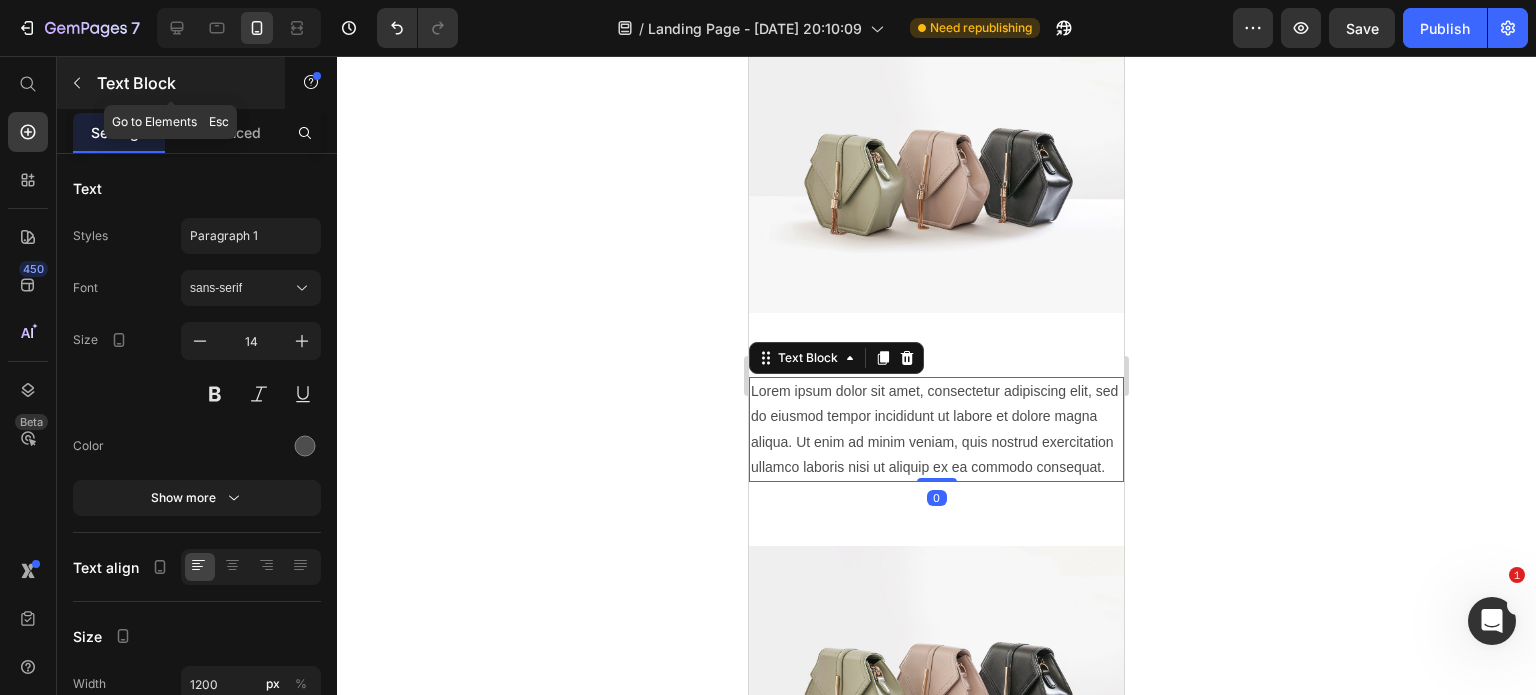 click 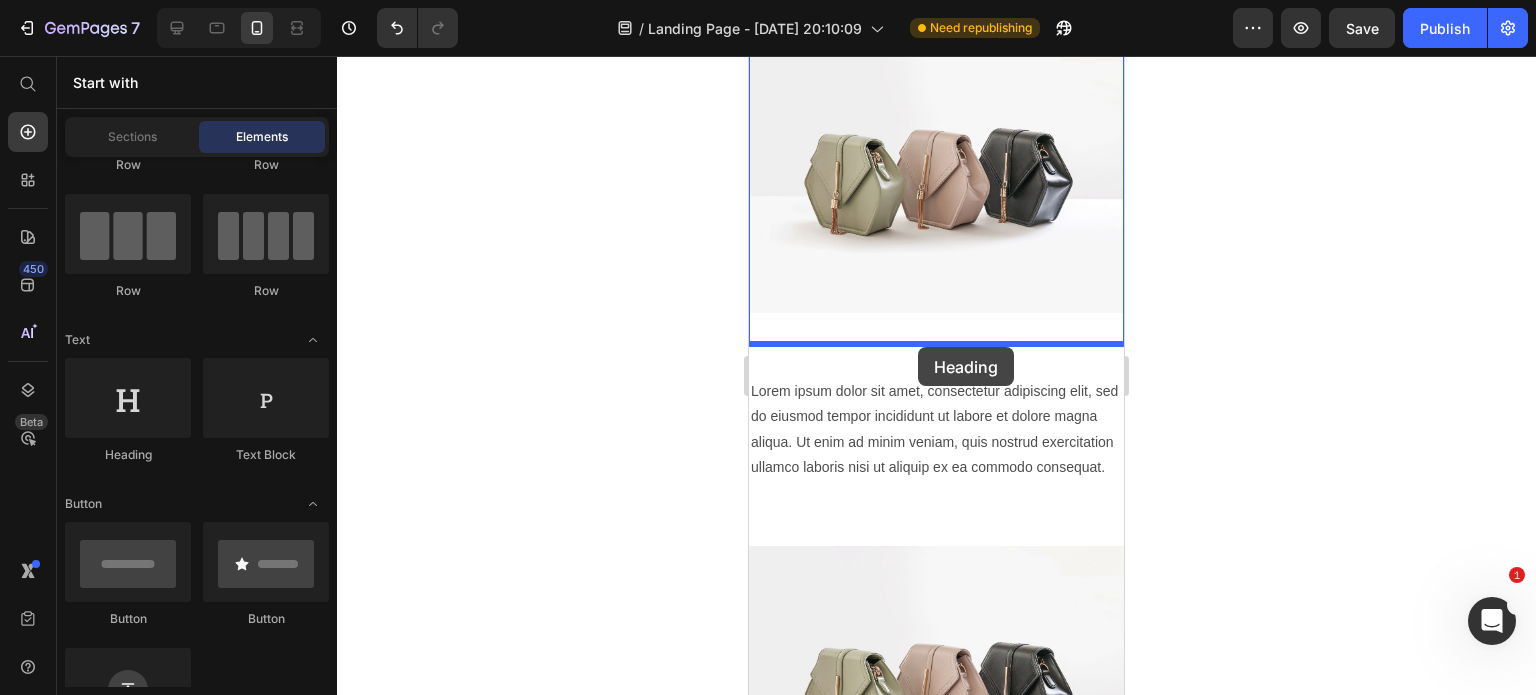 drag, startPoint x: 932, startPoint y: 472, endPoint x: 918, endPoint y: 347, distance: 125.781555 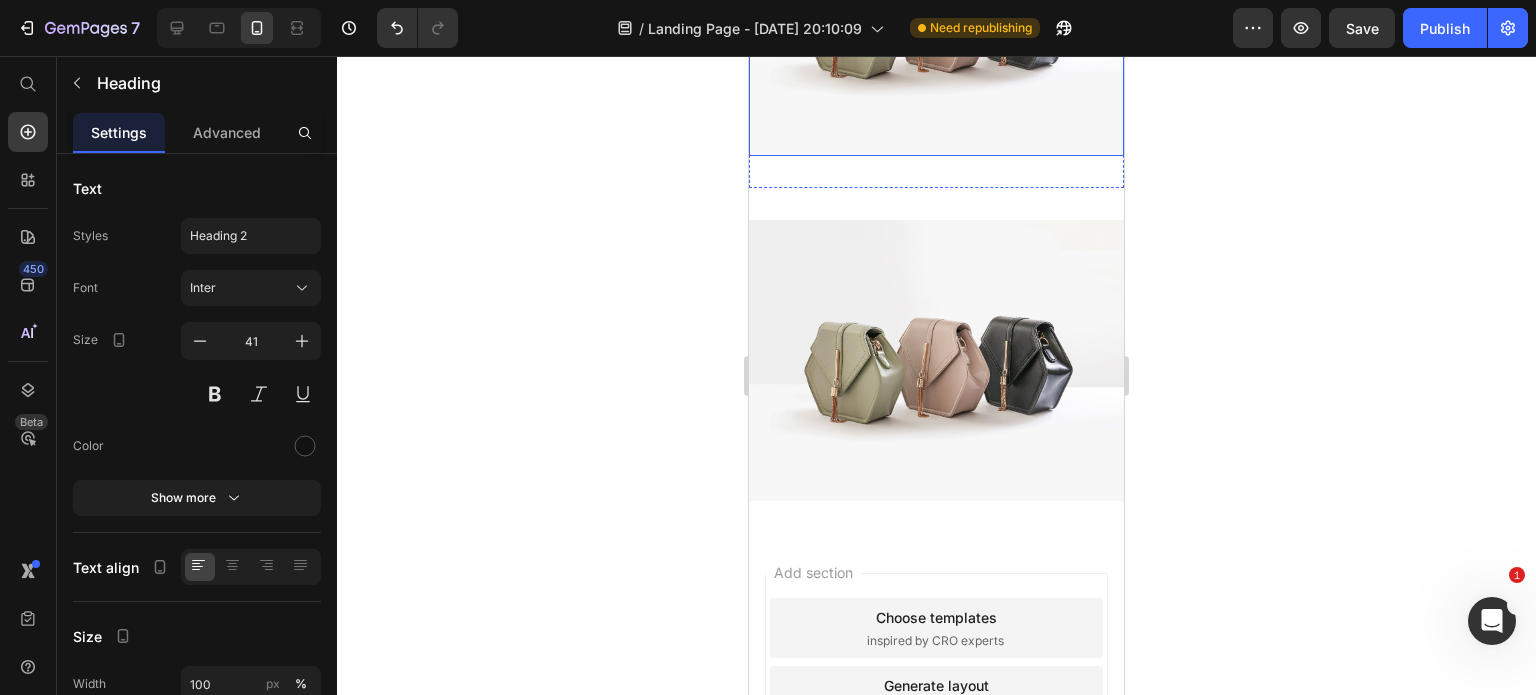 scroll, scrollTop: 1716, scrollLeft: 0, axis: vertical 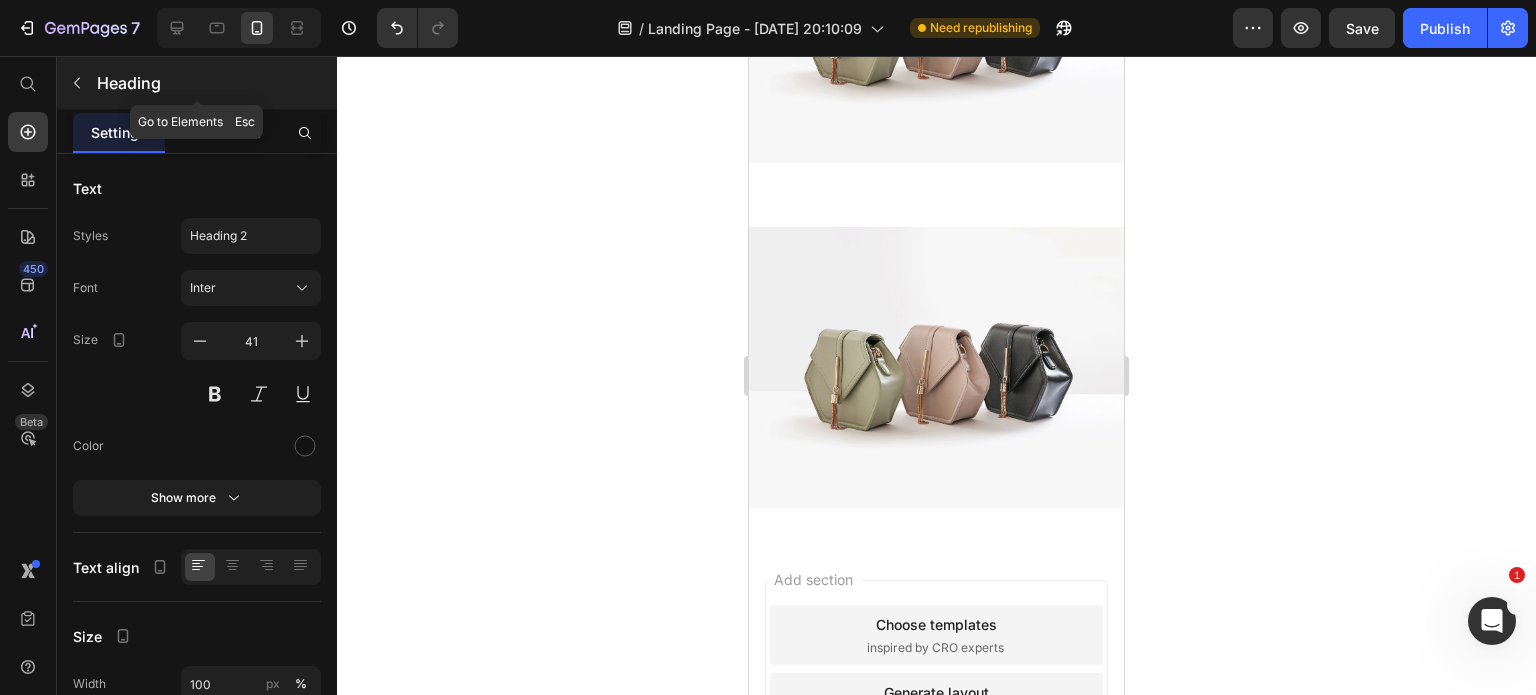 click at bounding box center [77, 83] 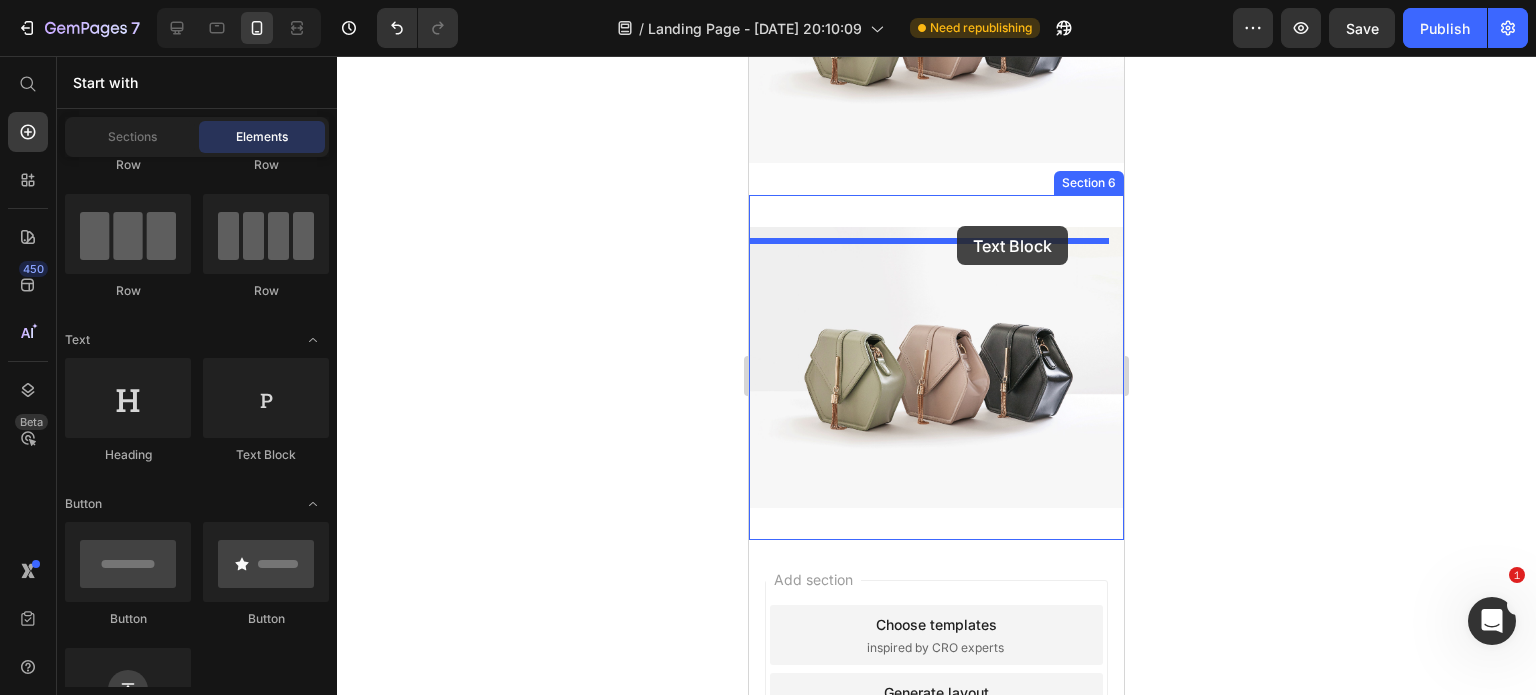 drag, startPoint x: 1010, startPoint y: 463, endPoint x: 957, endPoint y: 226, distance: 242.85387 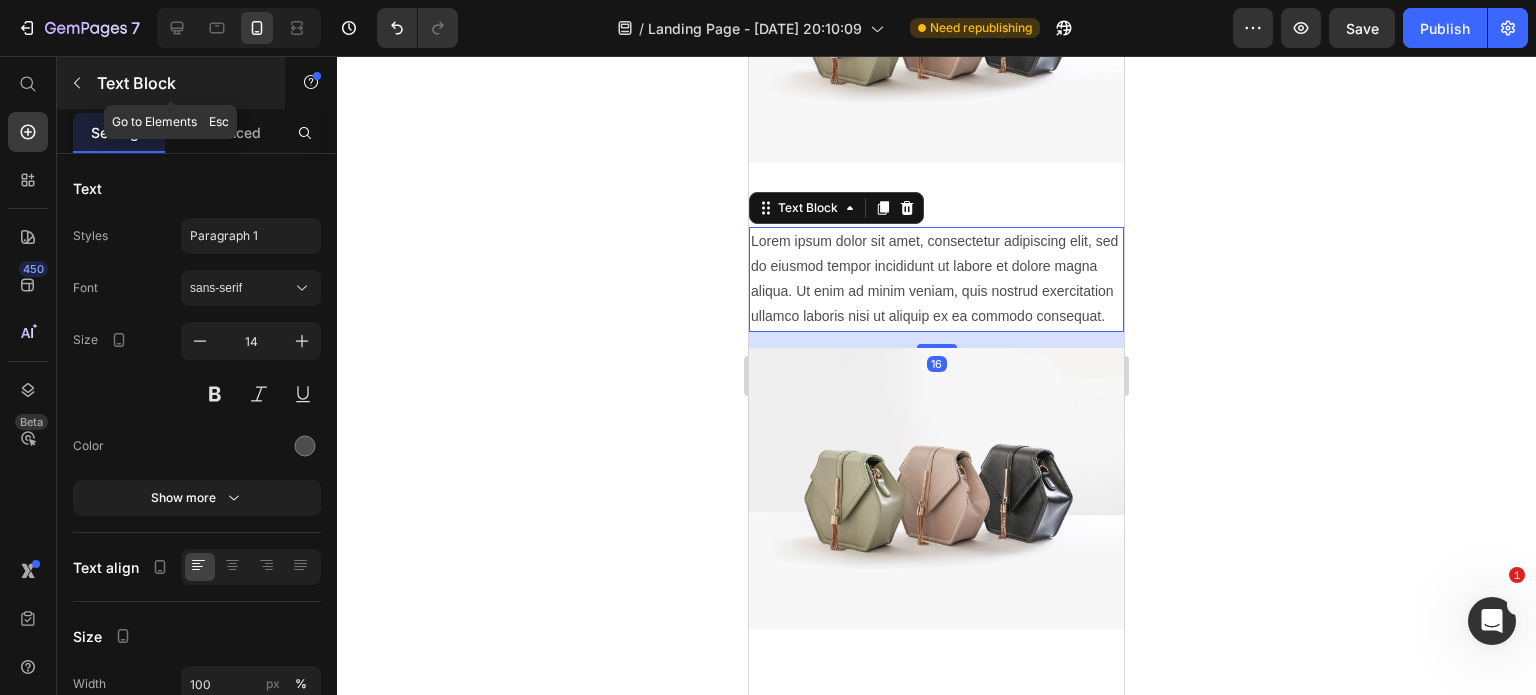 click 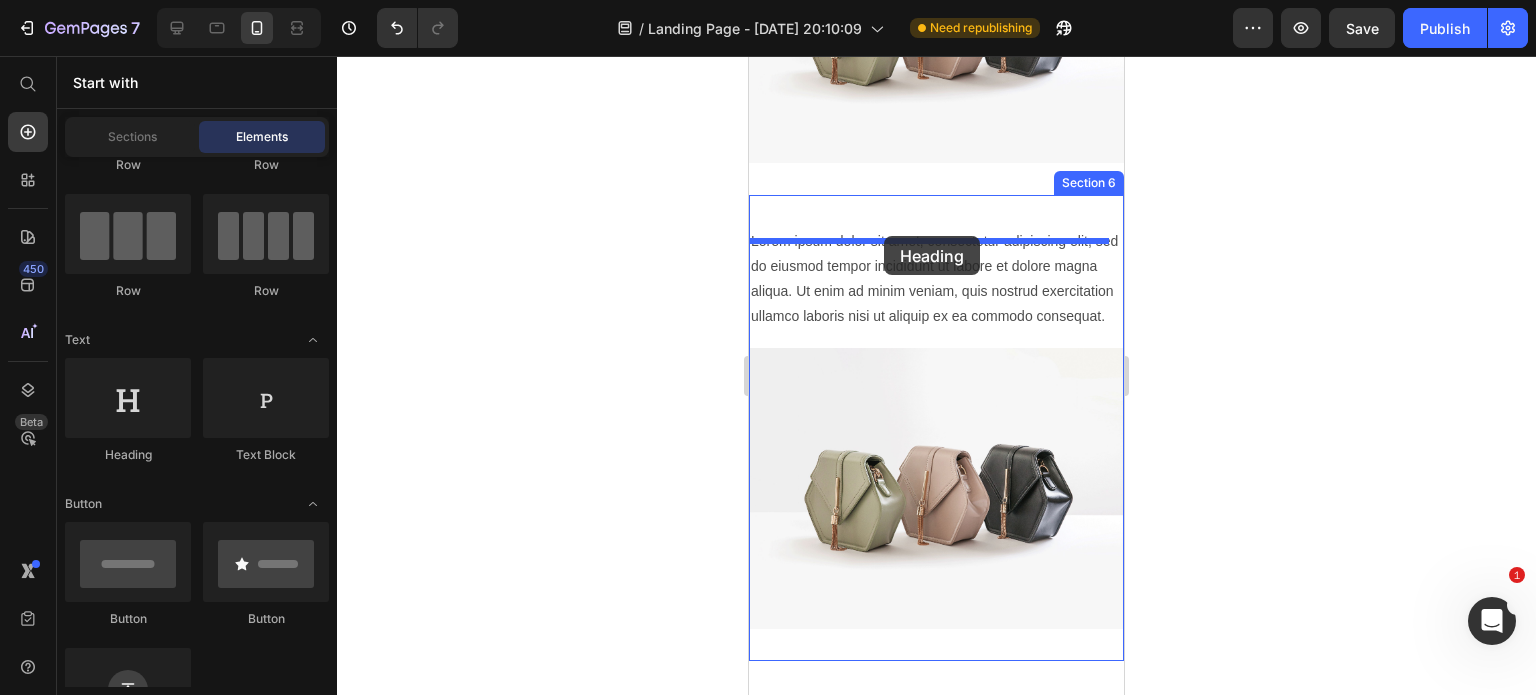 drag, startPoint x: 897, startPoint y: 483, endPoint x: 884, endPoint y: 236, distance: 247.34187 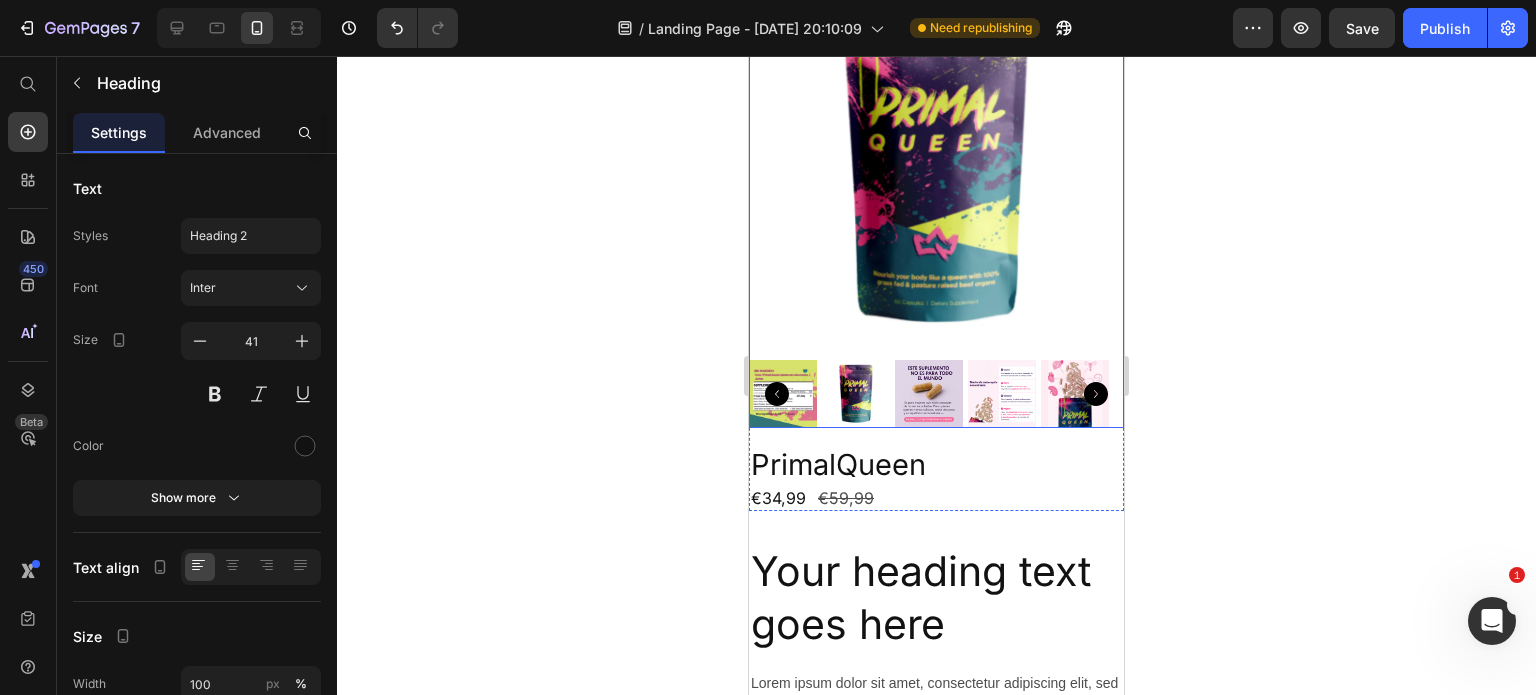 scroll, scrollTop: 266, scrollLeft: 0, axis: vertical 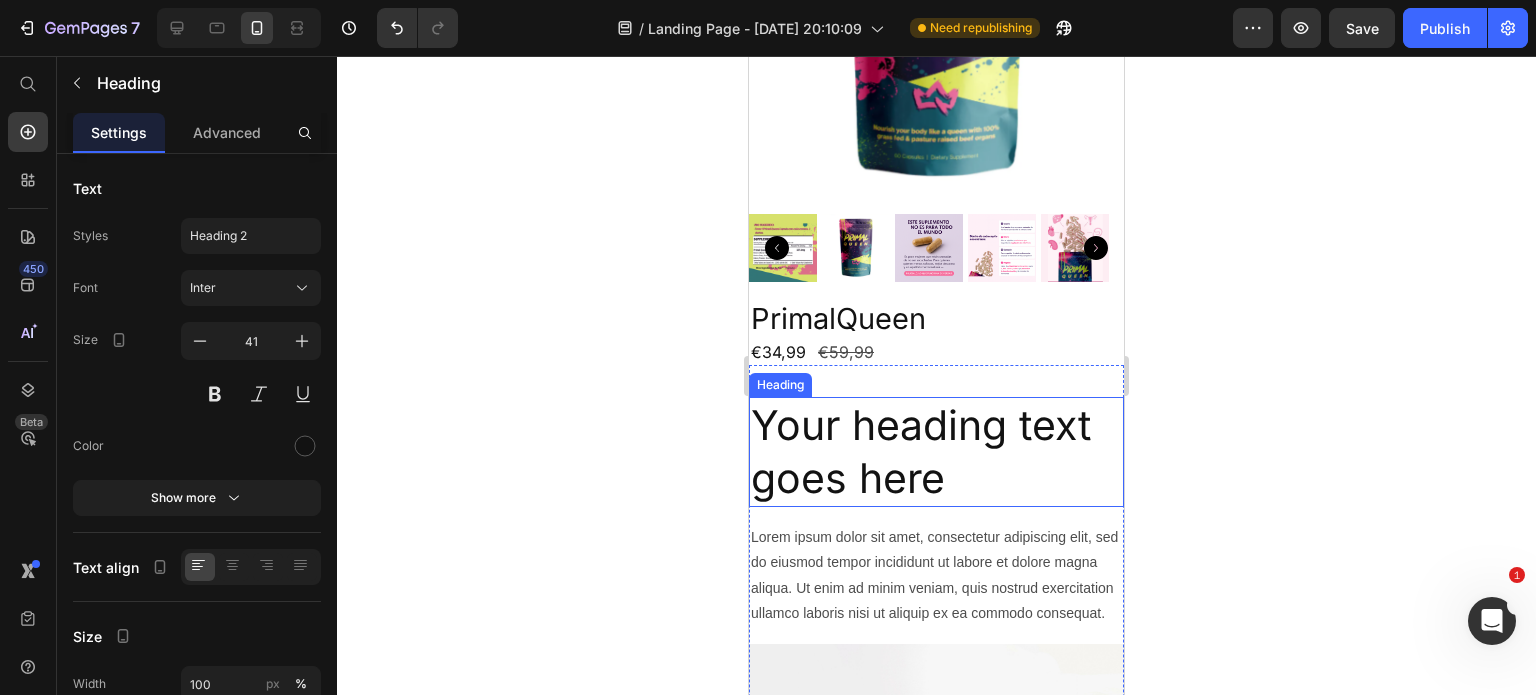 click on "Your heading text goes here" at bounding box center (936, 452) 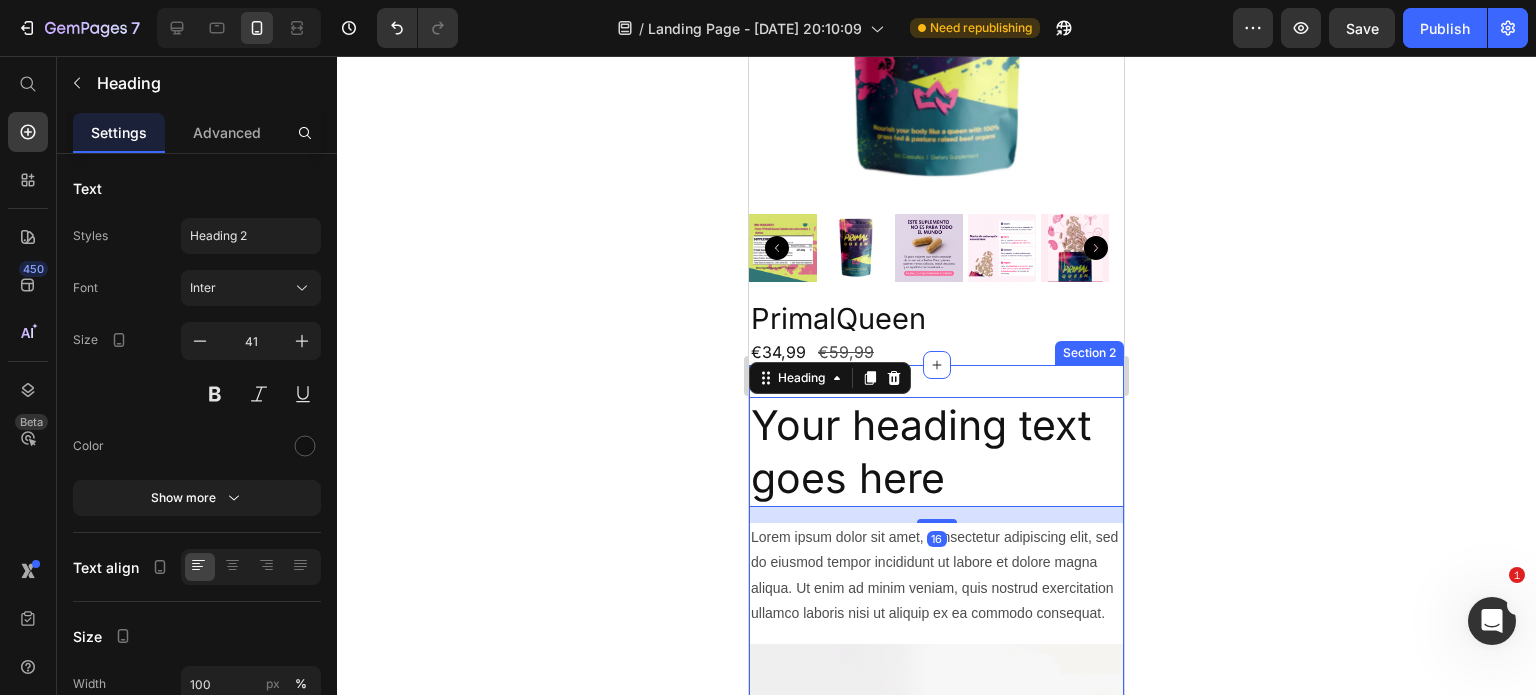 click on "Your heading text goes here Heading   16 Lorem ipsum dolor sit amet, consectetur adipiscing elit, sed do eiusmod tempor incididunt ut labore et dolore magna aliqua. Ut enim ad minim veniam, quis nostrud exercitation ullamco laboris nisi ut aliquip ex ea commodo consequat. Text Block Image Section 2" at bounding box center [936, 661] 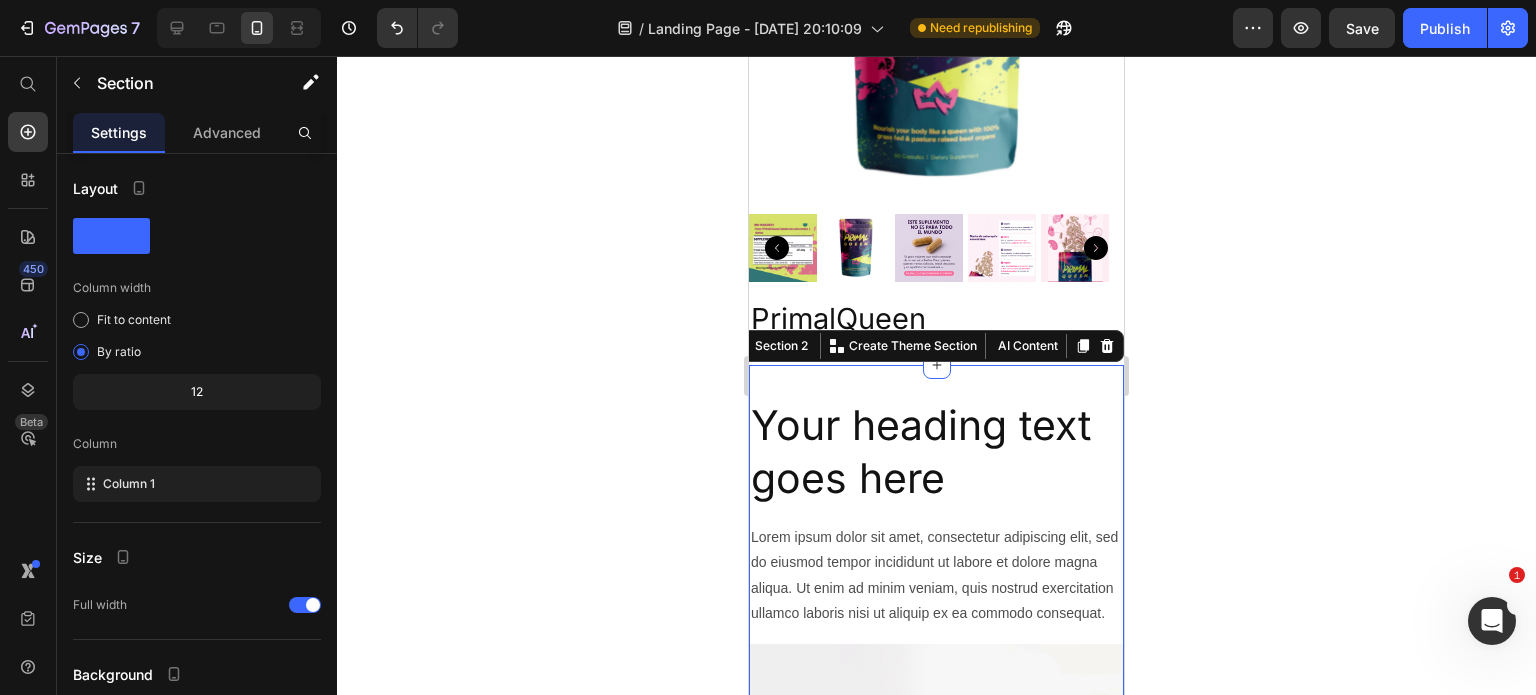 click on "Settings Advanced" at bounding box center (197, 133) 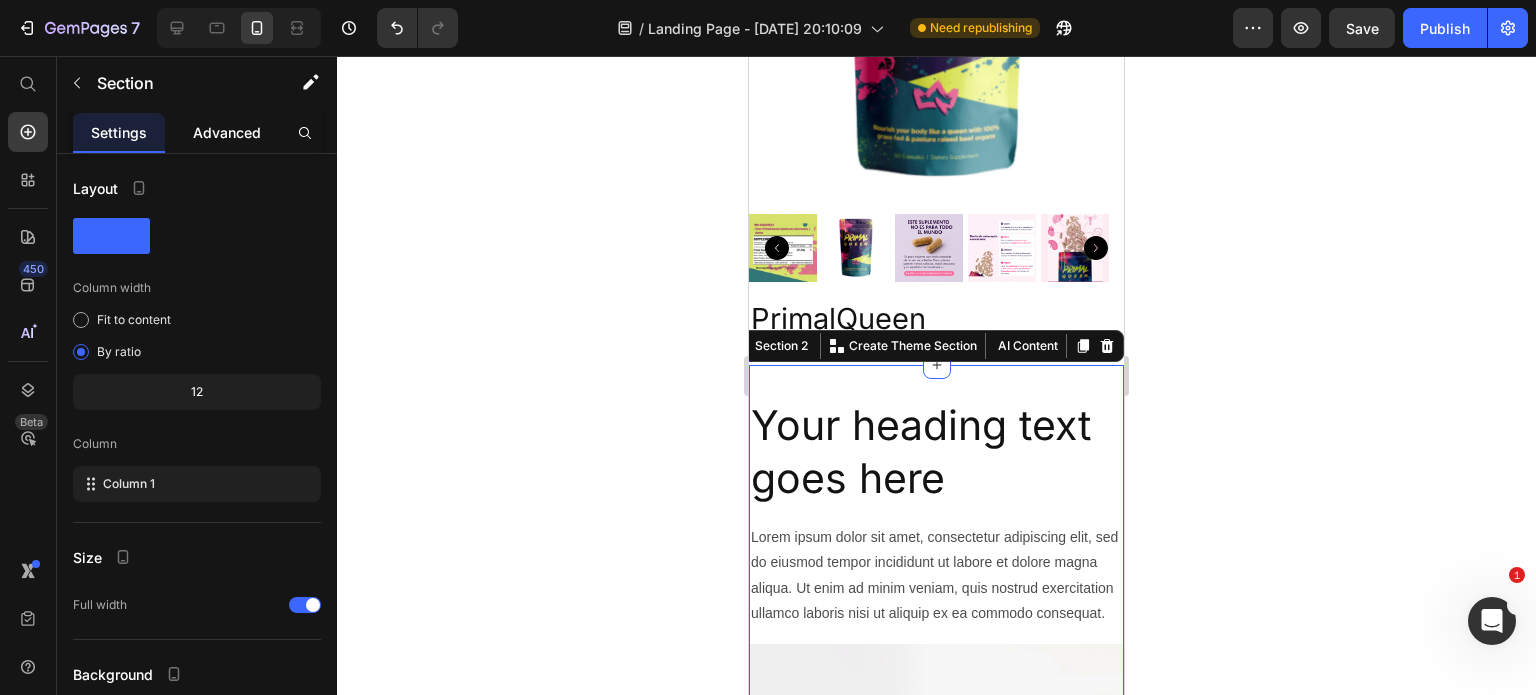click on "Advanced" at bounding box center (227, 132) 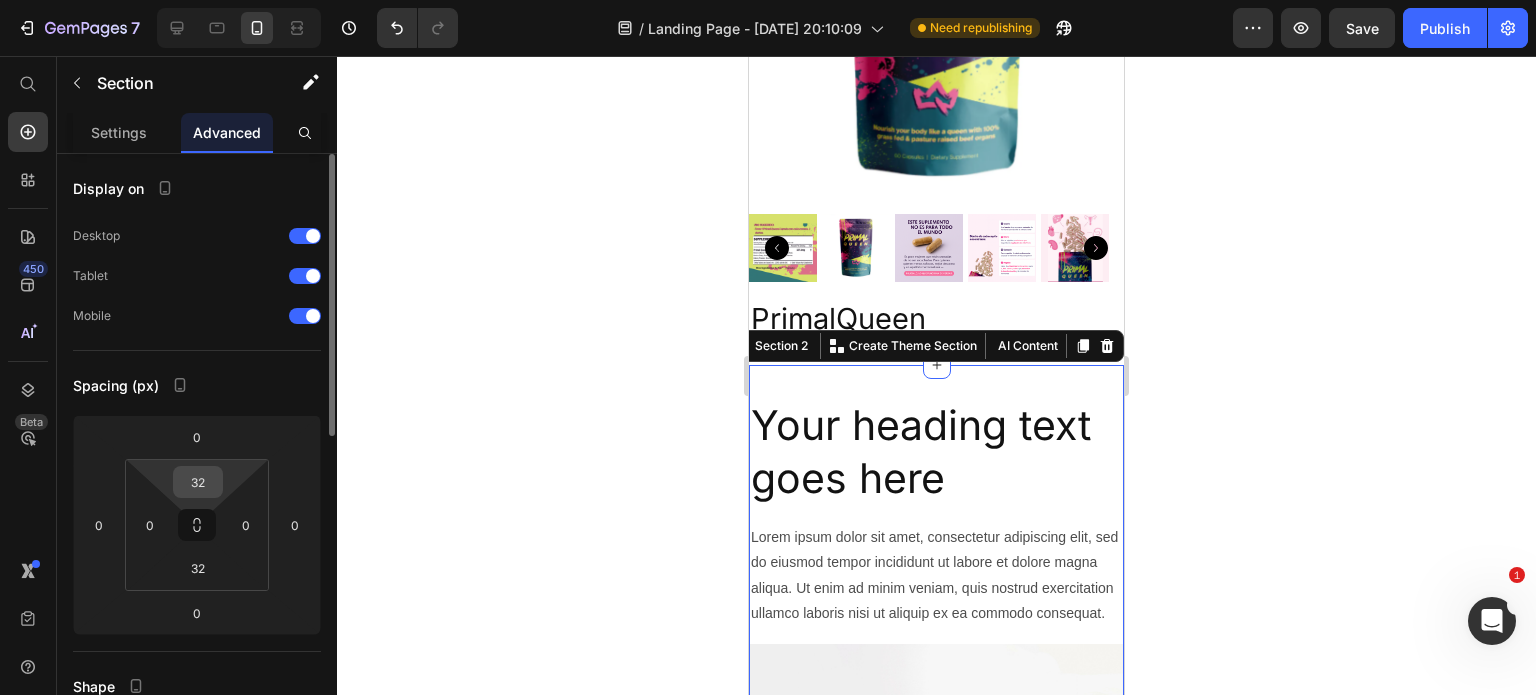 click on "32" at bounding box center (198, 482) 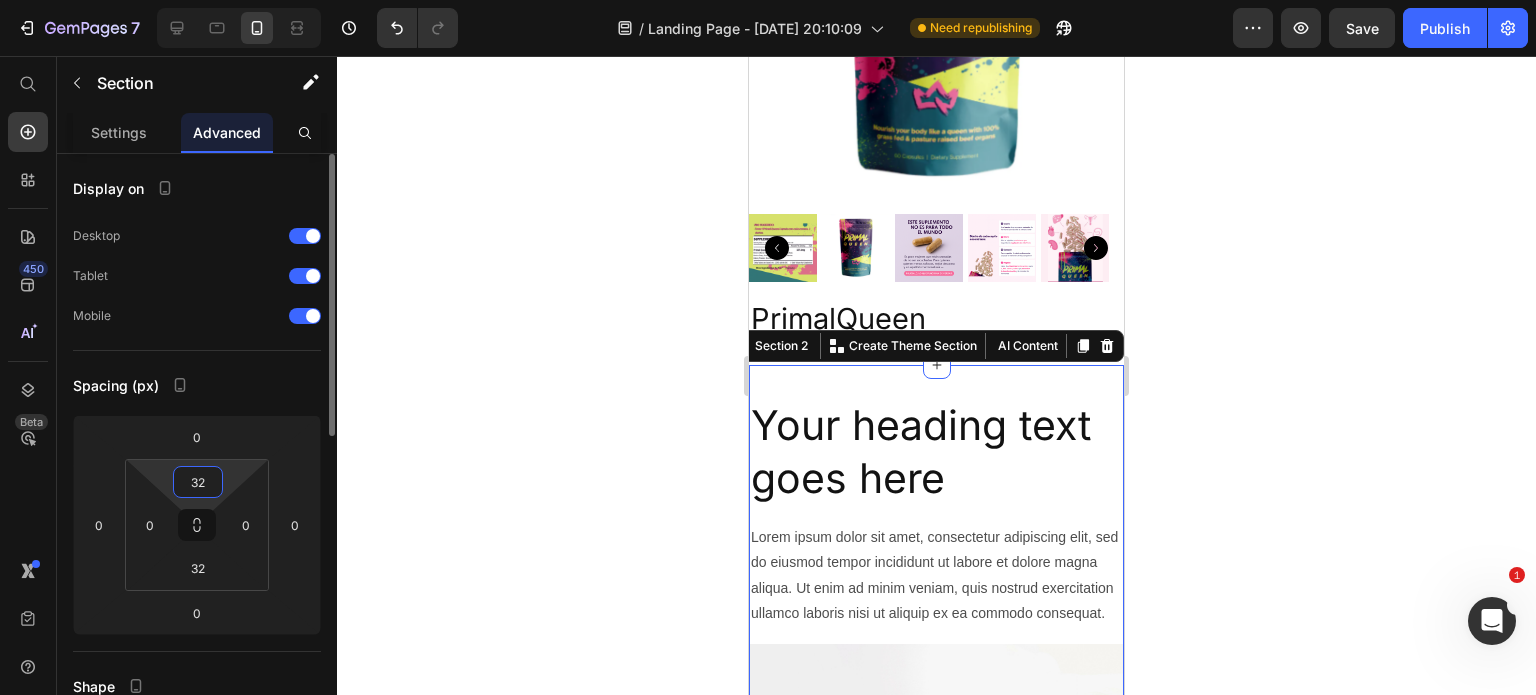 click on "32" at bounding box center [198, 482] 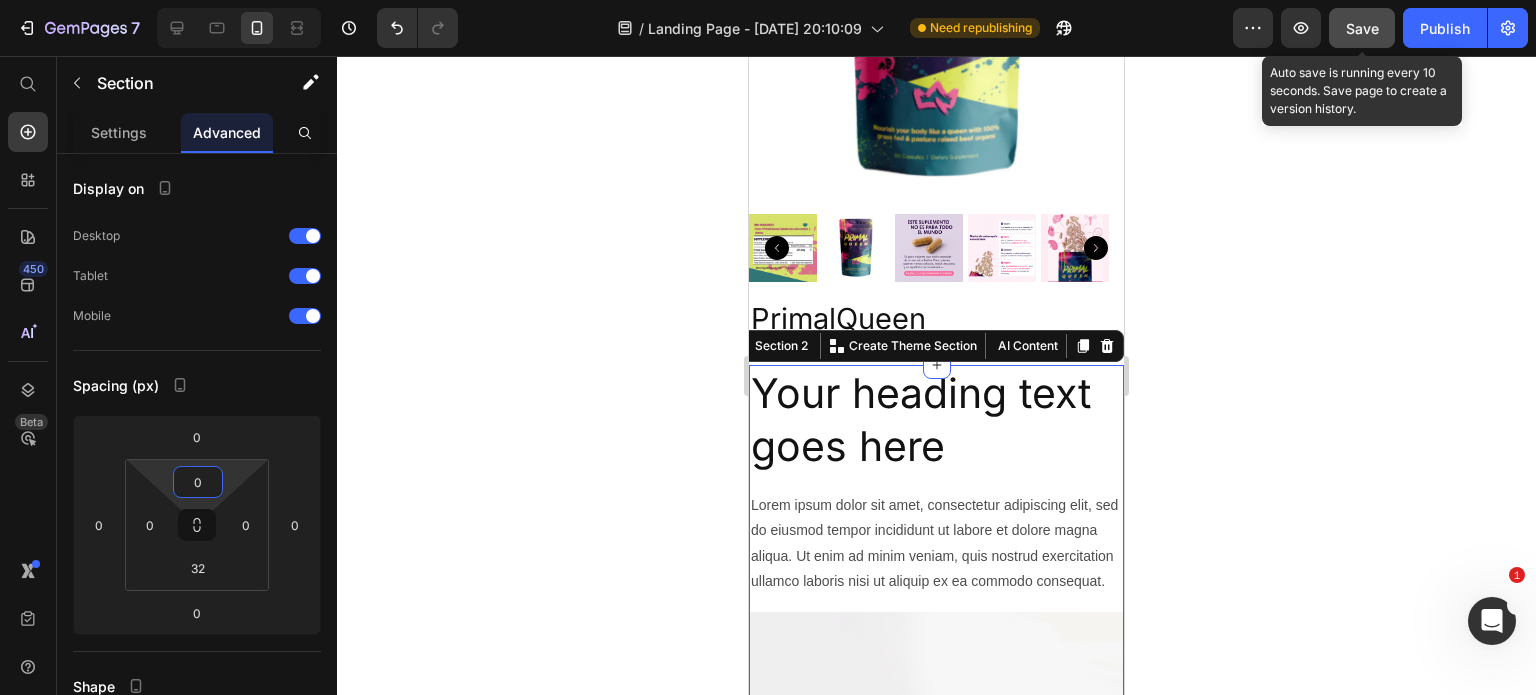 type on "0" 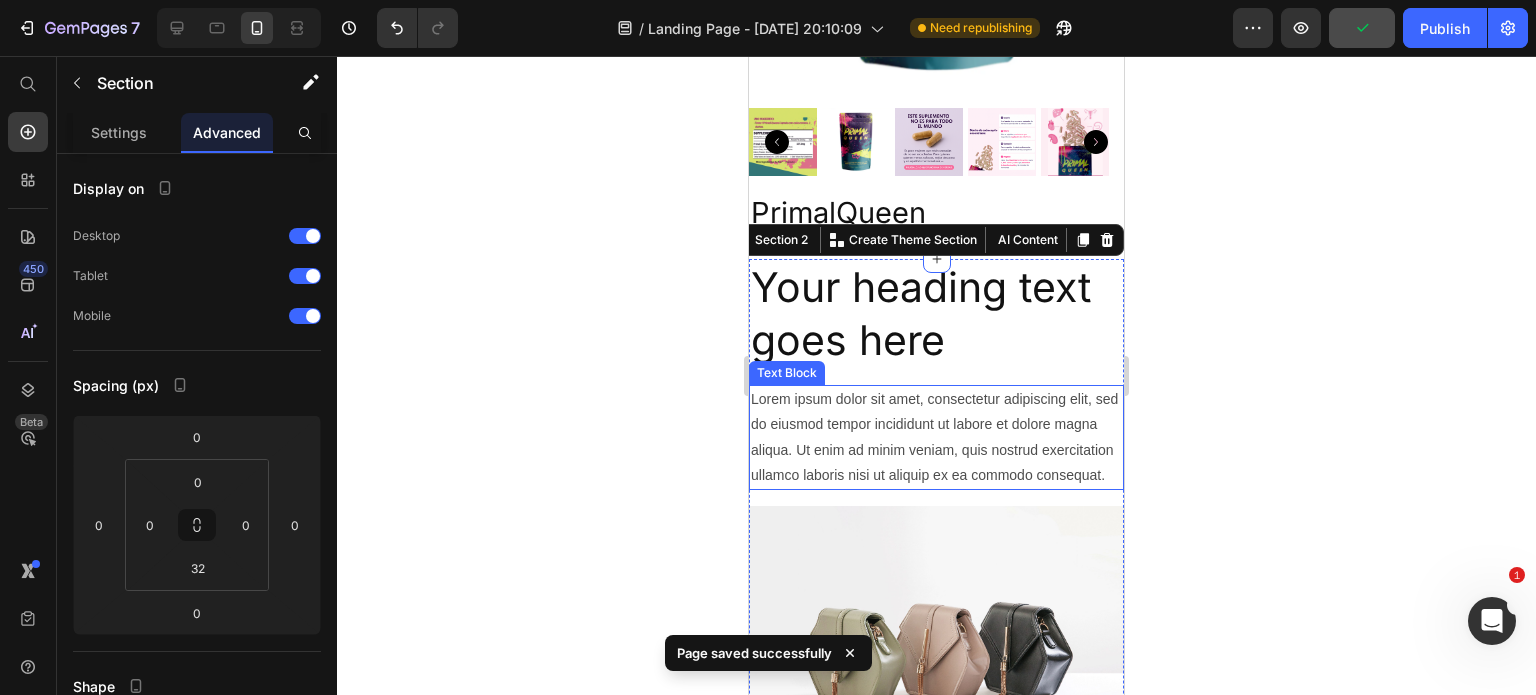 scroll, scrollTop: 533, scrollLeft: 0, axis: vertical 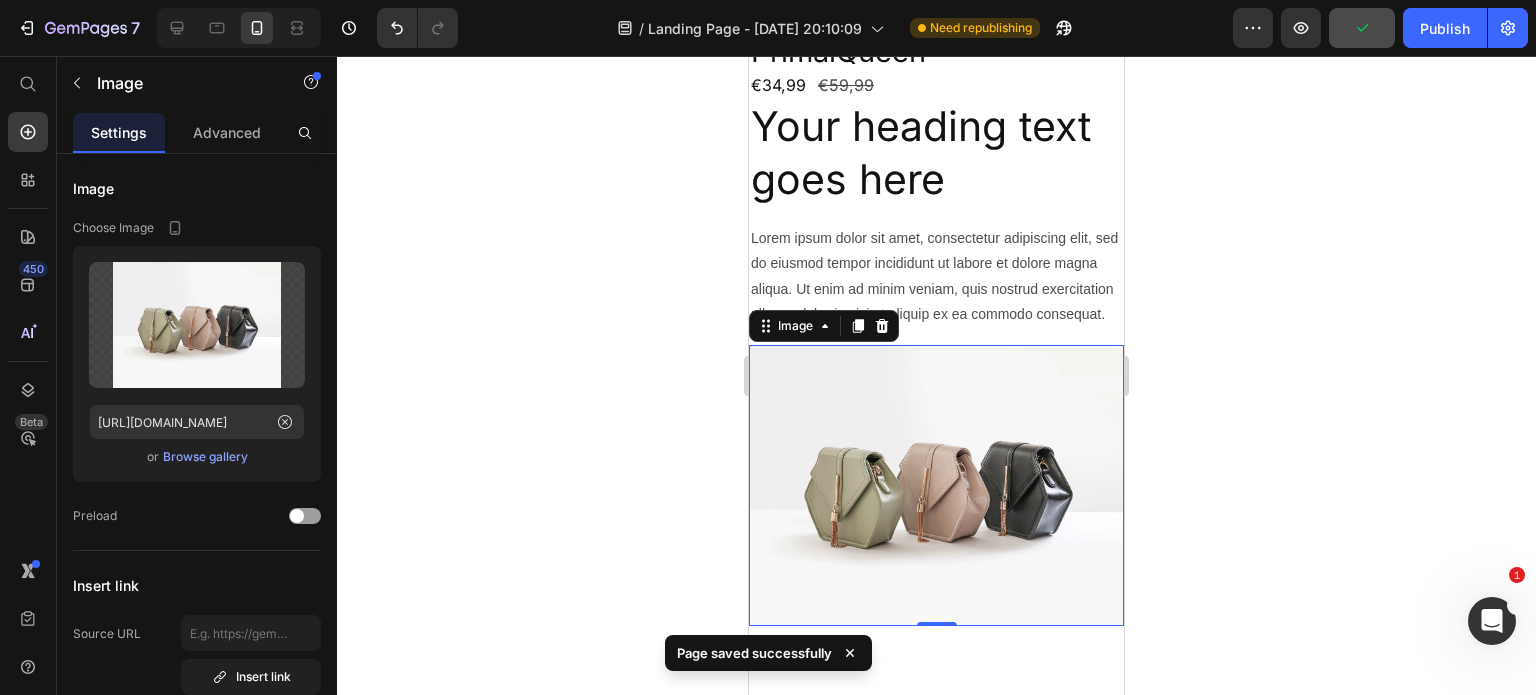 click at bounding box center [936, 485] 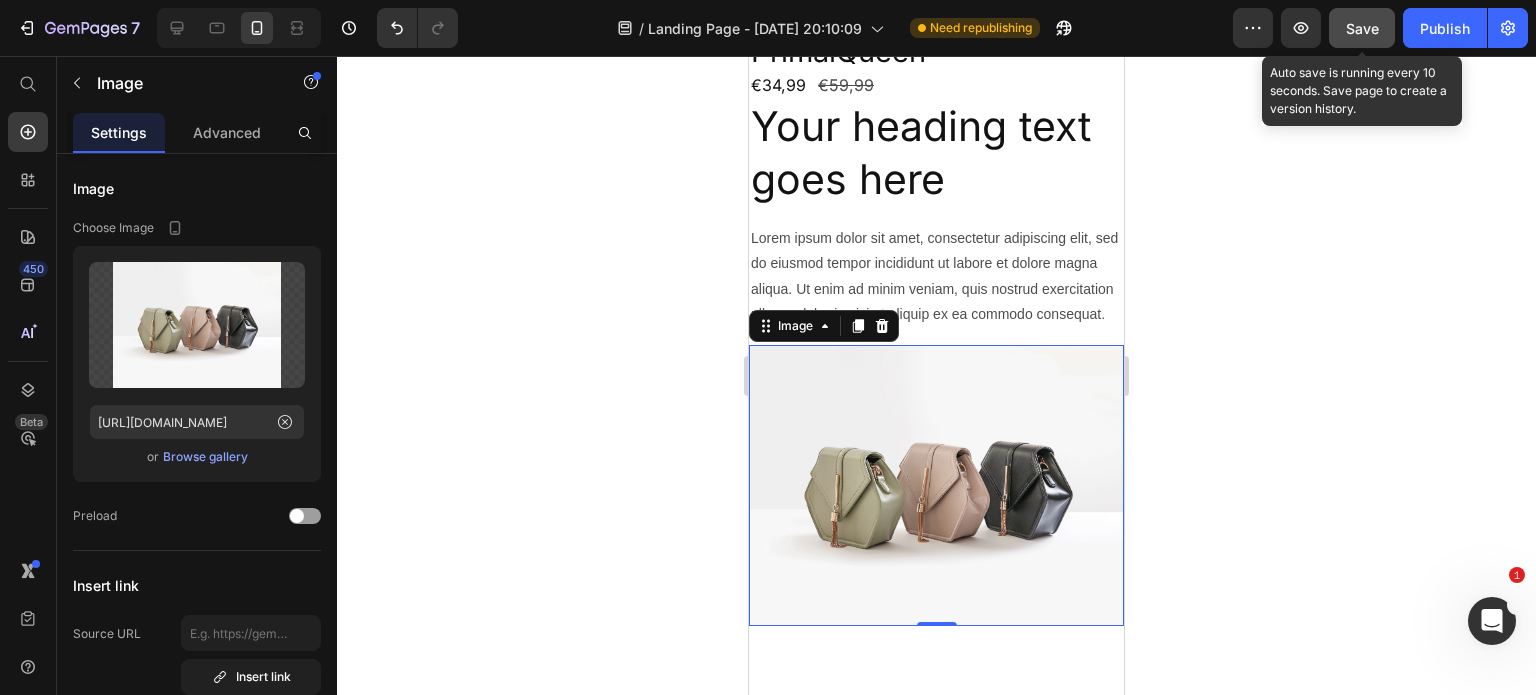 click on "7  Version history  /  Landing Page - Jul 10, 20:10:09 Need republishing Preview  Save  Auto save is running every 10 seconds. Save page to create a version history.  Publish" 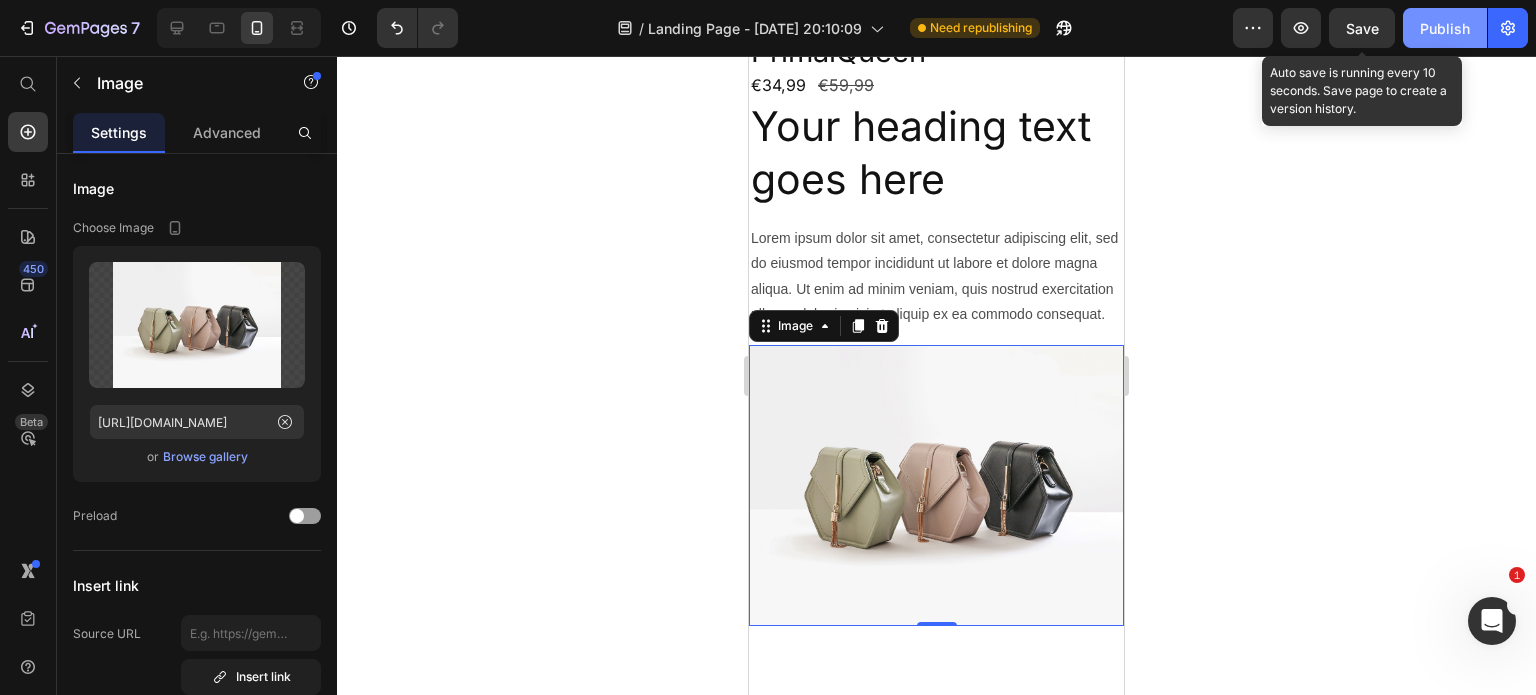 click on "Publish" 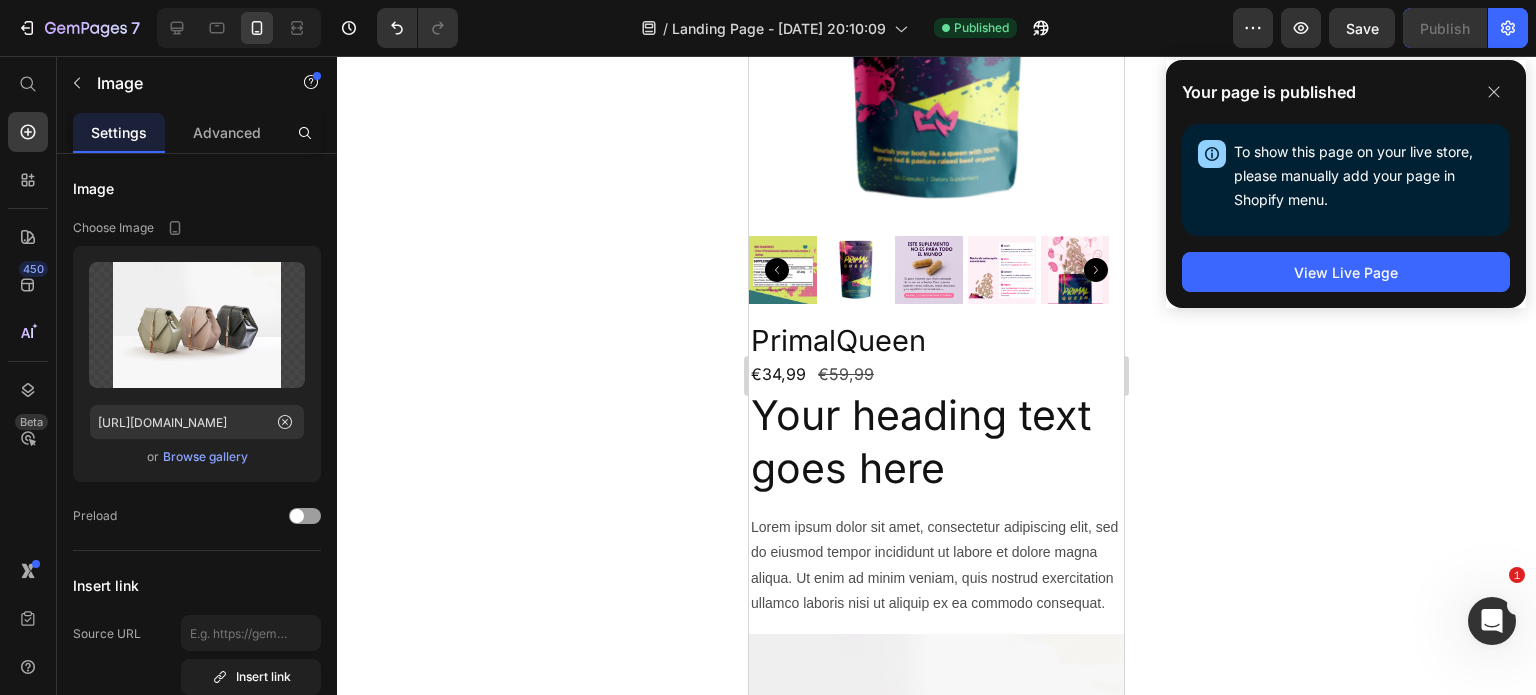 scroll, scrollTop: 266, scrollLeft: 0, axis: vertical 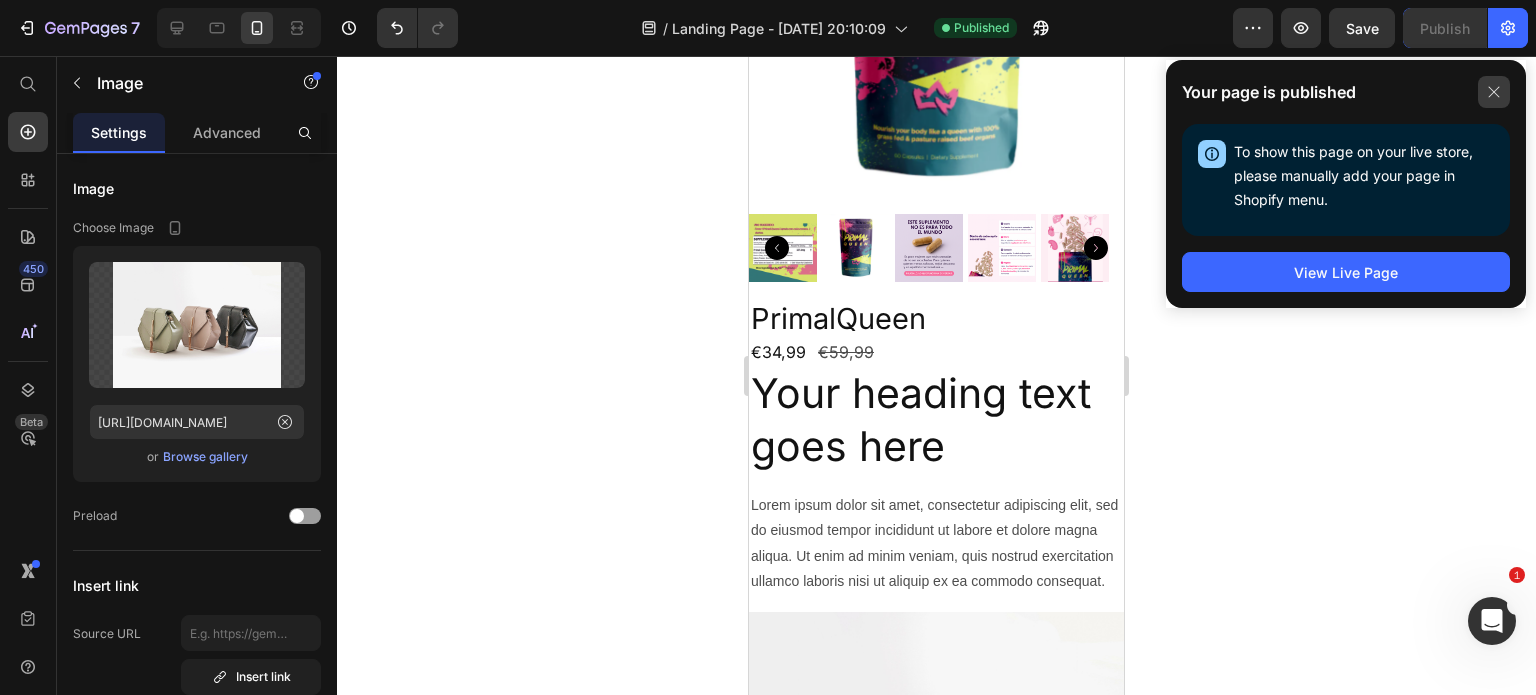click 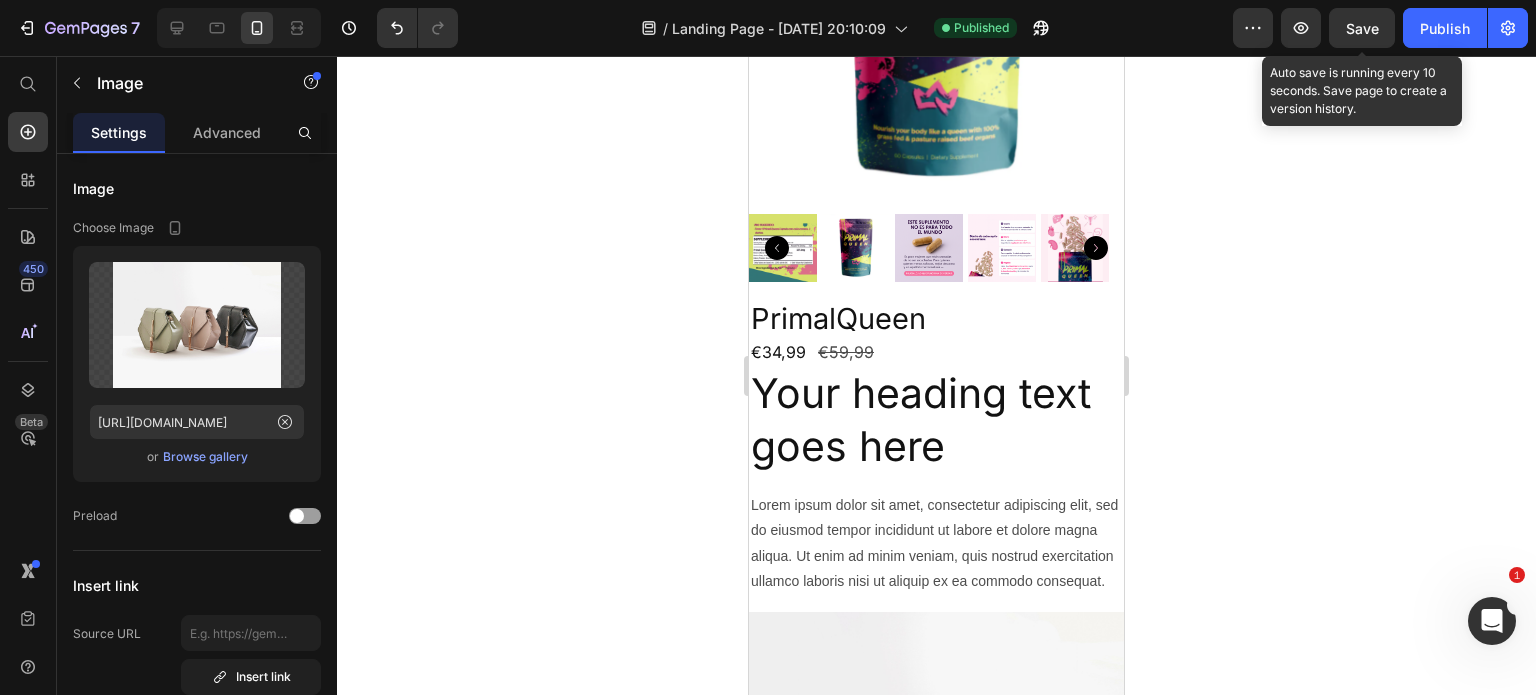 click on "Save" at bounding box center [1362, 28] 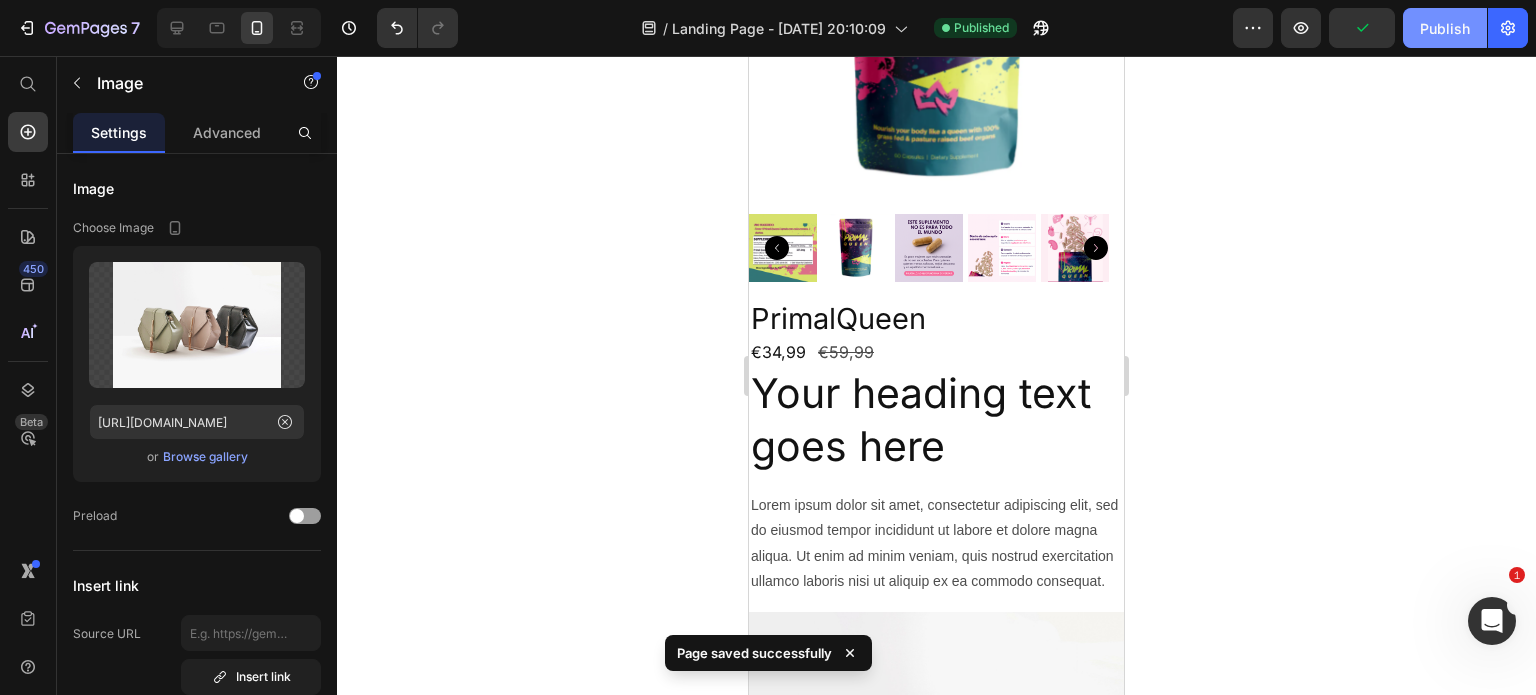 click on "Publish" 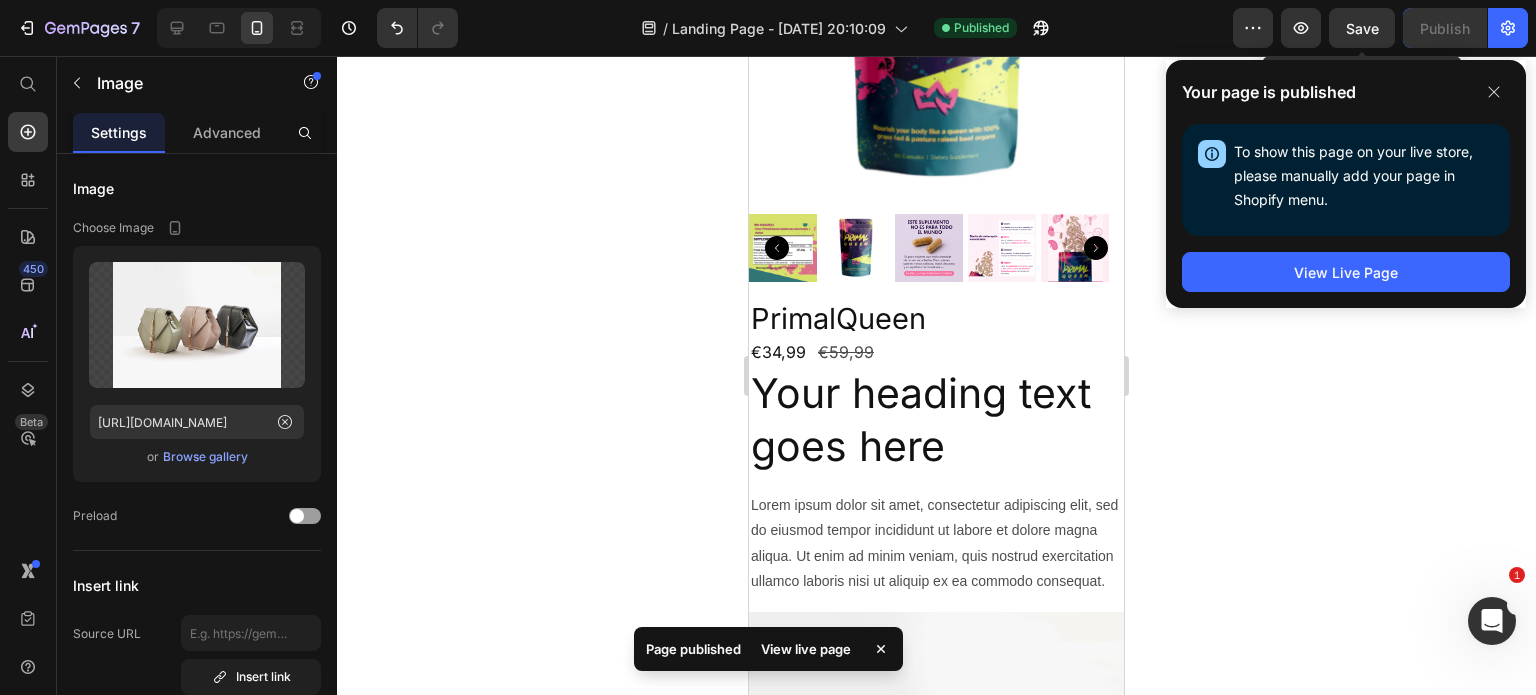 click on "Save" at bounding box center (1362, 28) 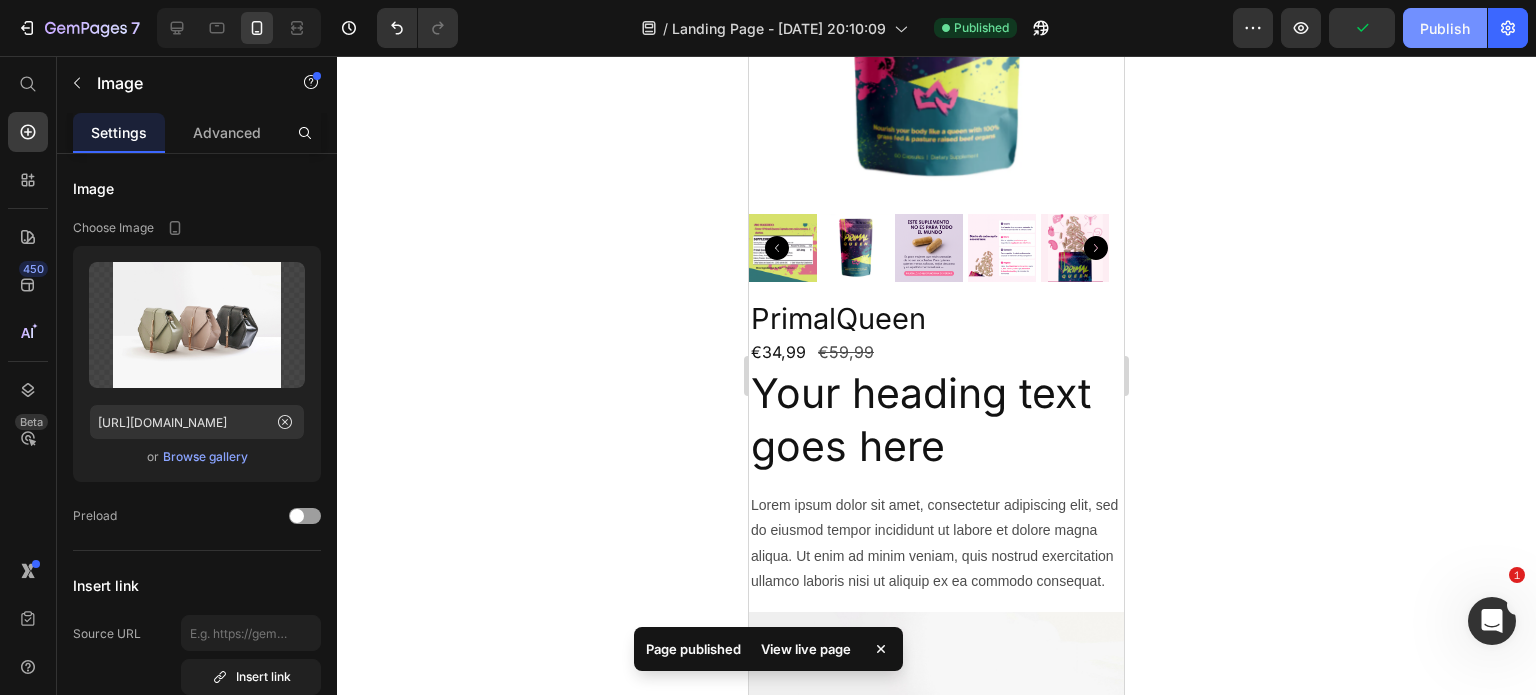 click on "Publish" at bounding box center (1445, 28) 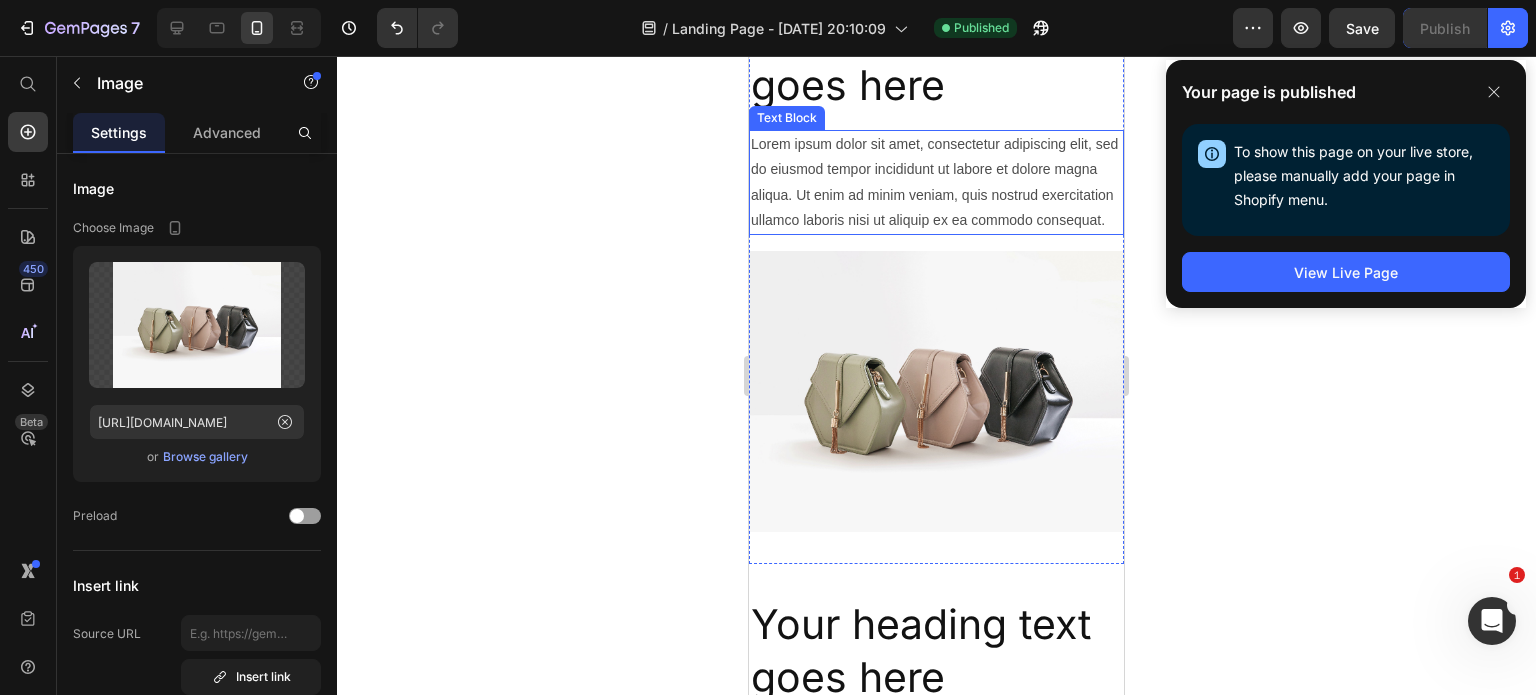 scroll, scrollTop: 666, scrollLeft: 0, axis: vertical 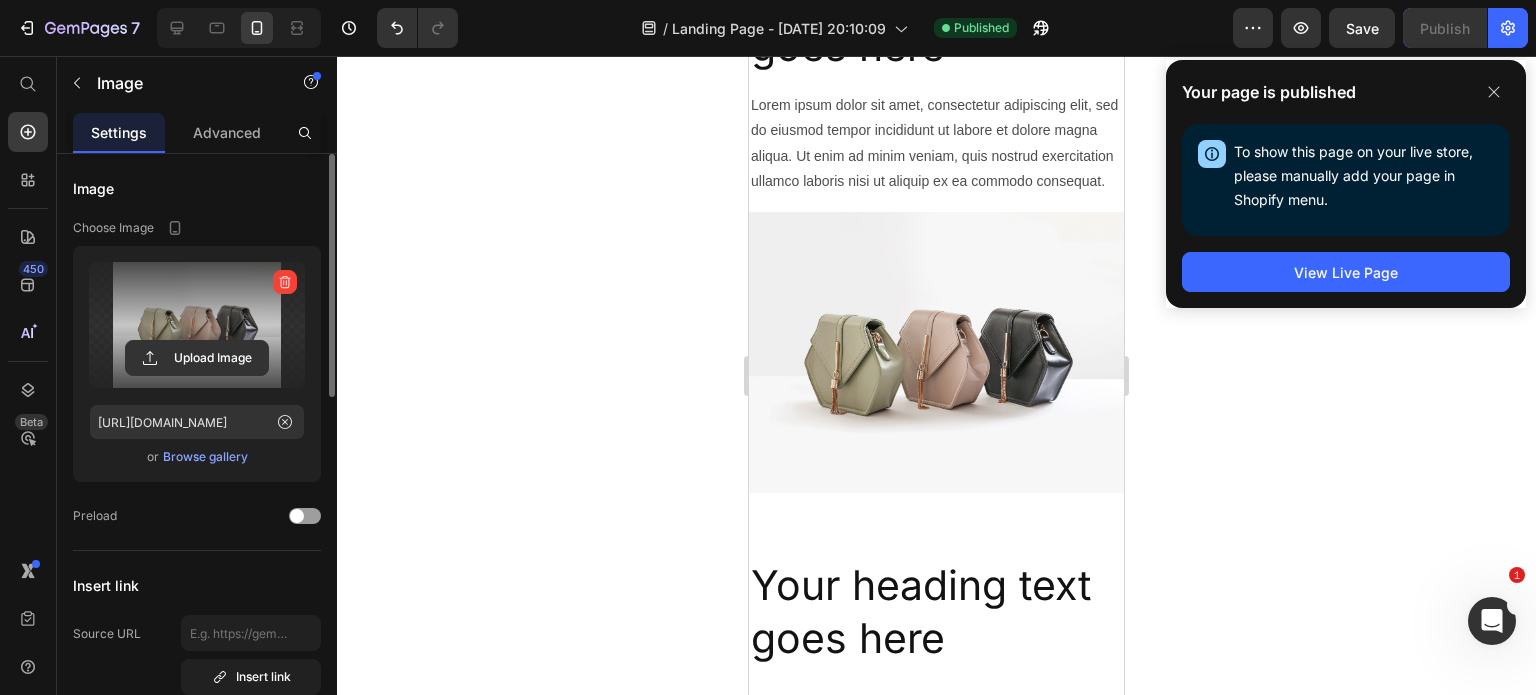 click at bounding box center [197, 325] 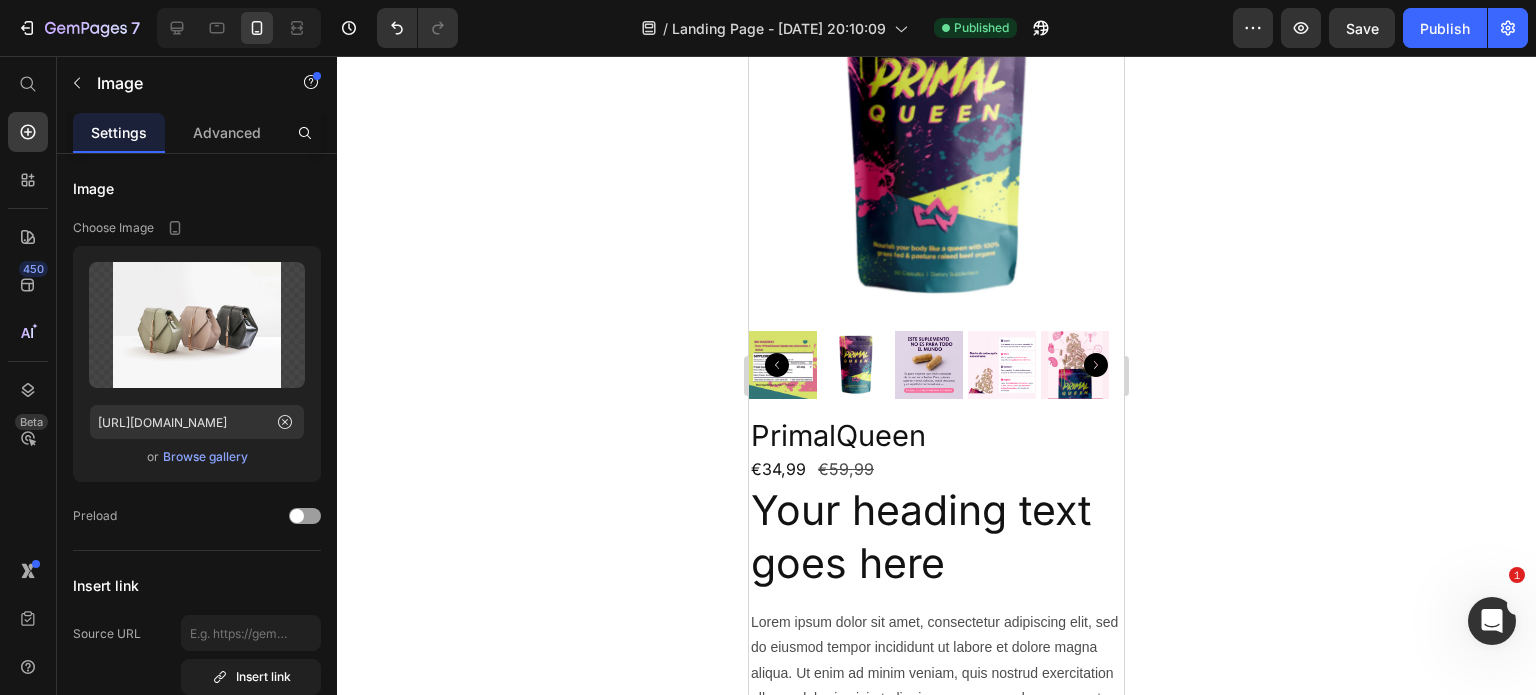 scroll, scrollTop: 266, scrollLeft: 0, axis: vertical 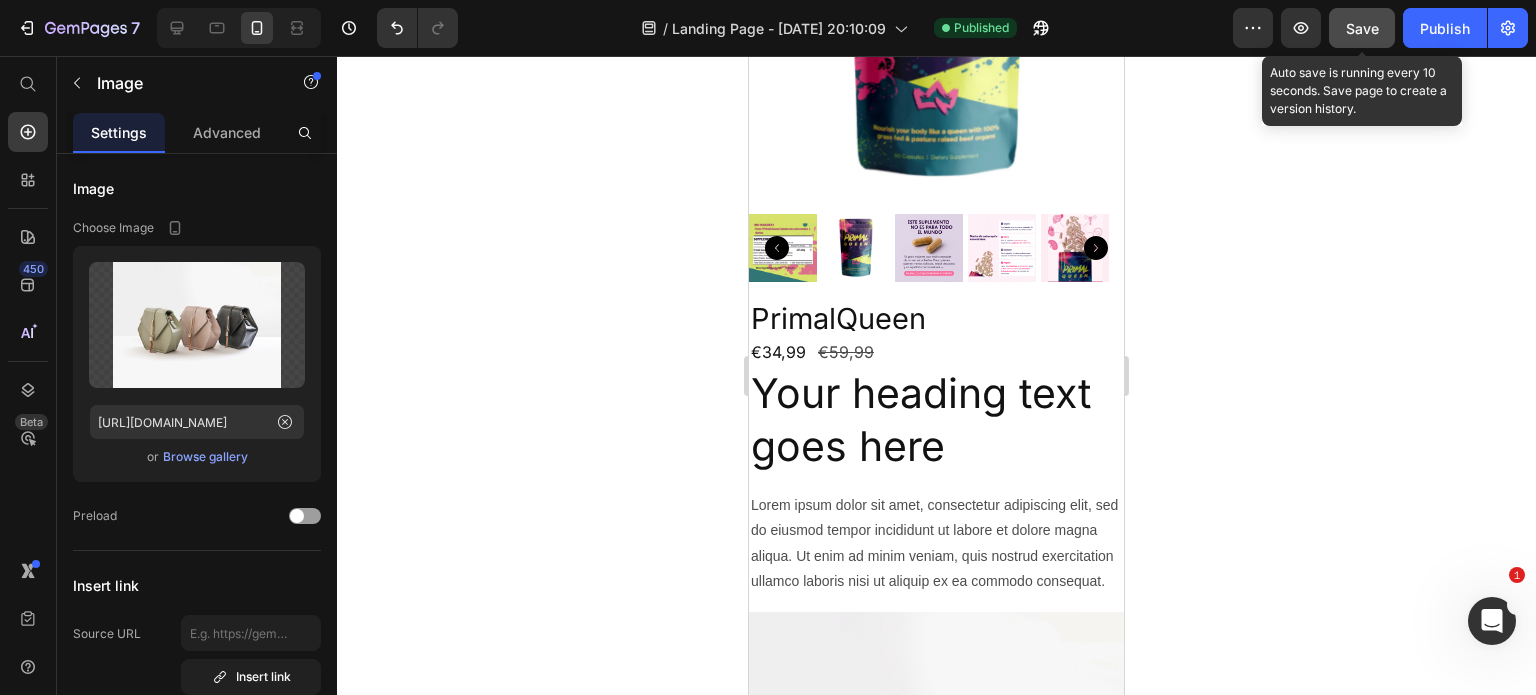 click on "Save" 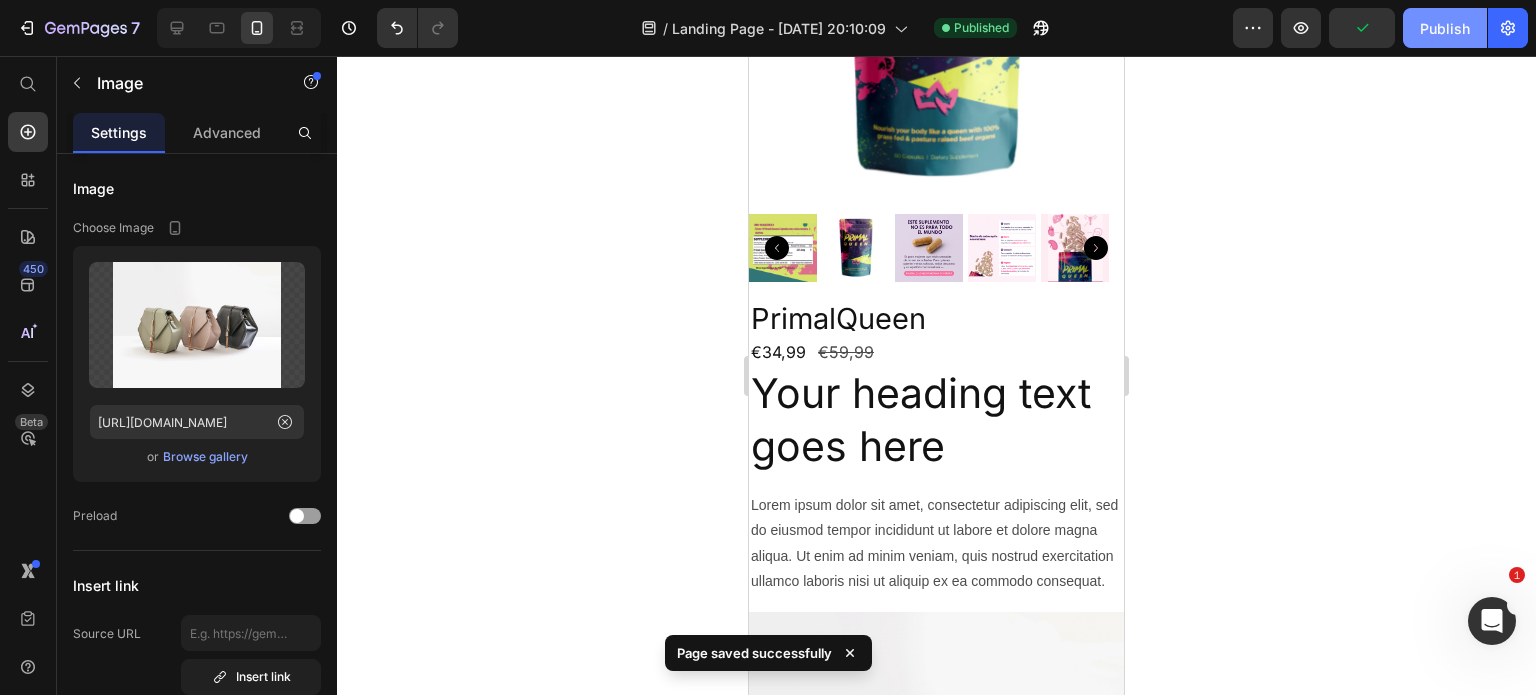 click on "Publish" 